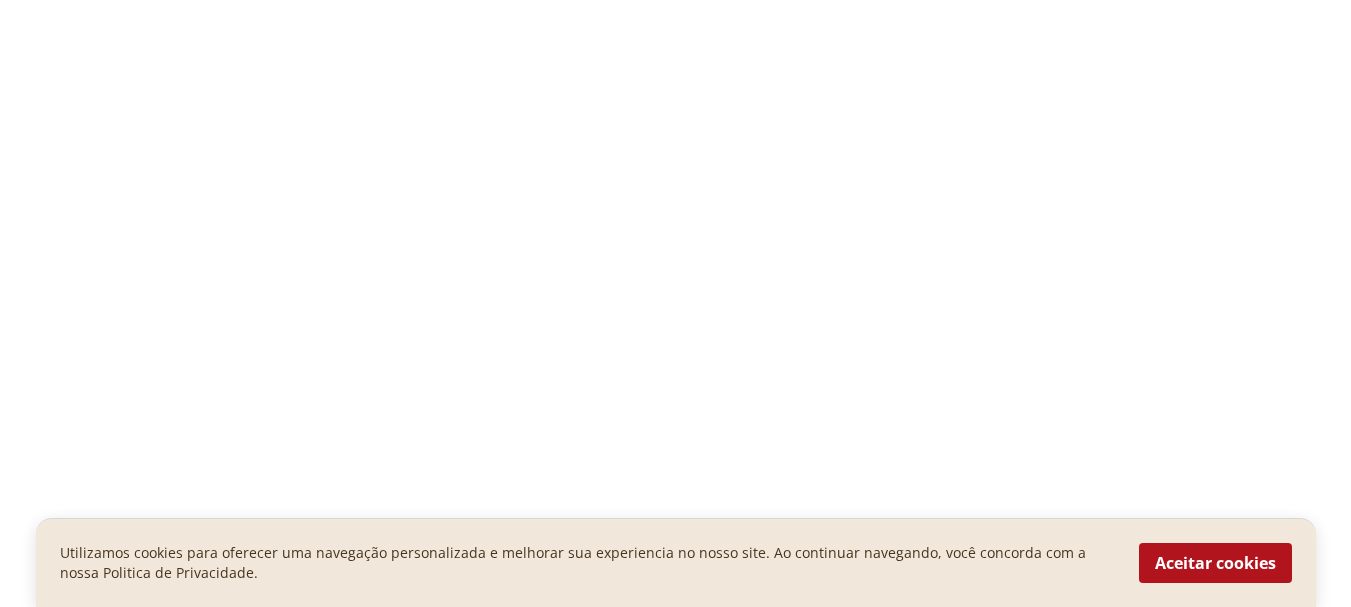 scroll, scrollTop: 0, scrollLeft: 0, axis: both 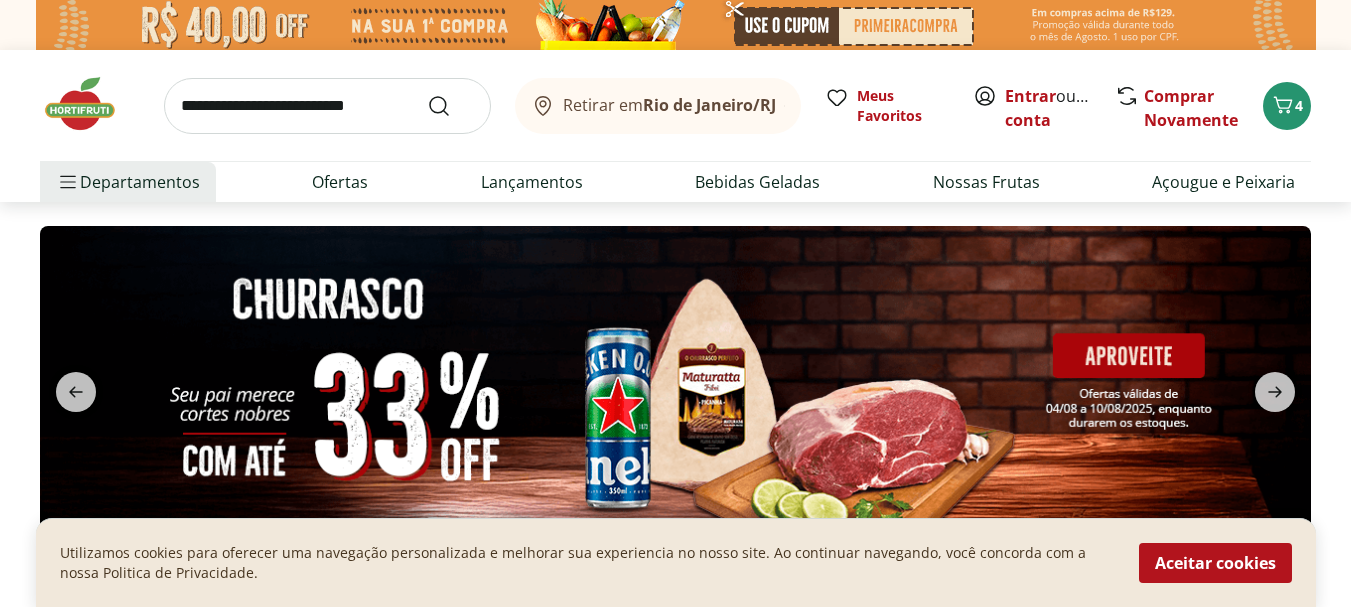type on "*" 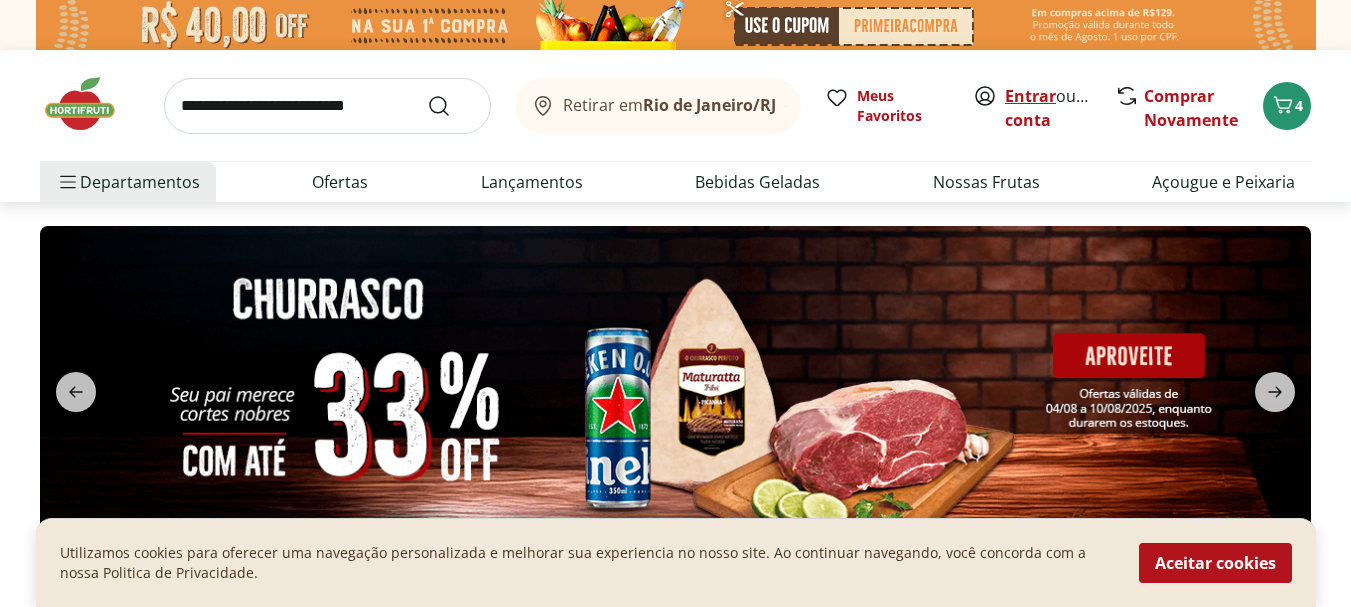 click on "Entrar" at bounding box center [1030, 96] 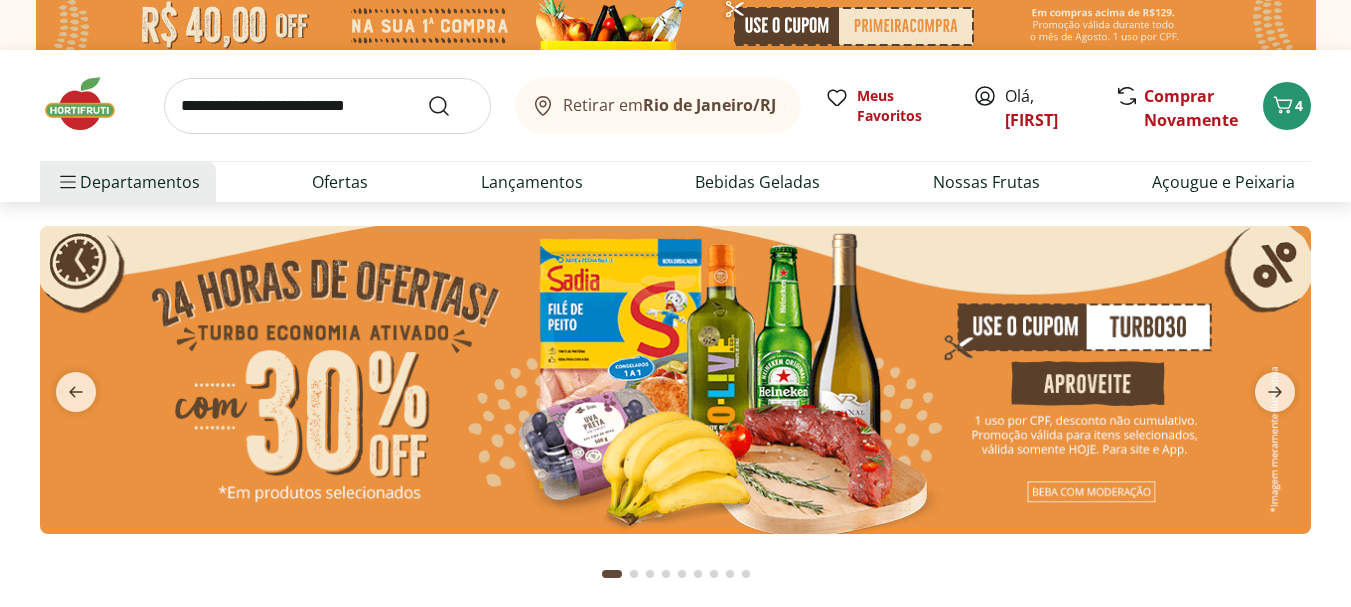 scroll, scrollTop: 0, scrollLeft: 0, axis: both 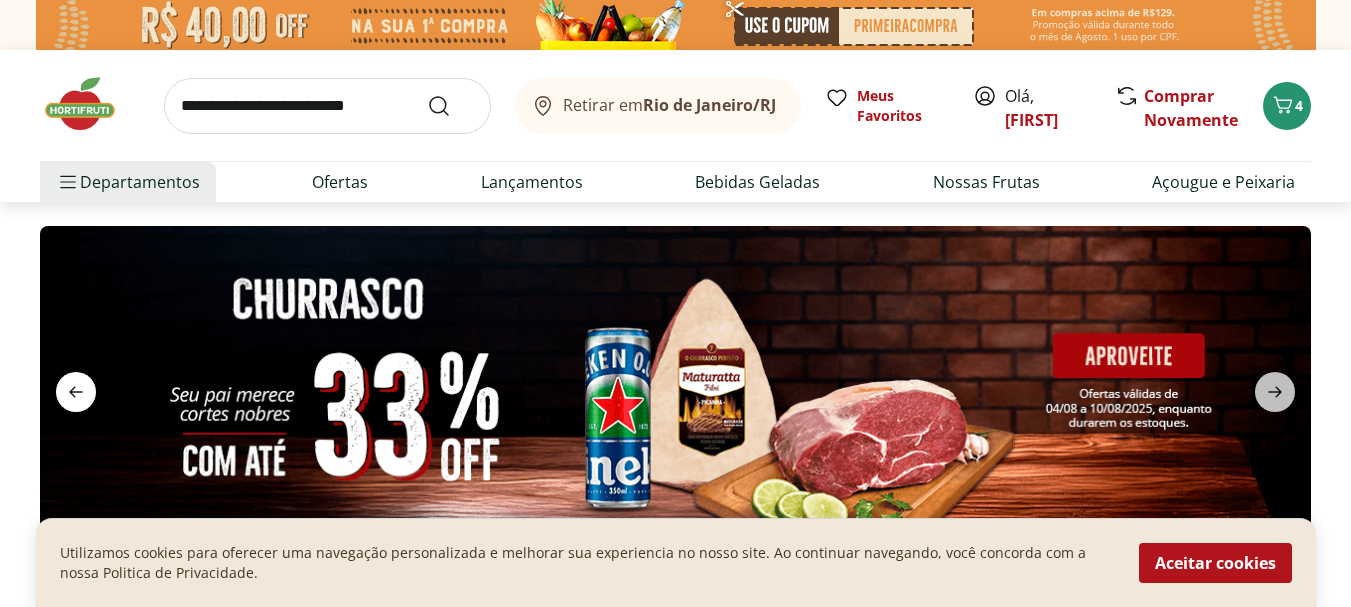 click 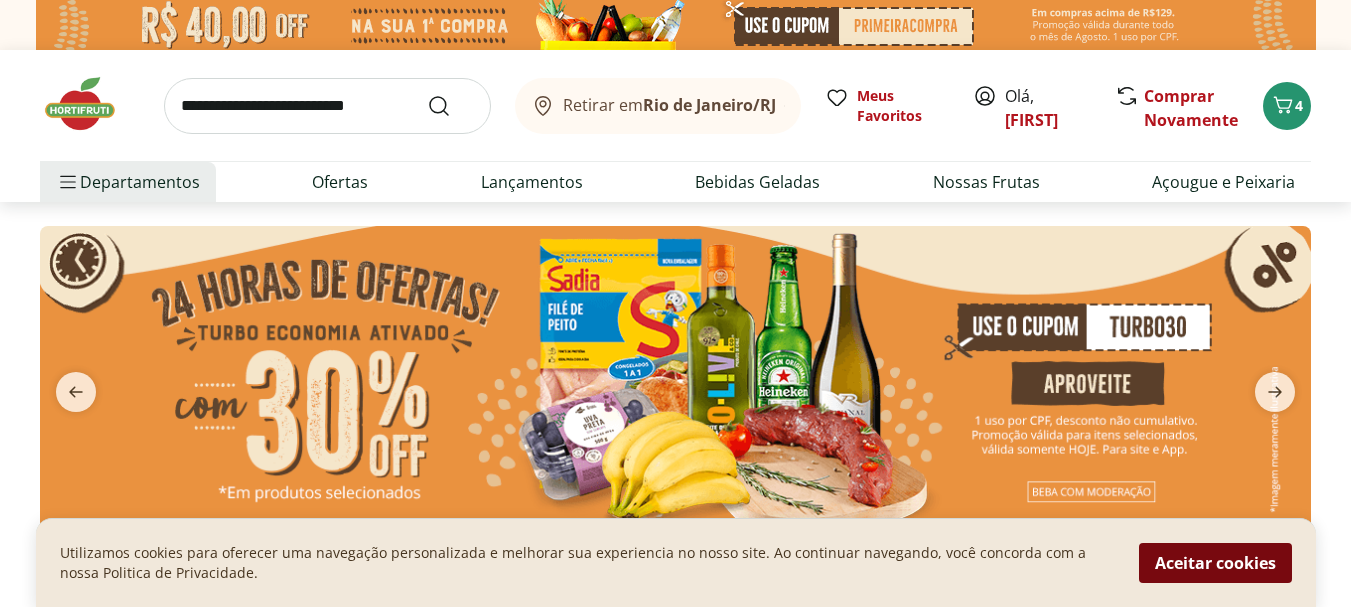 click on "Aceitar cookies" at bounding box center [1215, 563] 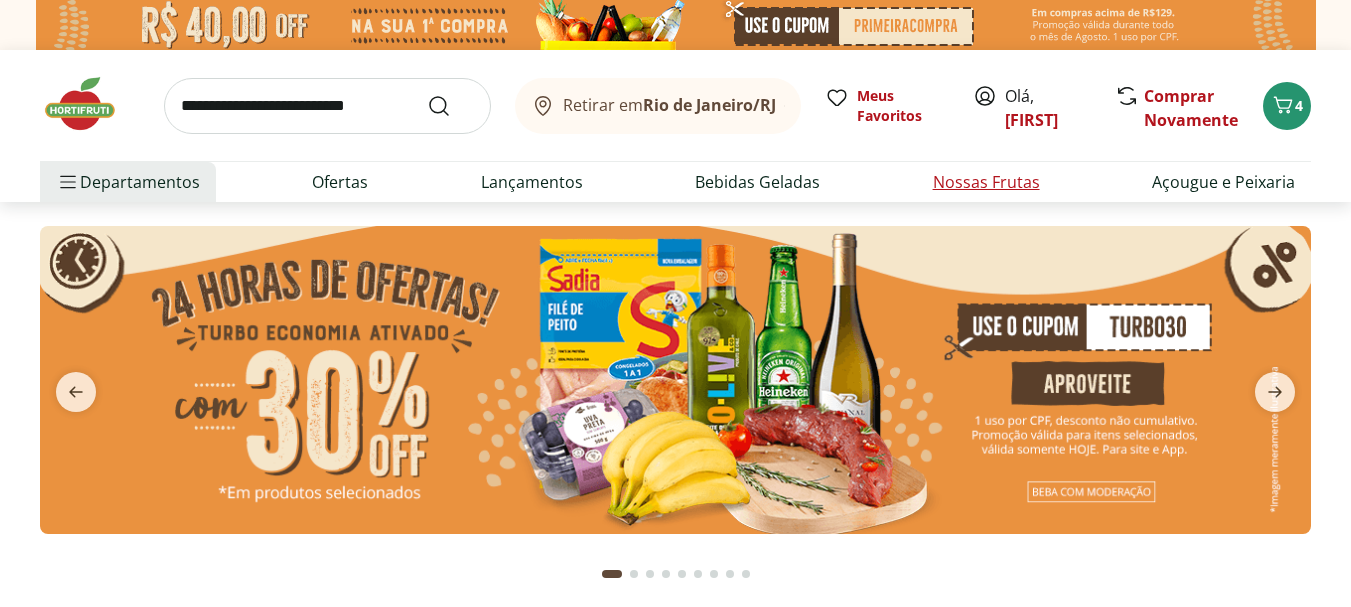 click on "Nossas Frutas" at bounding box center (986, 182) 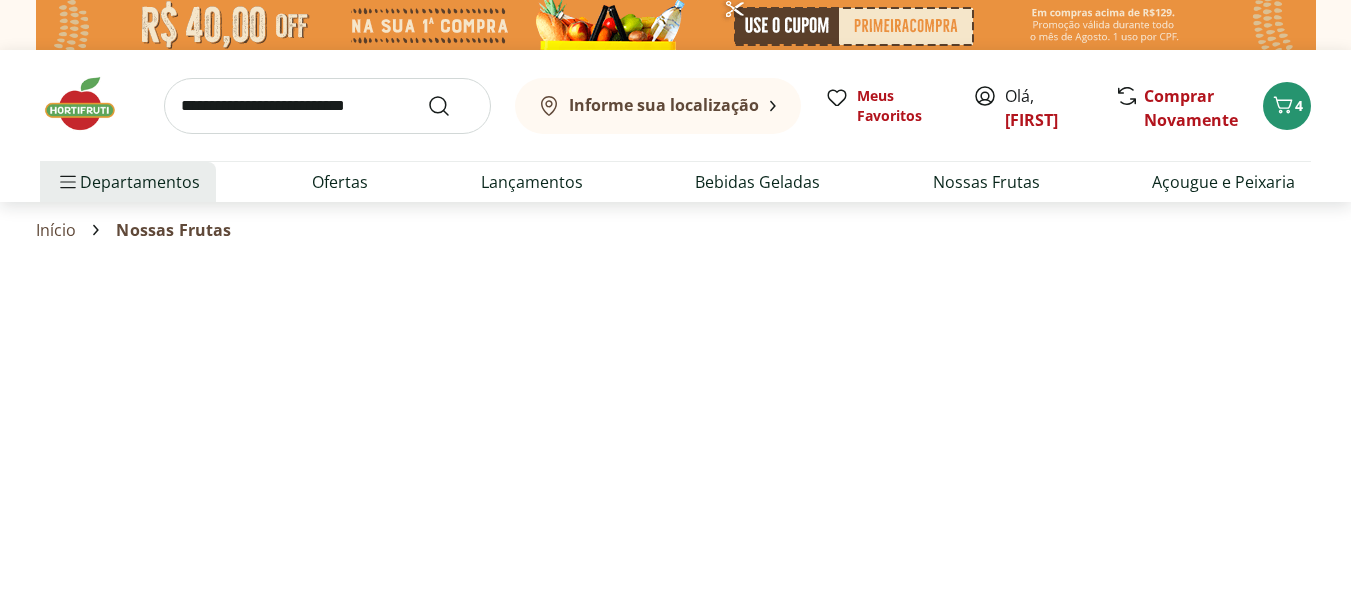 select on "**********" 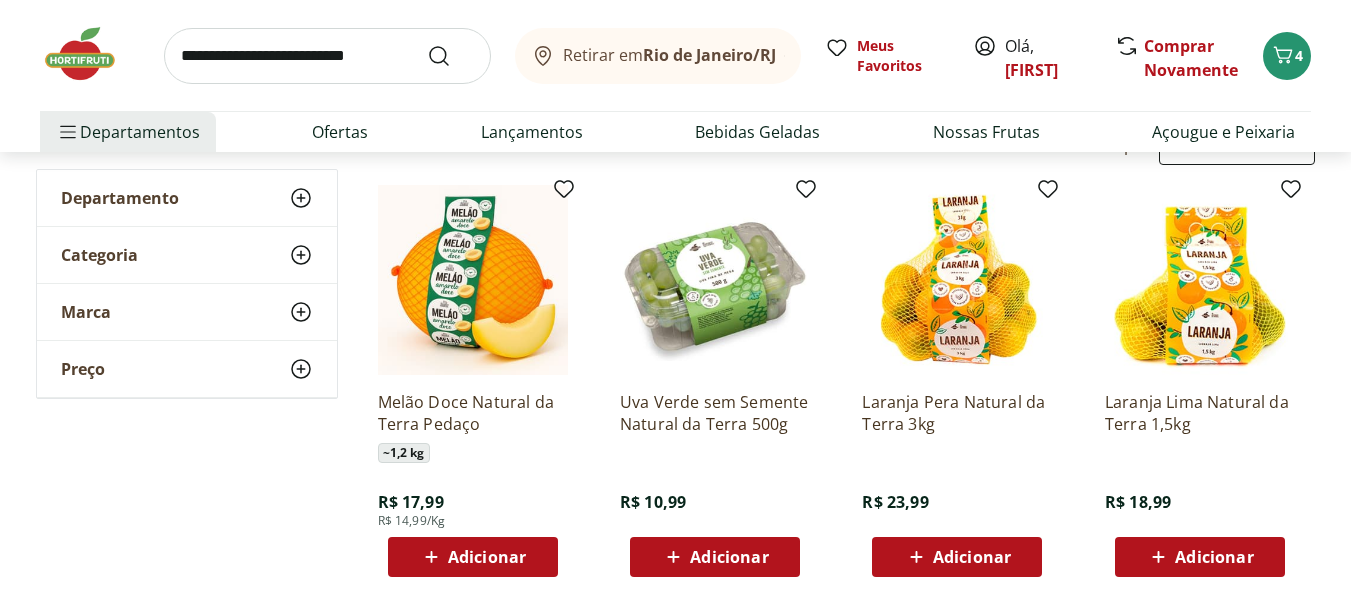 scroll, scrollTop: 200, scrollLeft: 0, axis: vertical 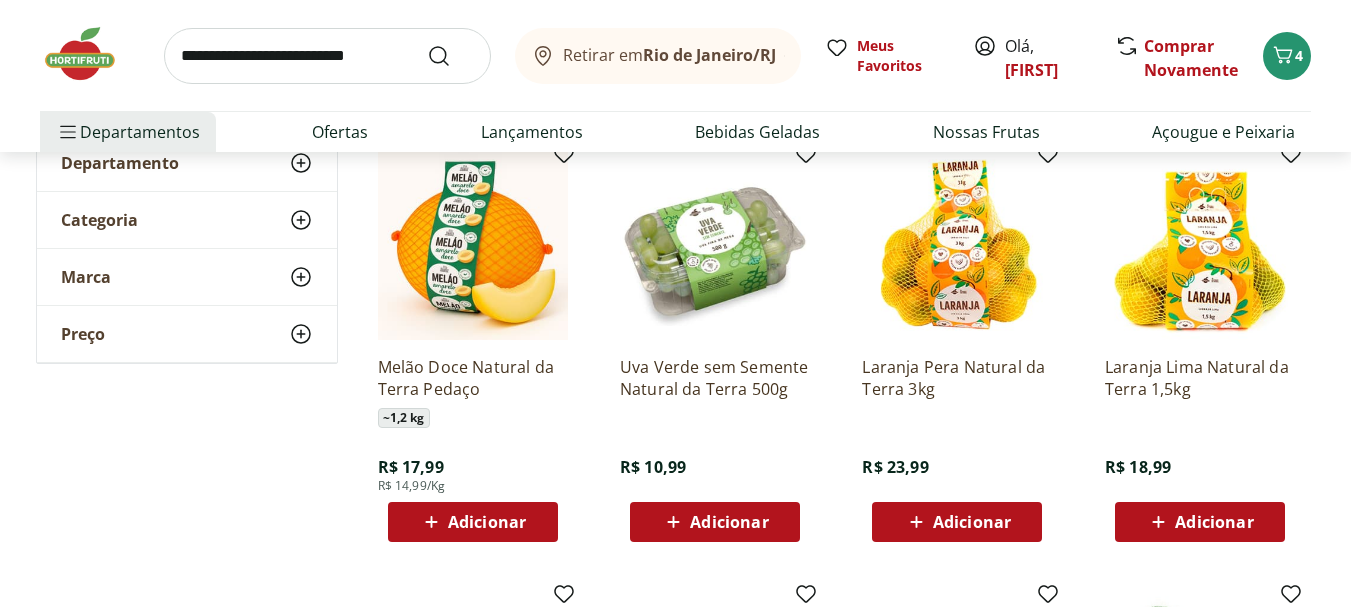 click on "Adicionar" at bounding box center (487, 522) 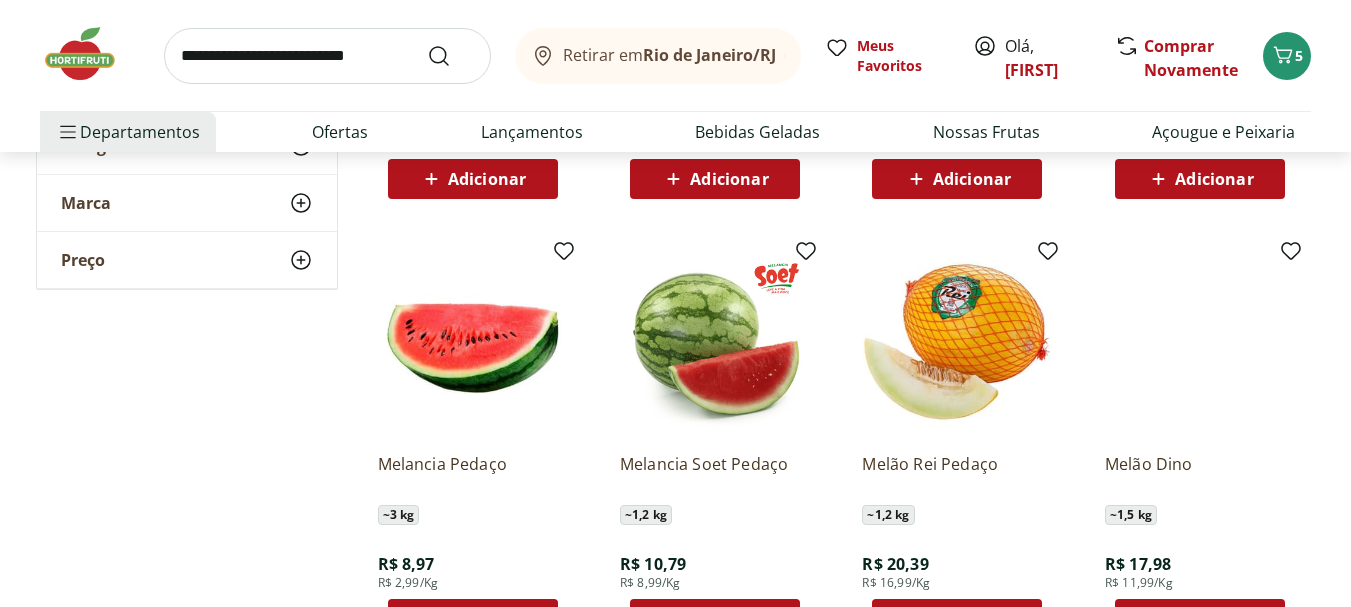 scroll, scrollTop: 1100, scrollLeft: 0, axis: vertical 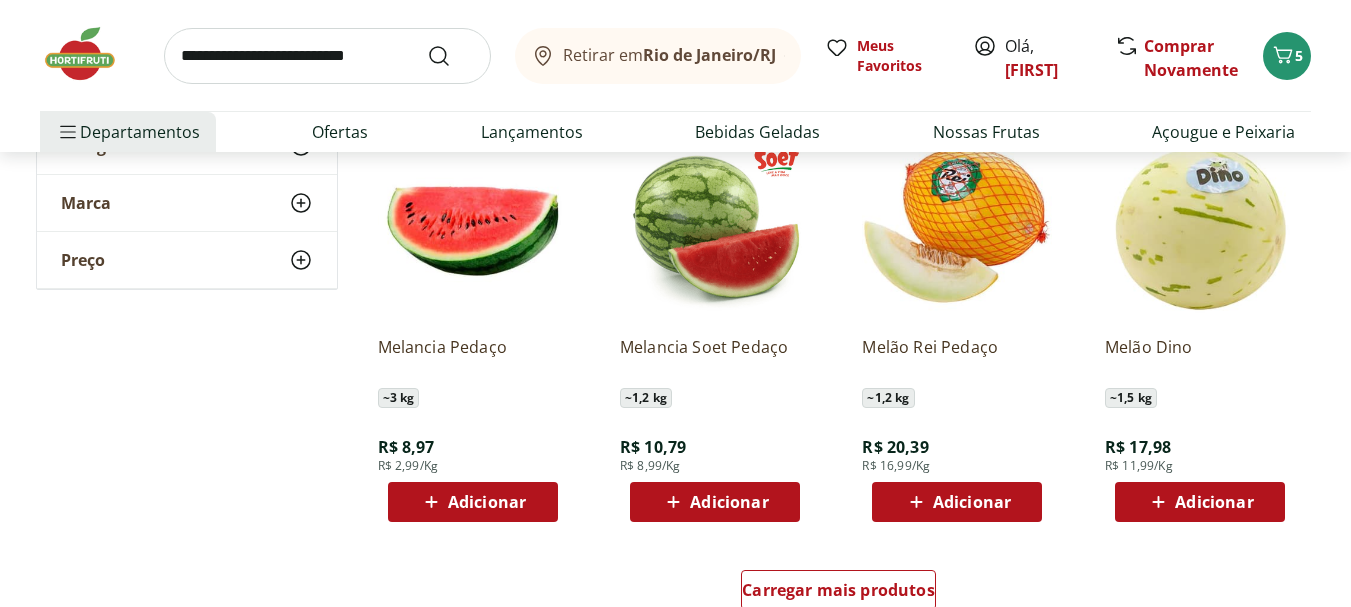 click on "Adicionar" at bounding box center [1214, 502] 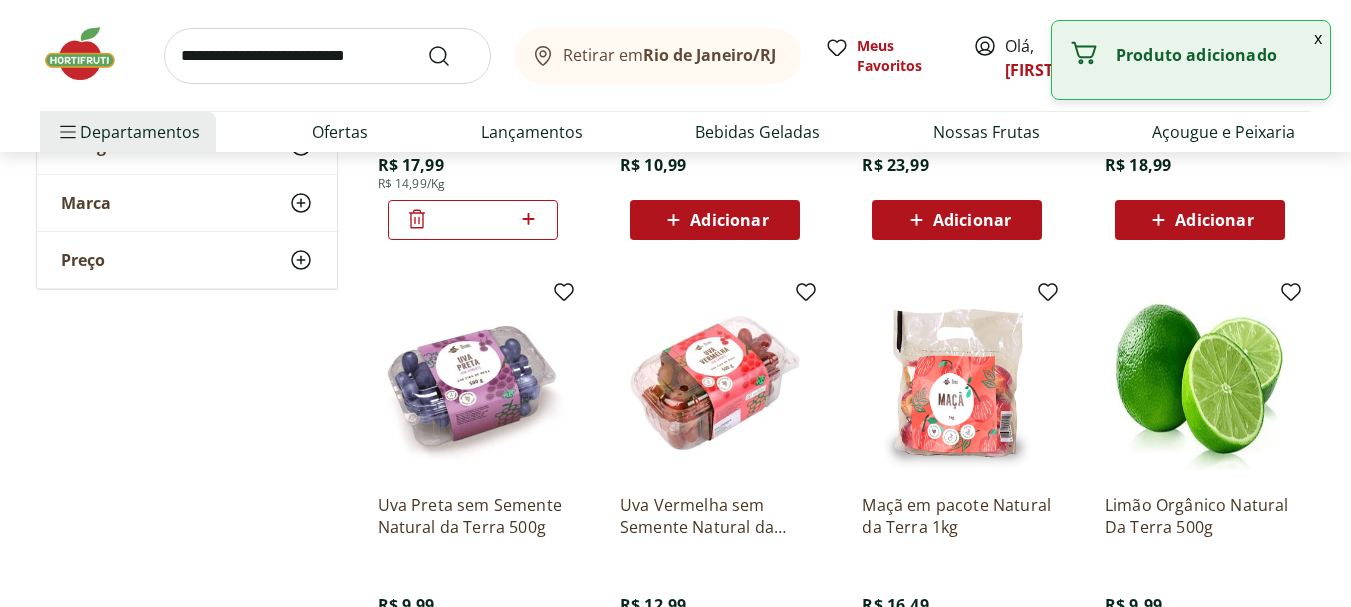 scroll, scrollTop: 500, scrollLeft: 0, axis: vertical 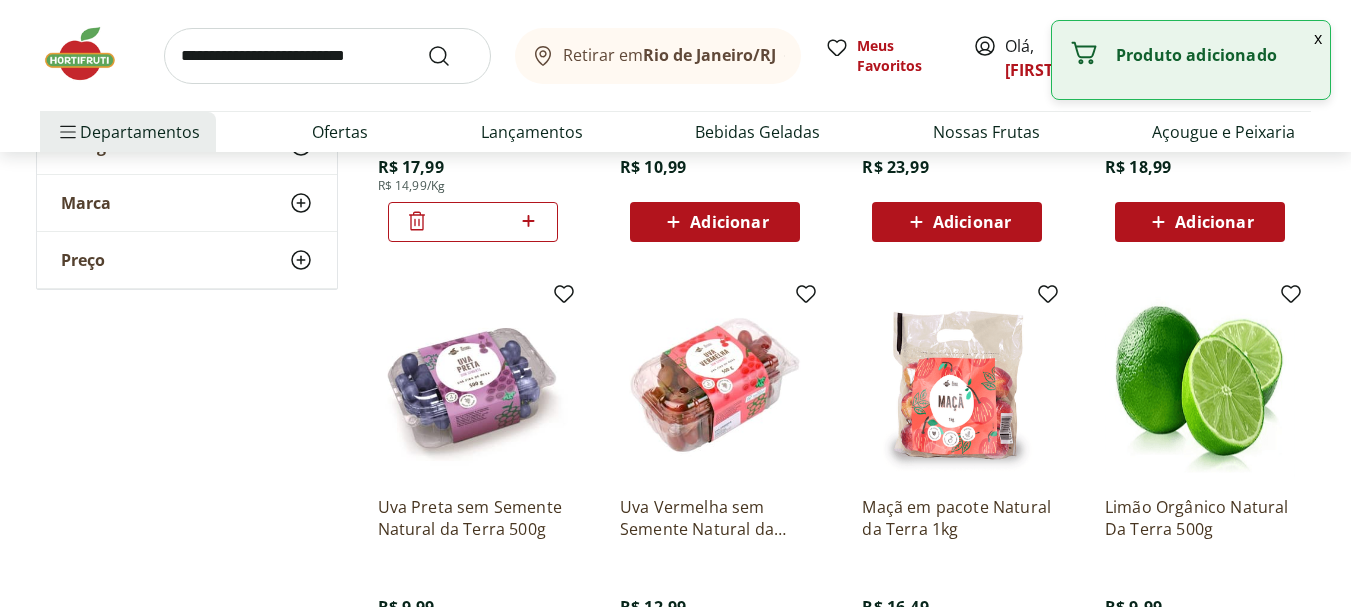 click 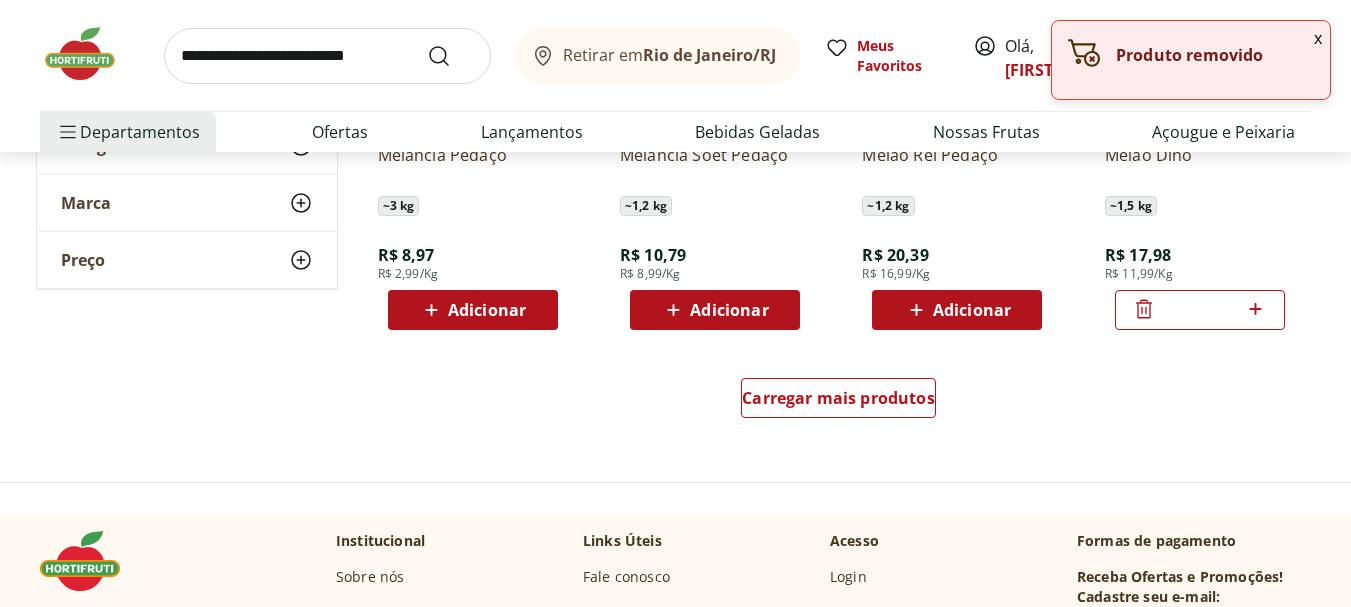 scroll, scrollTop: 1300, scrollLeft: 0, axis: vertical 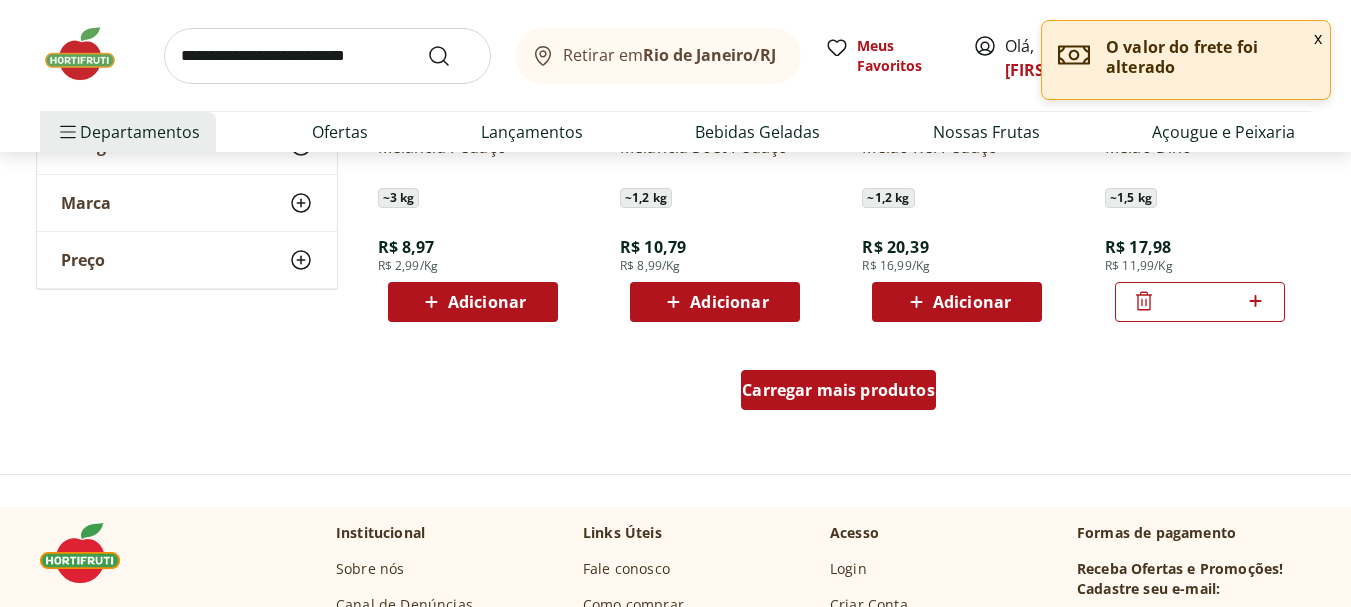 click on "Carregar mais produtos" at bounding box center [838, 390] 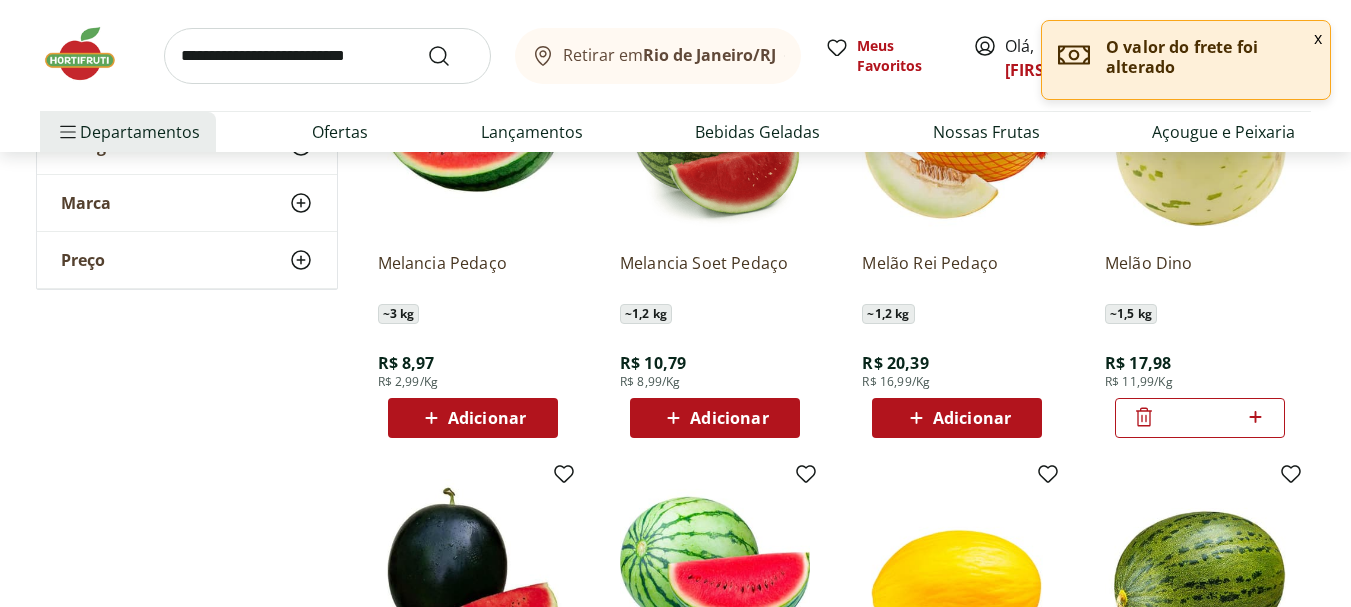 scroll, scrollTop: 1200, scrollLeft: 0, axis: vertical 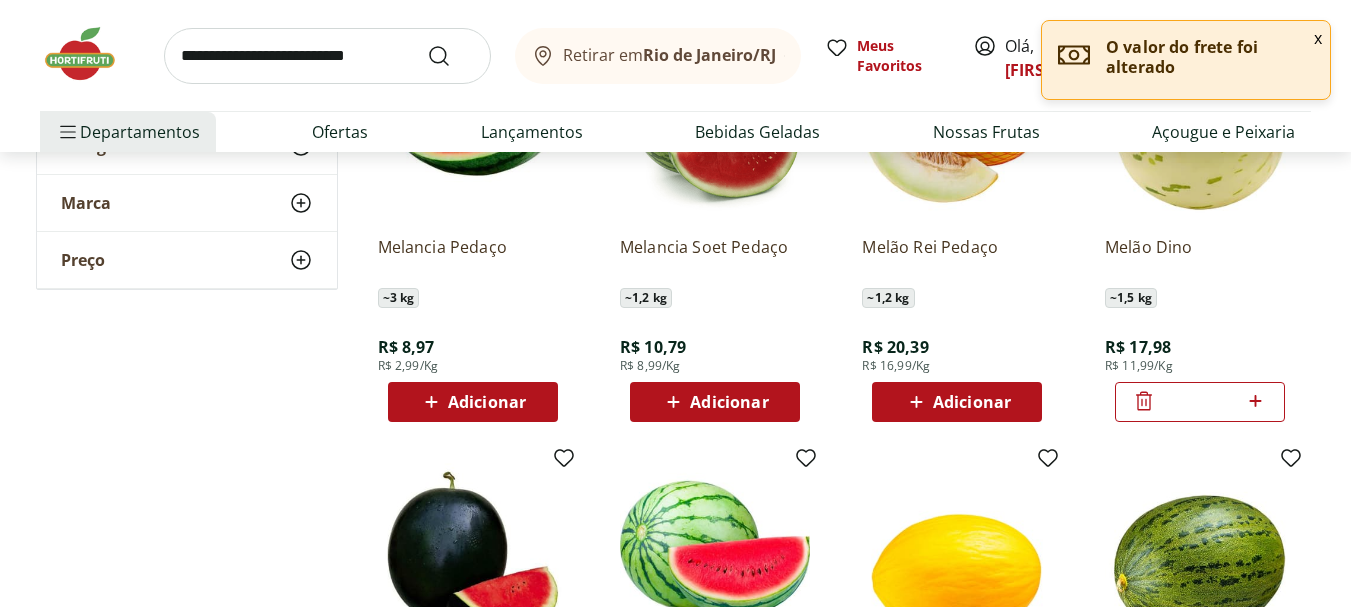 click 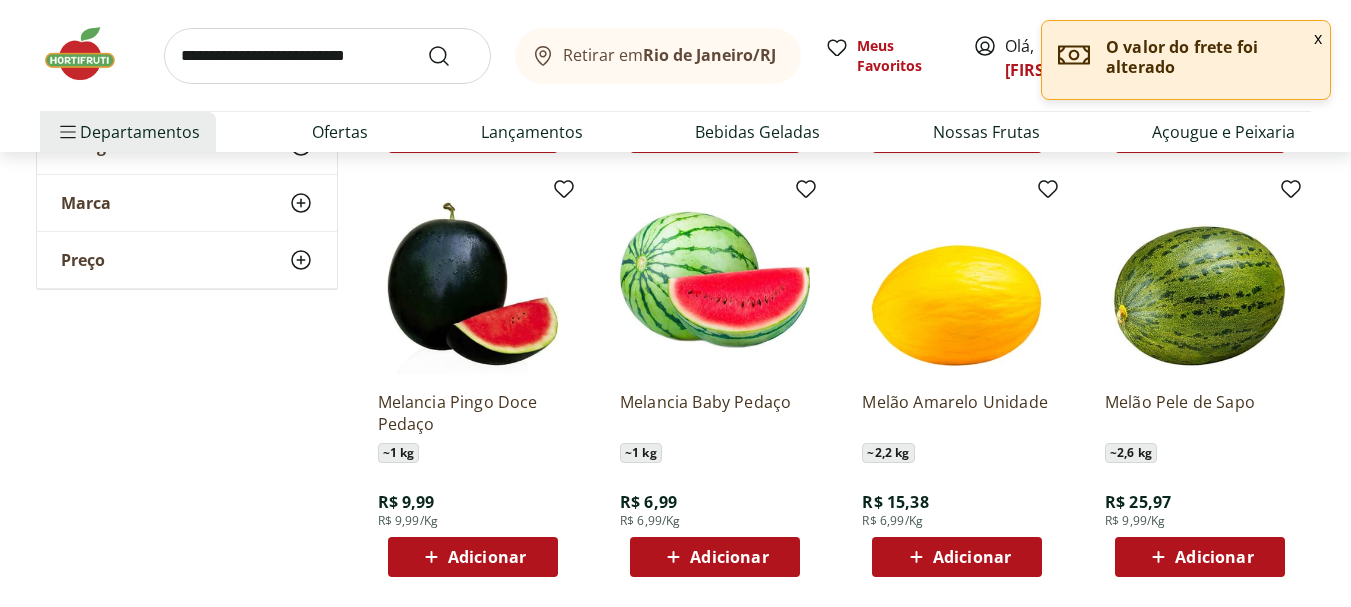 scroll, scrollTop: 1600, scrollLeft: 0, axis: vertical 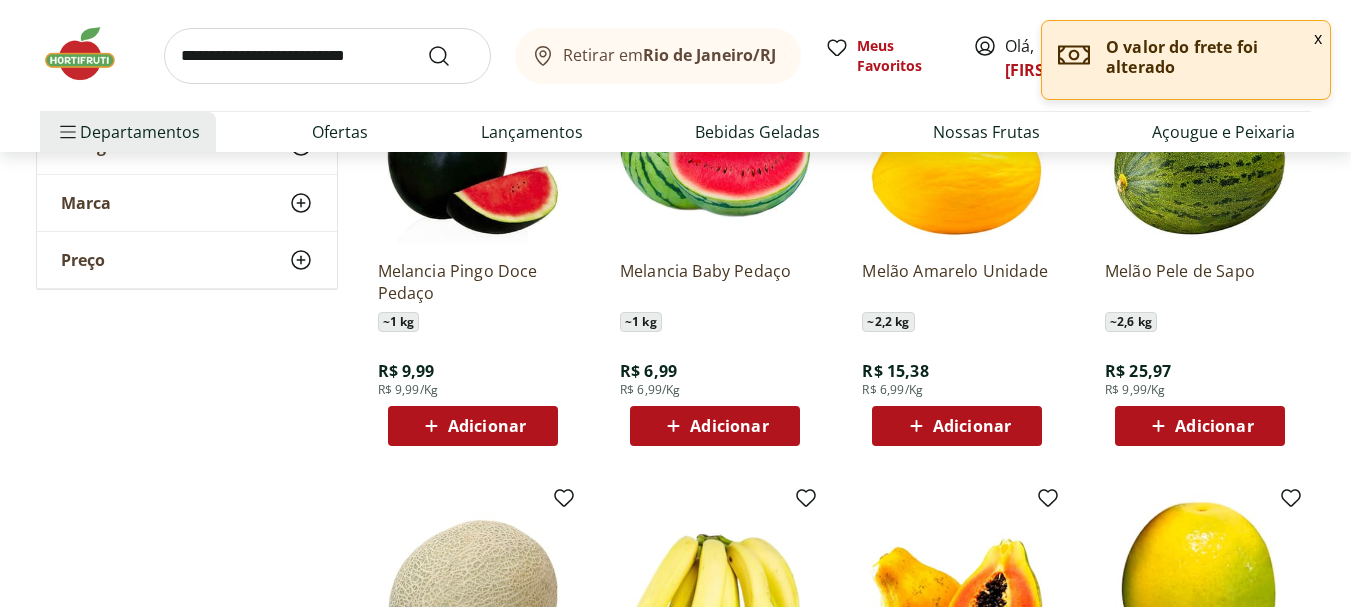 click on "Adicionar" at bounding box center [972, 426] 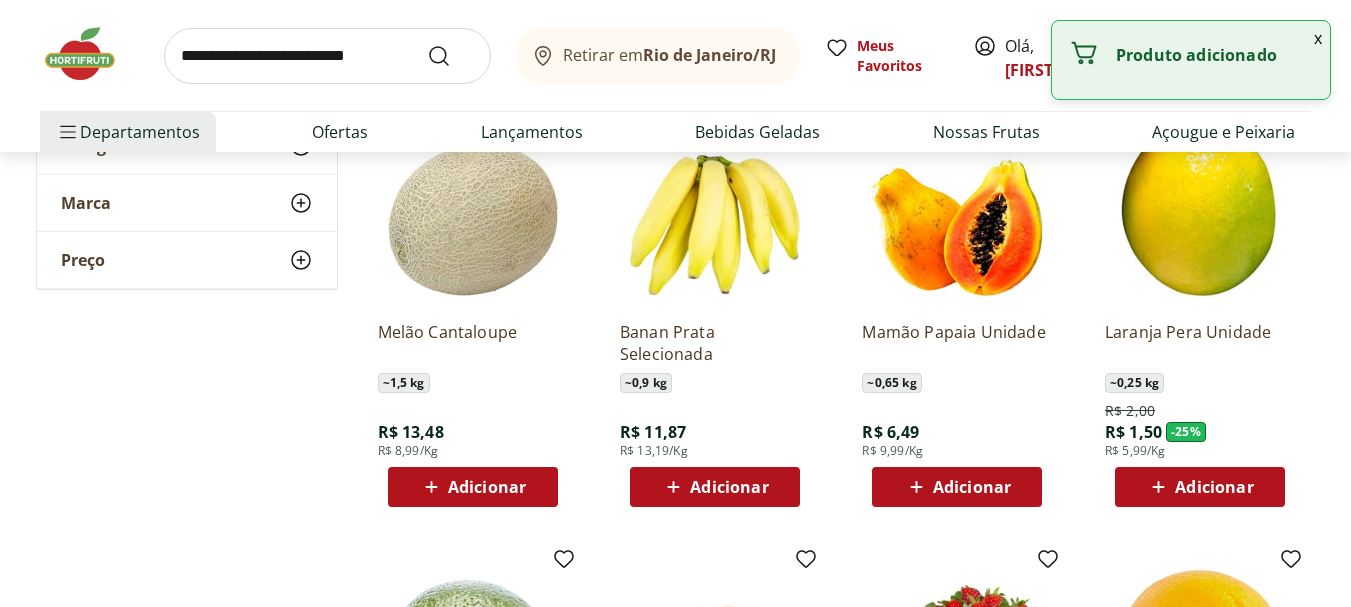scroll, scrollTop: 2000, scrollLeft: 0, axis: vertical 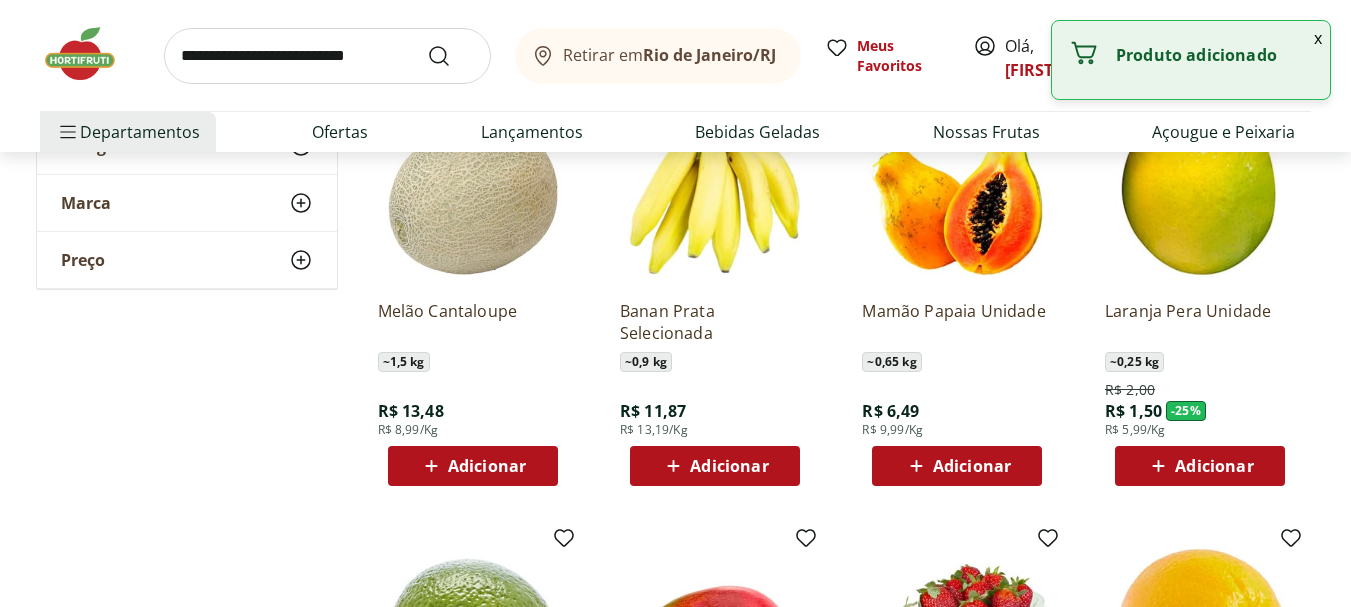 click 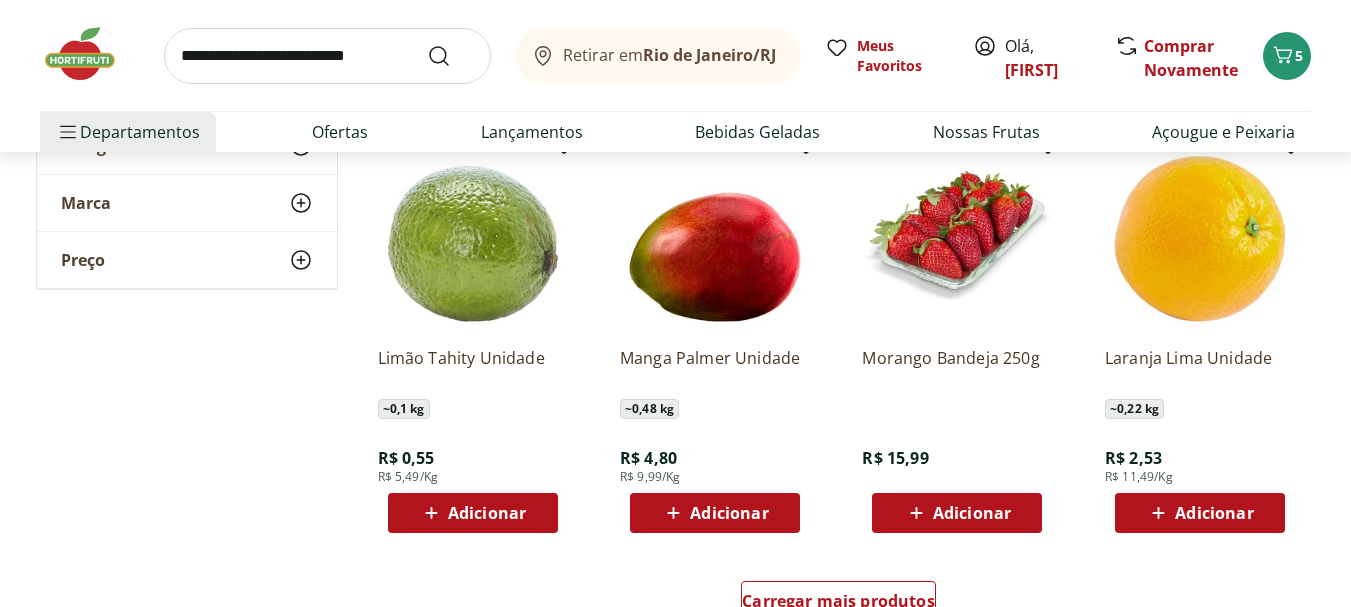 scroll, scrollTop: 2400, scrollLeft: 0, axis: vertical 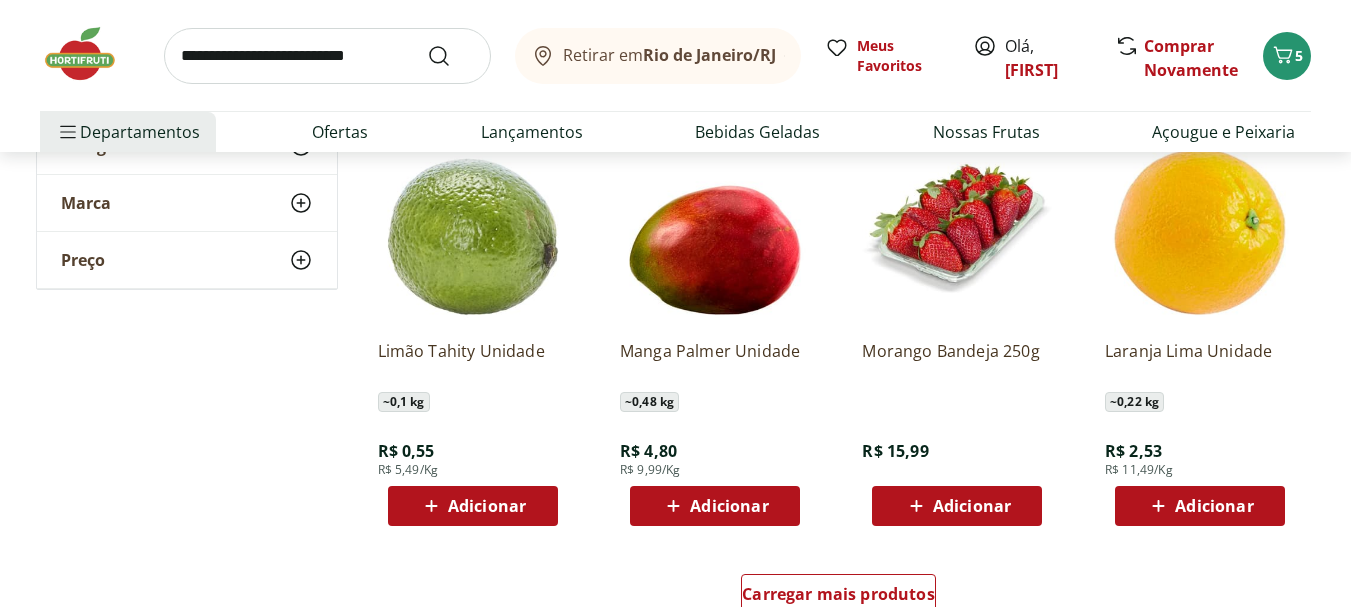 click on "Adicionar" at bounding box center (972, 506) 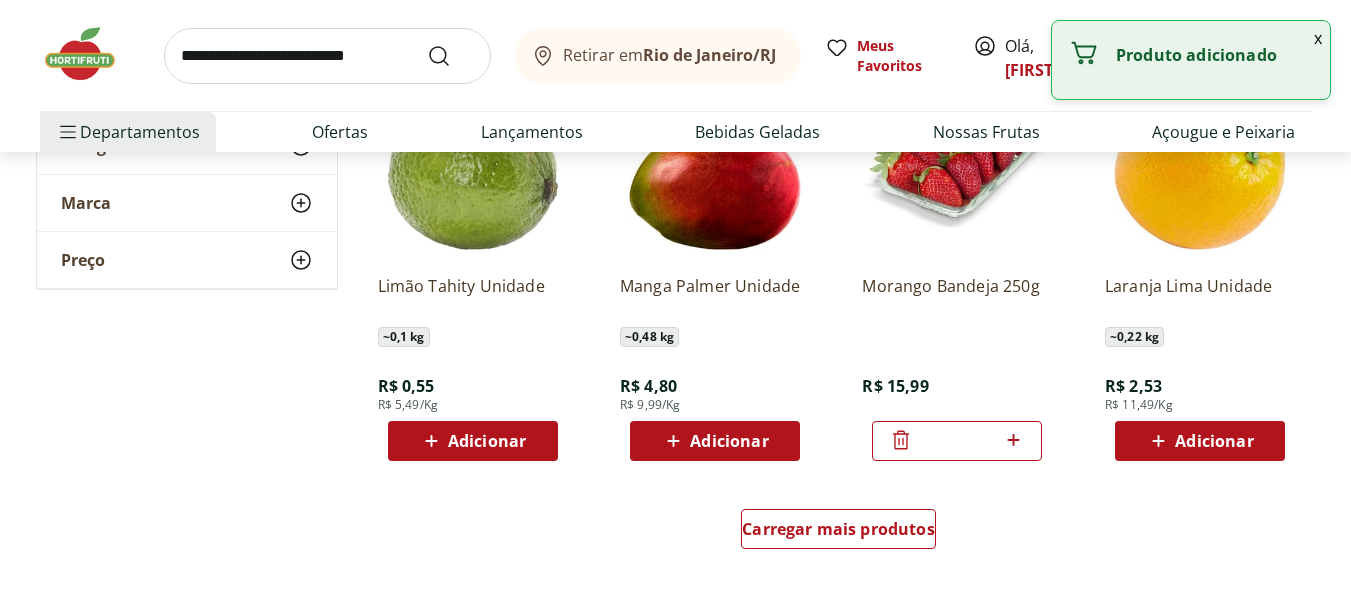 scroll, scrollTop: 2500, scrollLeft: 0, axis: vertical 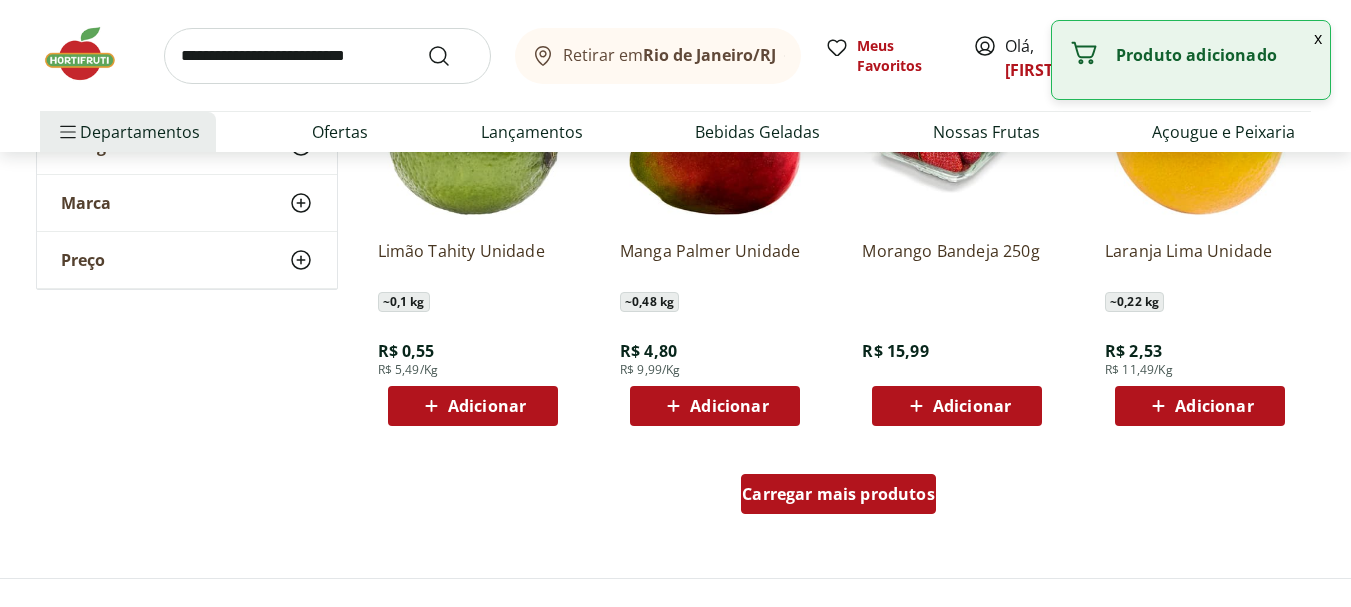click on "Carregar mais produtos" at bounding box center [838, 494] 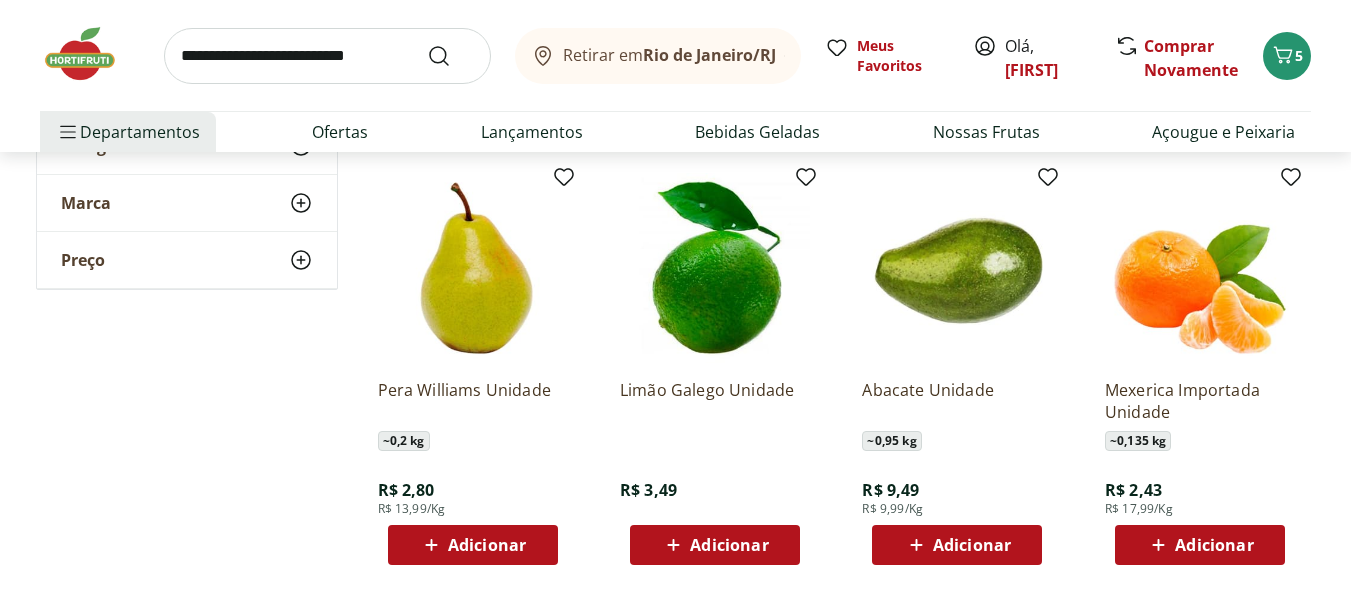 scroll, scrollTop: 3700, scrollLeft: 0, axis: vertical 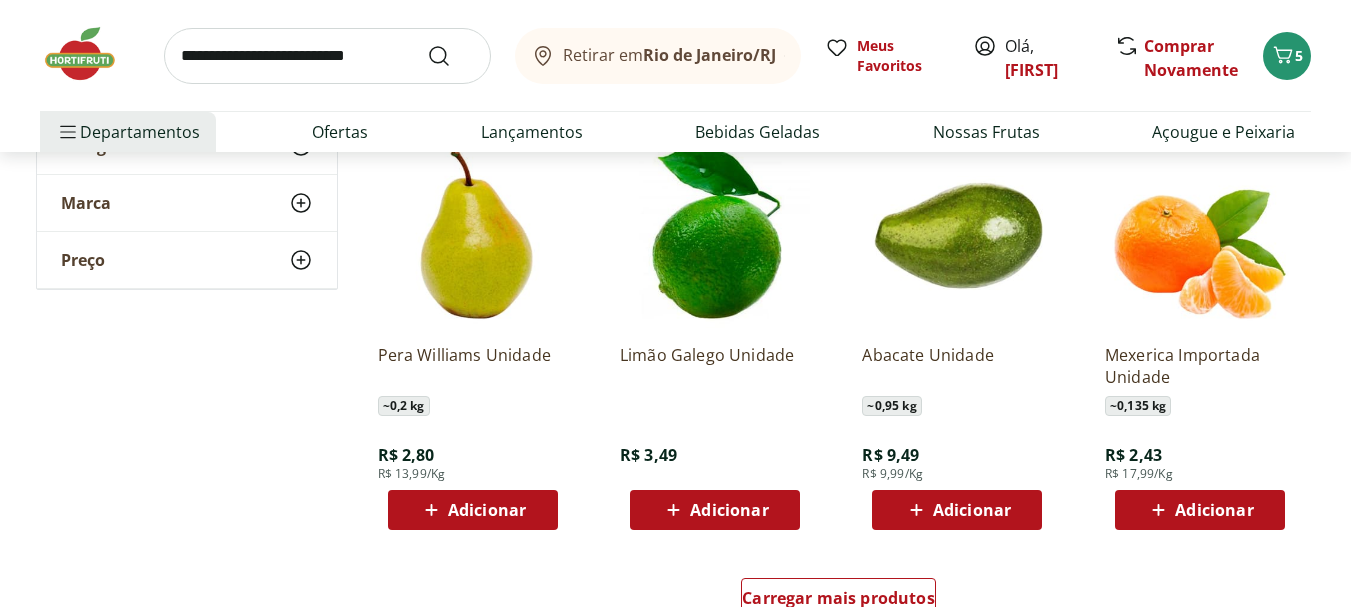 click on "Adicionar" at bounding box center (473, 510) 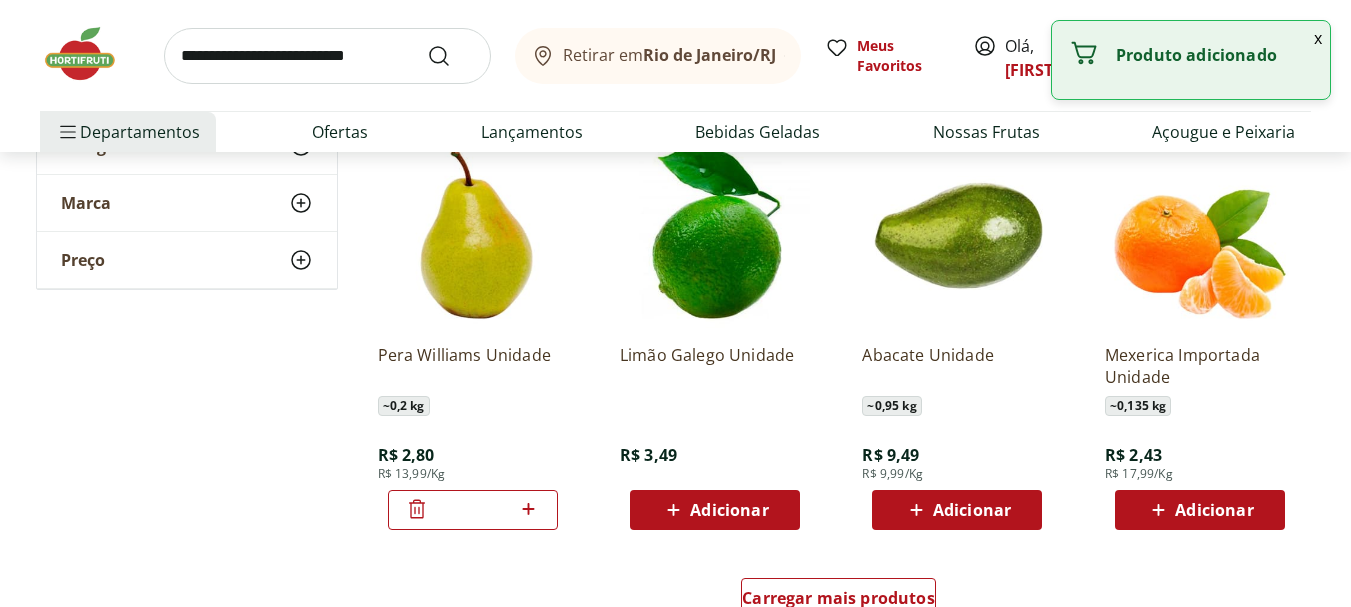 click 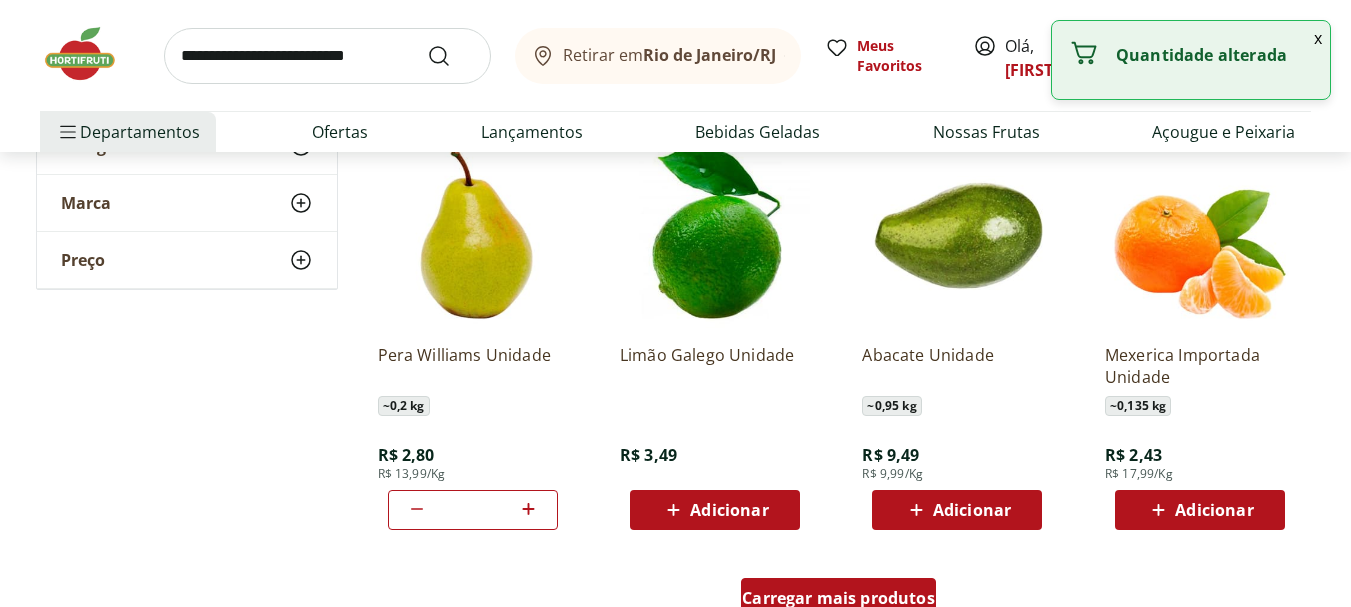 click on "Carregar mais produtos" at bounding box center (838, 598) 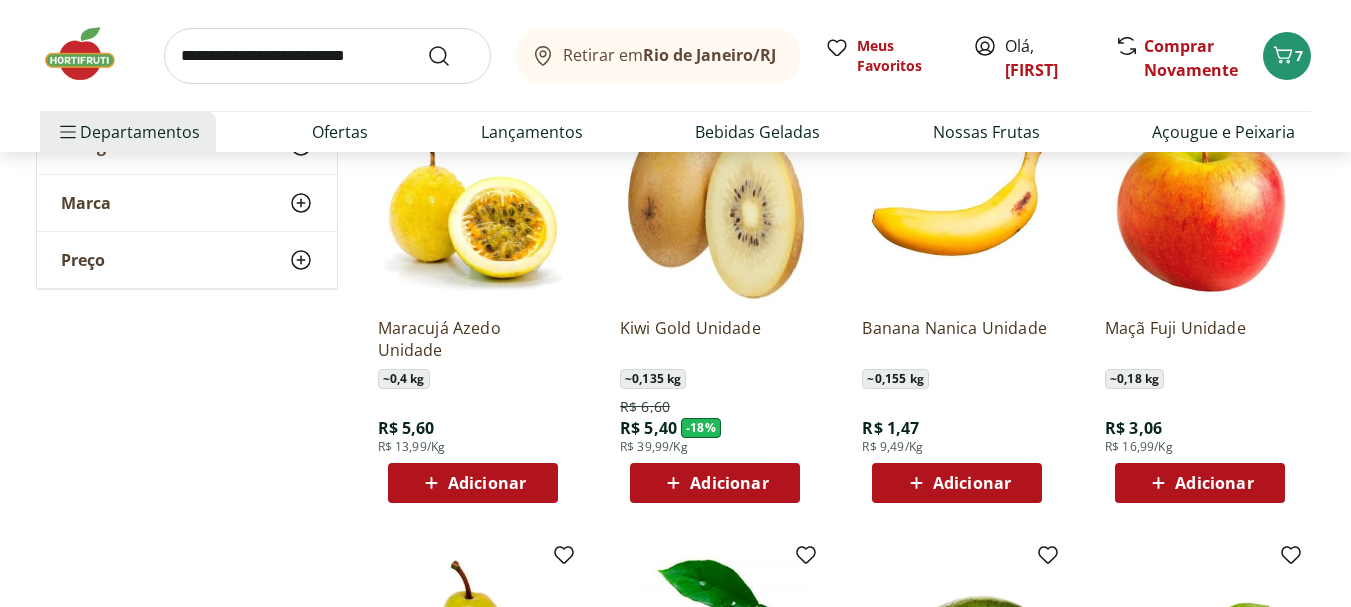 scroll, scrollTop: 3400, scrollLeft: 0, axis: vertical 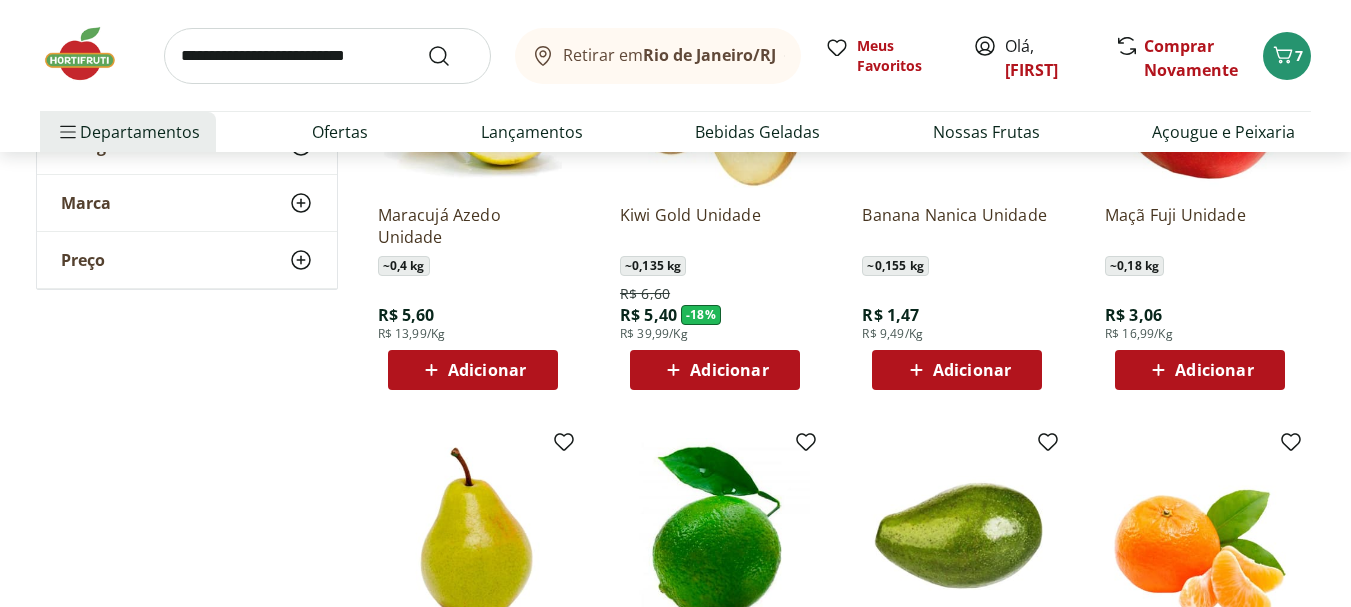 click on "Adicionar" at bounding box center [1214, 370] 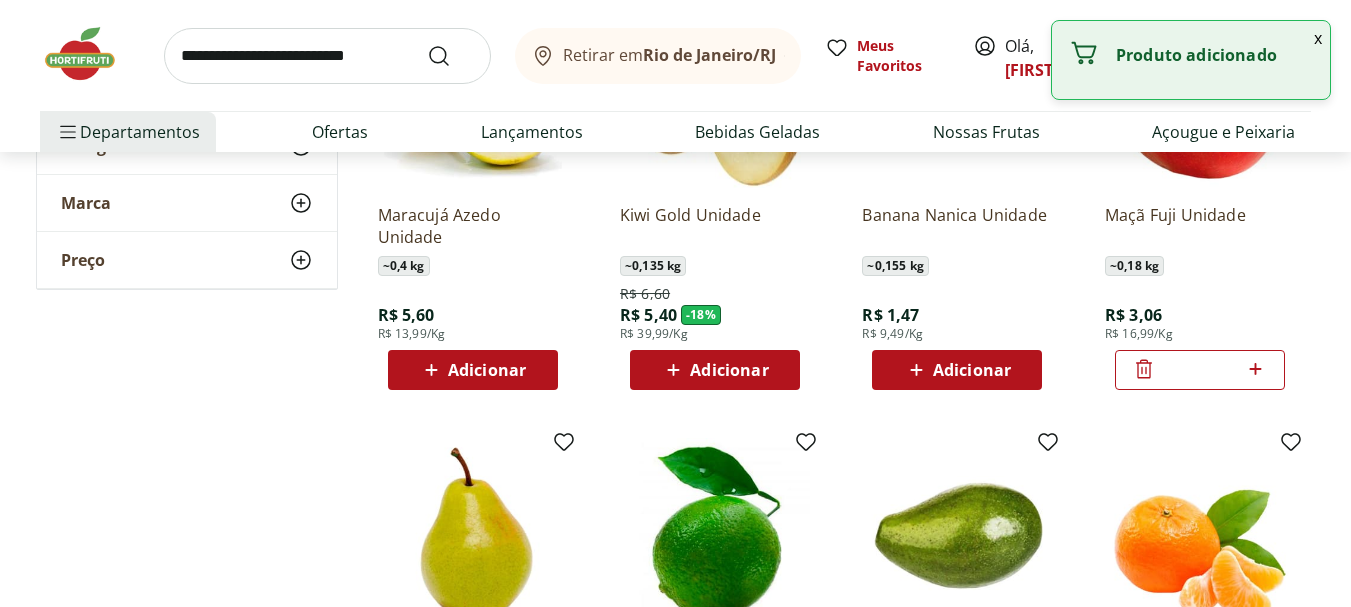 click 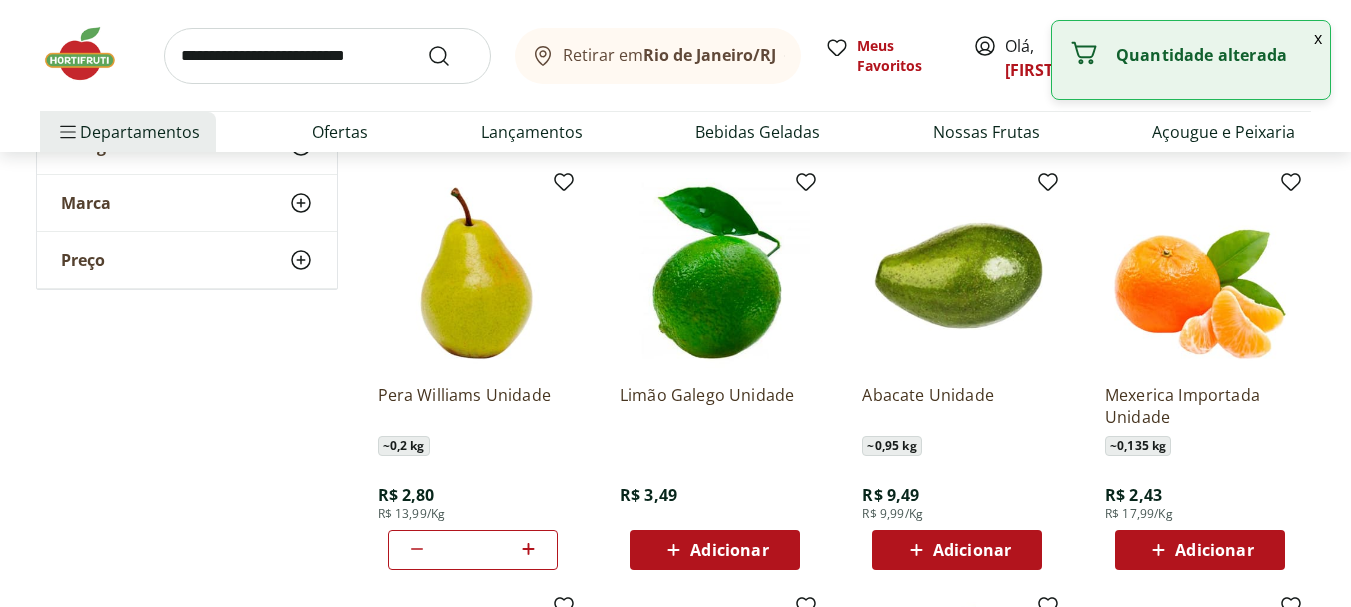 scroll, scrollTop: 4000, scrollLeft: 0, axis: vertical 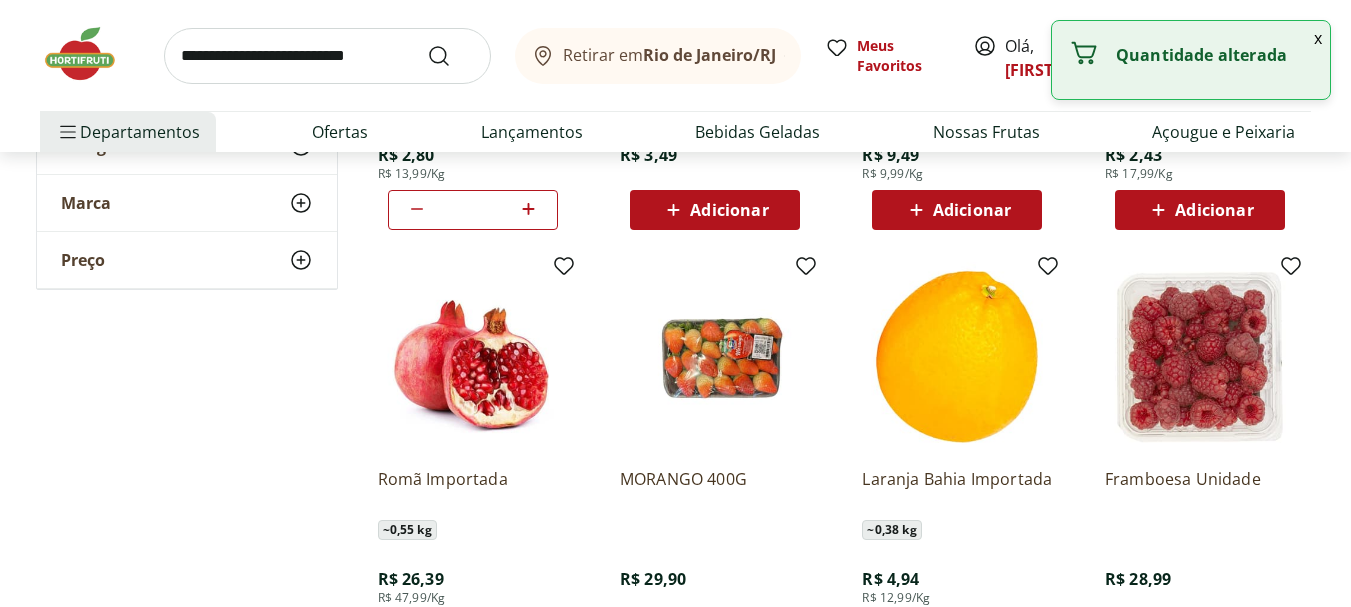 type on "*" 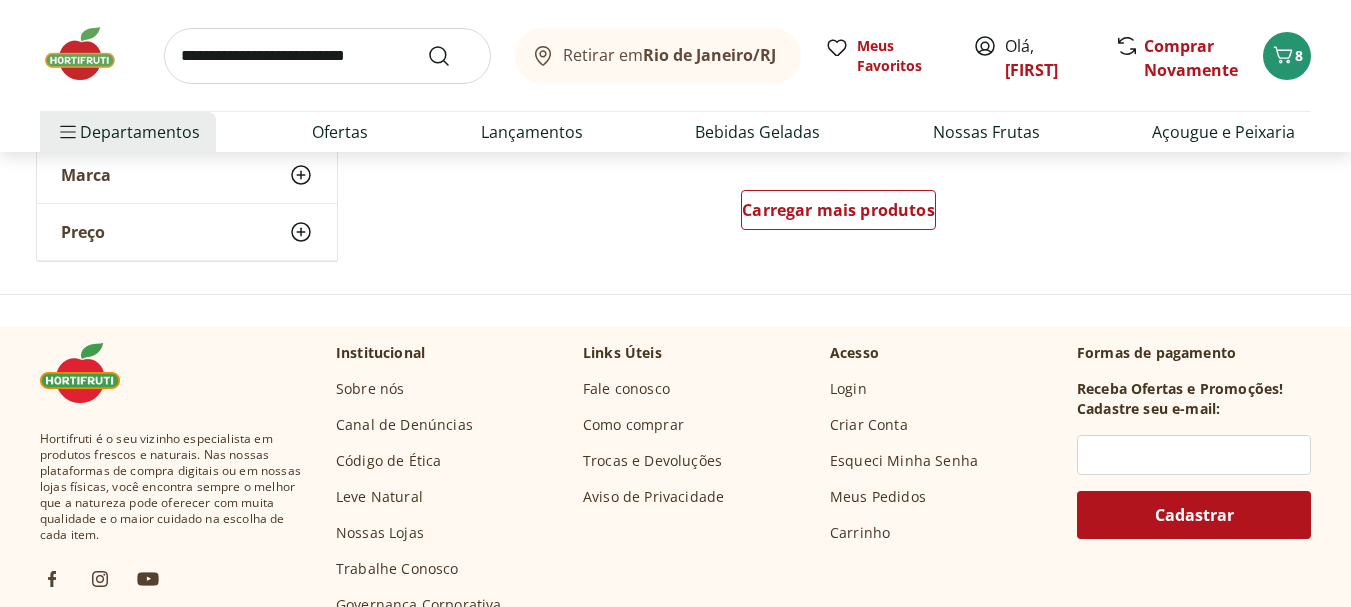 scroll, scrollTop: 5400, scrollLeft: 0, axis: vertical 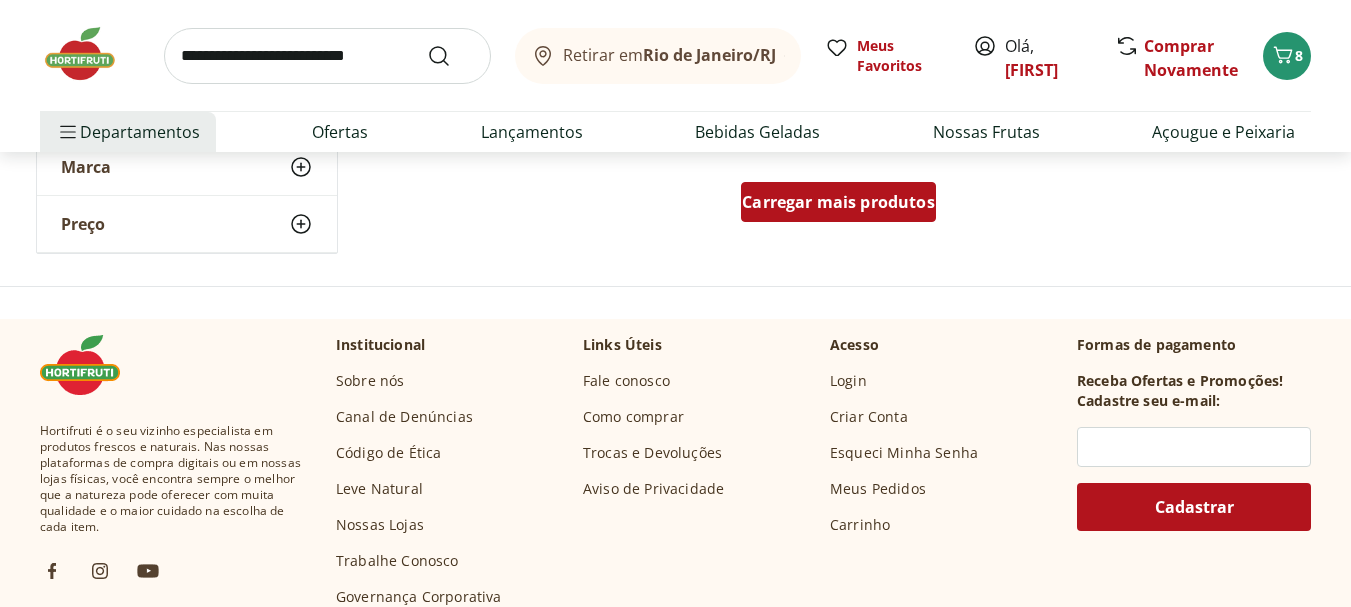 click on "Carregar mais produtos" at bounding box center [838, 202] 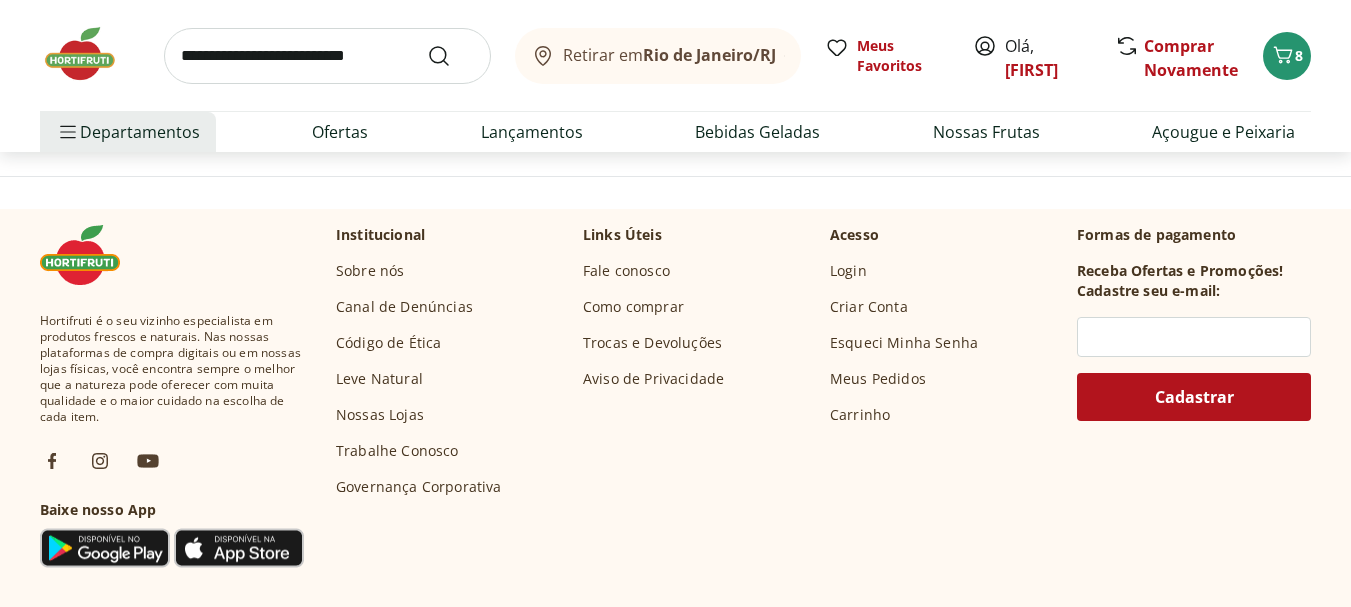 scroll, scrollTop: 7000, scrollLeft: 0, axis: vertical 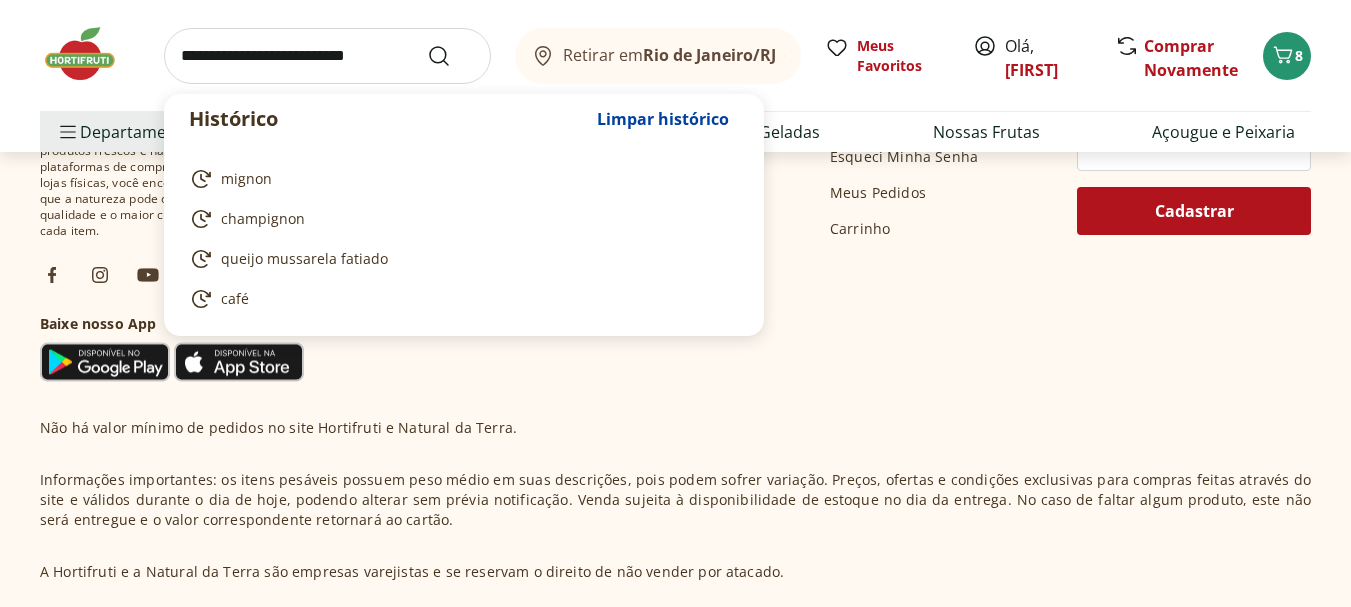 click at bounding box center (327, 56) 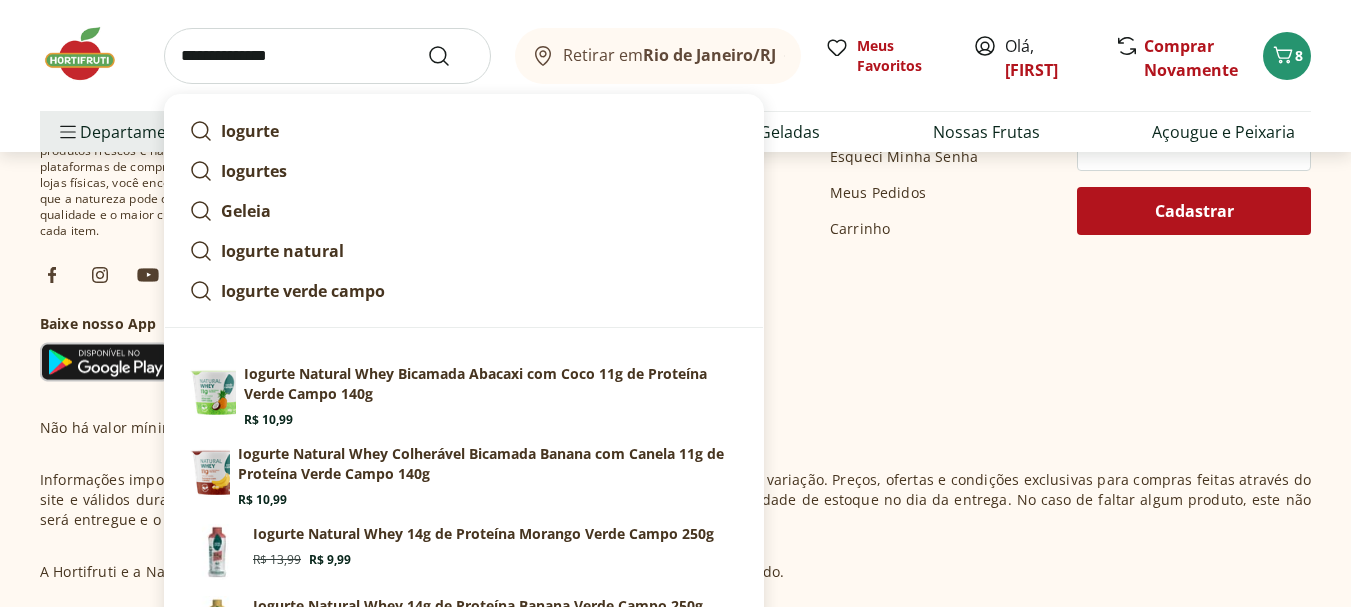 click on "**********" at bounding box center [327, 56] 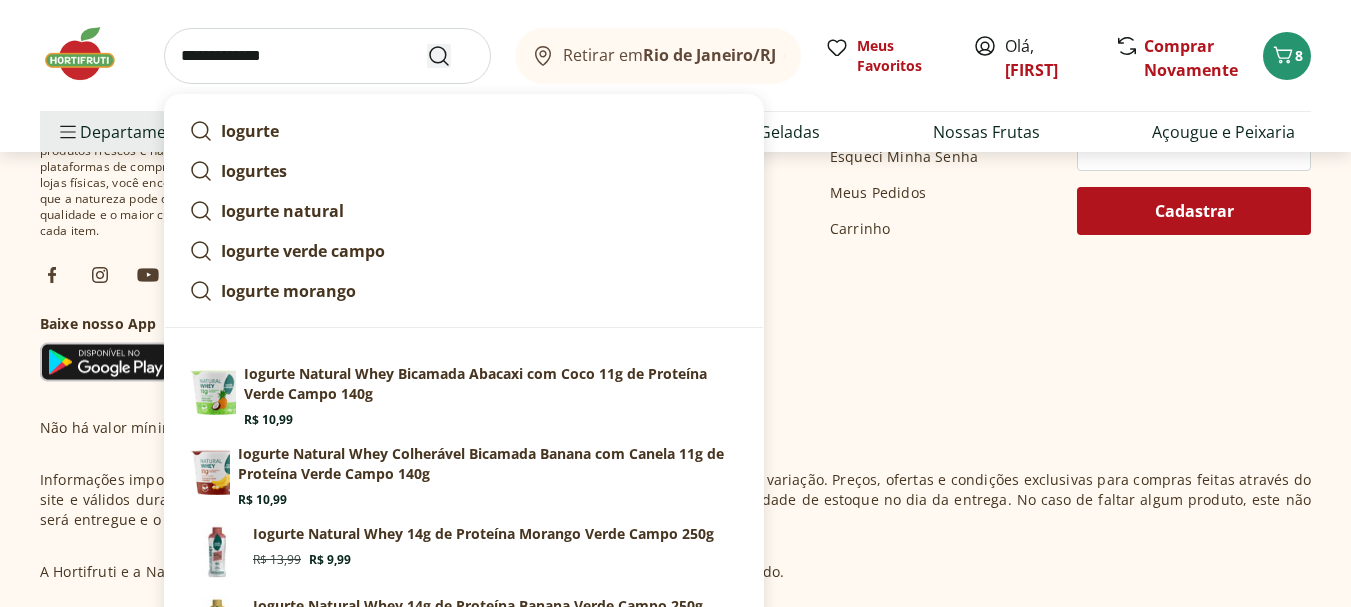 type on "**********" 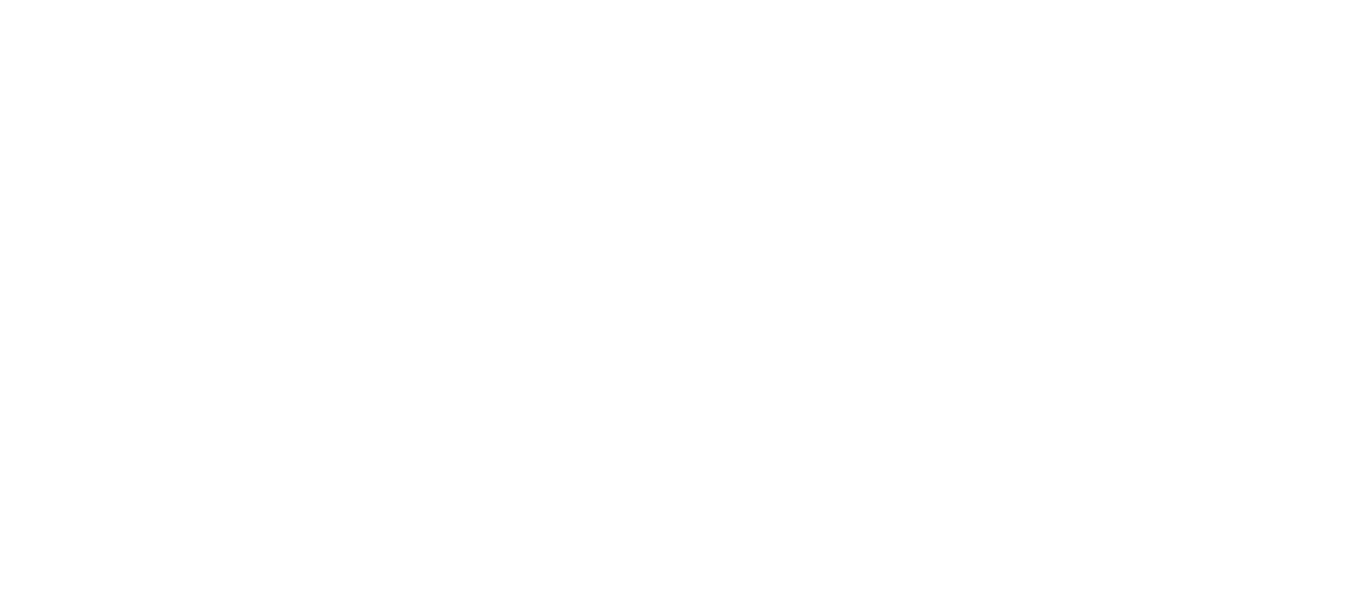 scroll, scrollTop: 0, scrollLeft: 0, axis: both 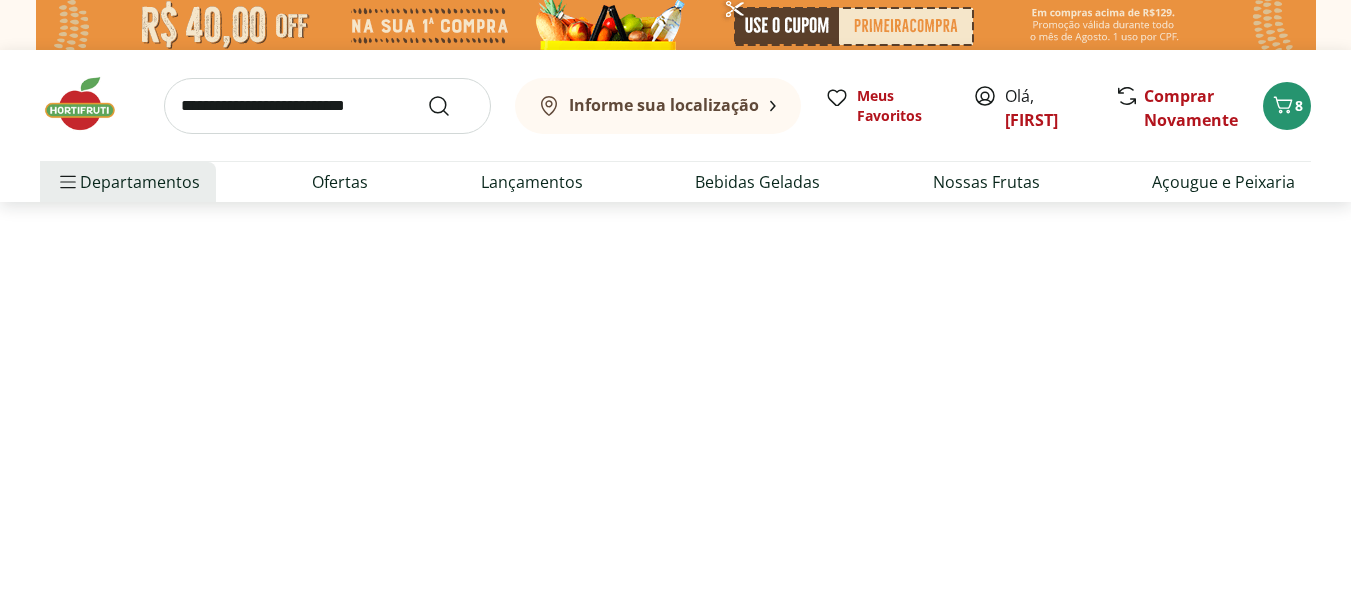 select on "**********" 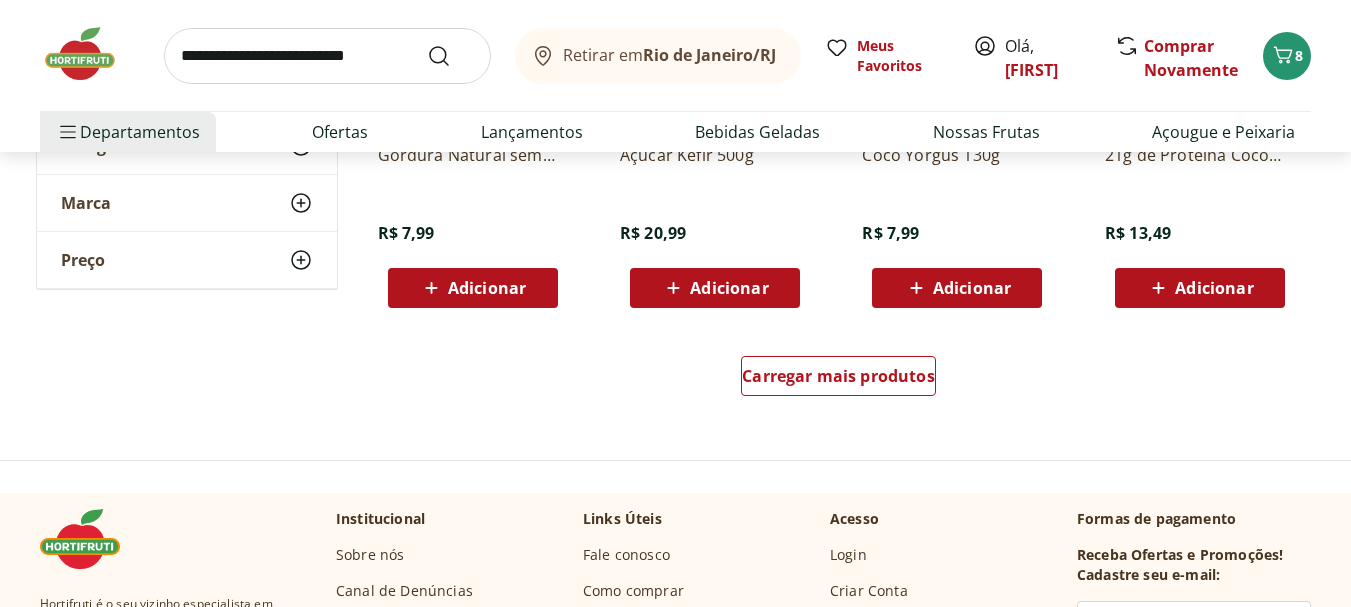 scroll, scrollTop: 1400, scrollLeft: 0, axis: vertical 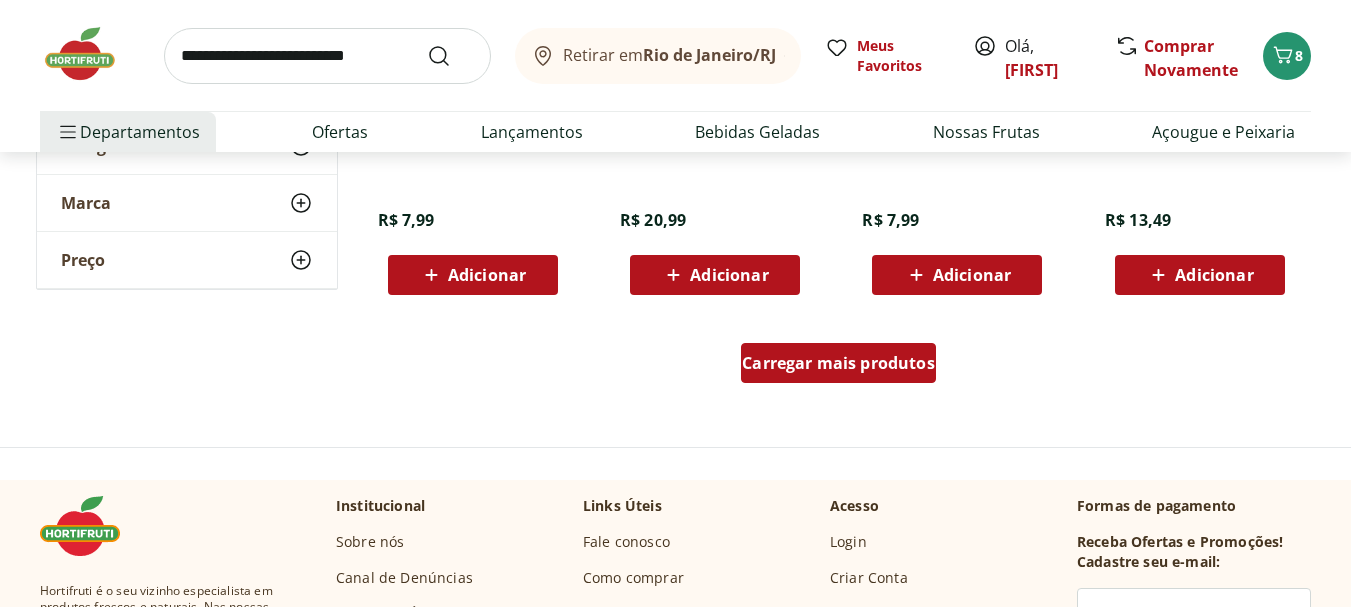 click on "Carregar mais produtos" at bounding box center [838, 363] 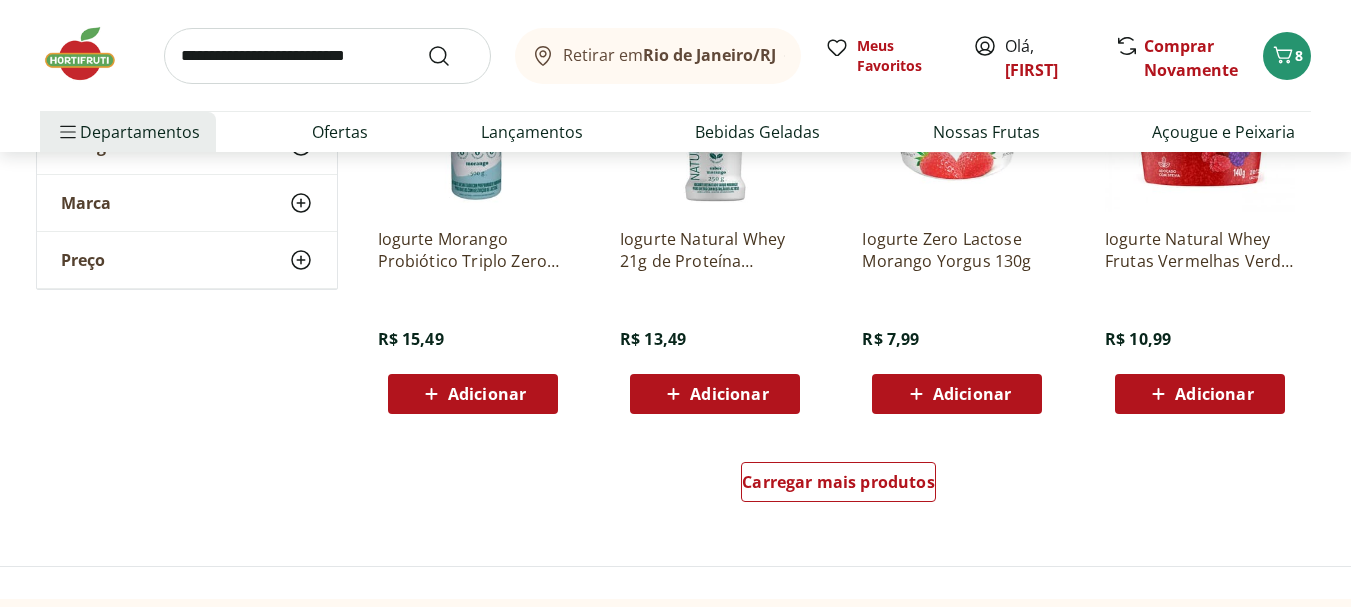 scroll, scrollTop: 2800, scrollLeft: 0, axis: vertical 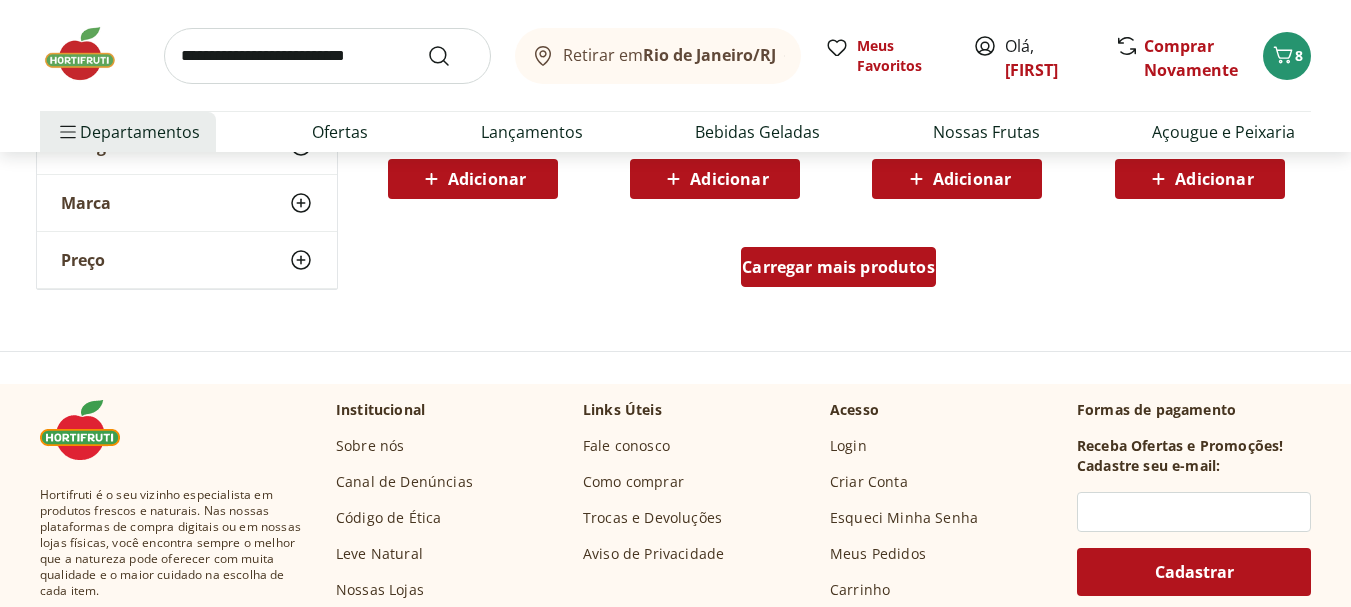 click on "Carregar mais produtos" at bounding box center [838, 267] 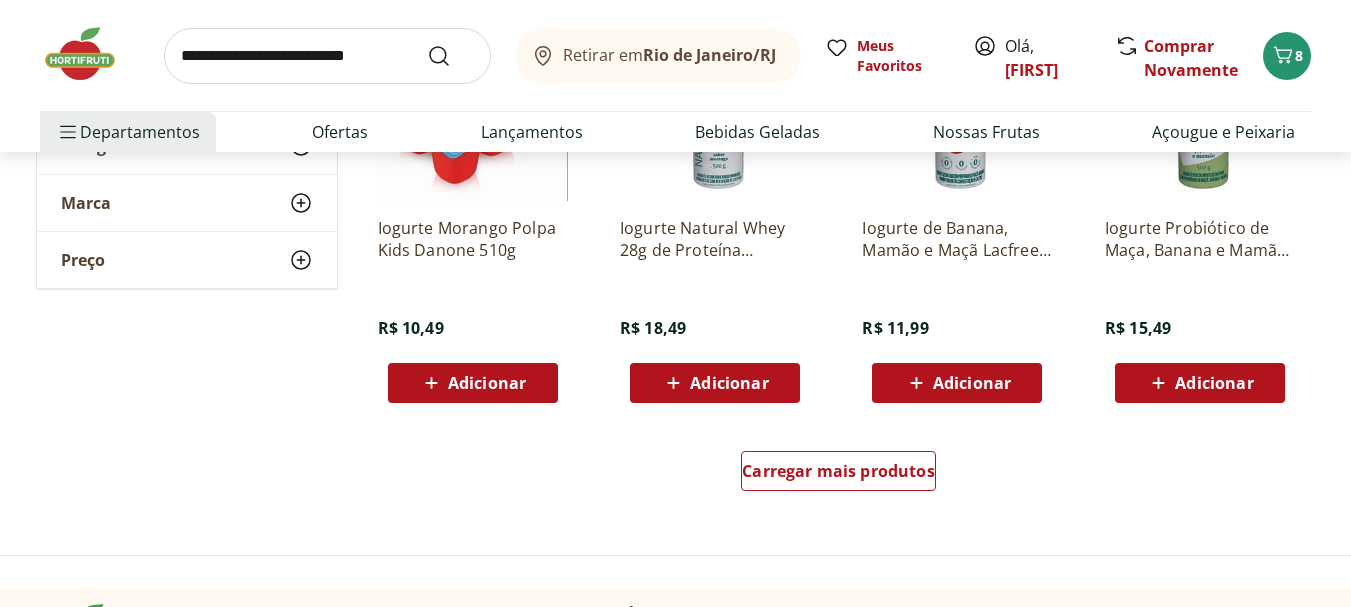 scroll, scrollTop: 4200, scrollLeft: 0, axis: vertical 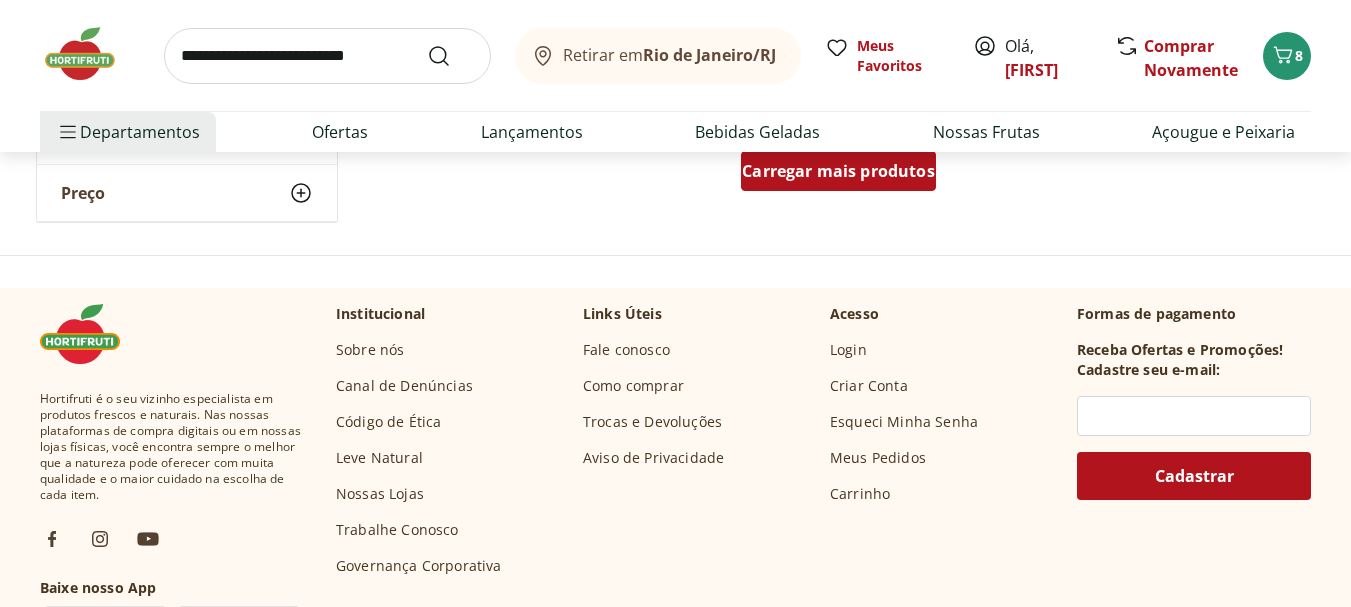 click on "Carregar mais produtos" at bounding box center (838, 171) 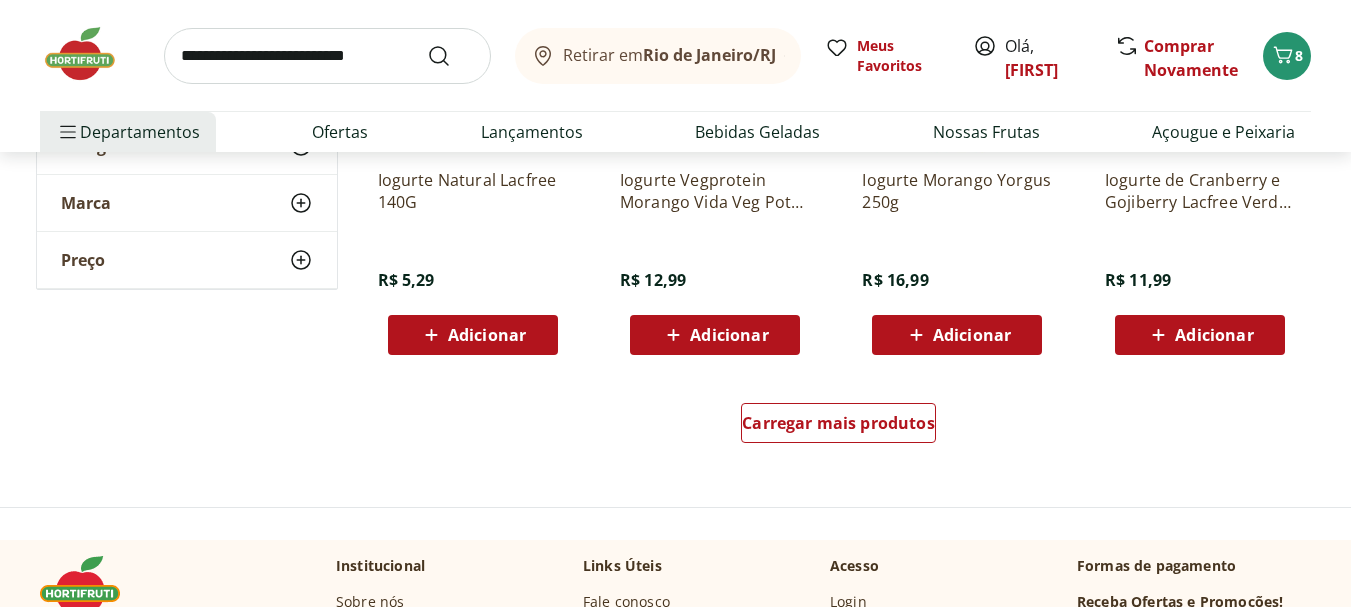 scroll, scrollTop: 5300, scrollLeft: 0, axis: vertical 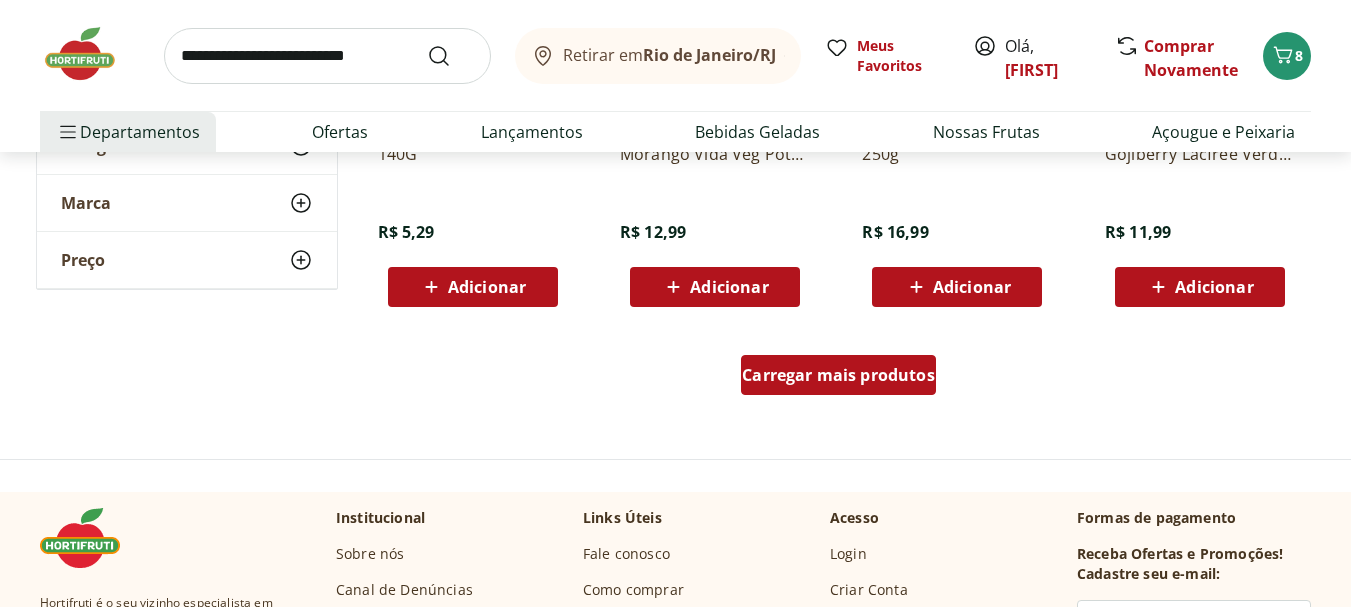 click on "Carregar mais produtos" at bounding box center (838, 375) 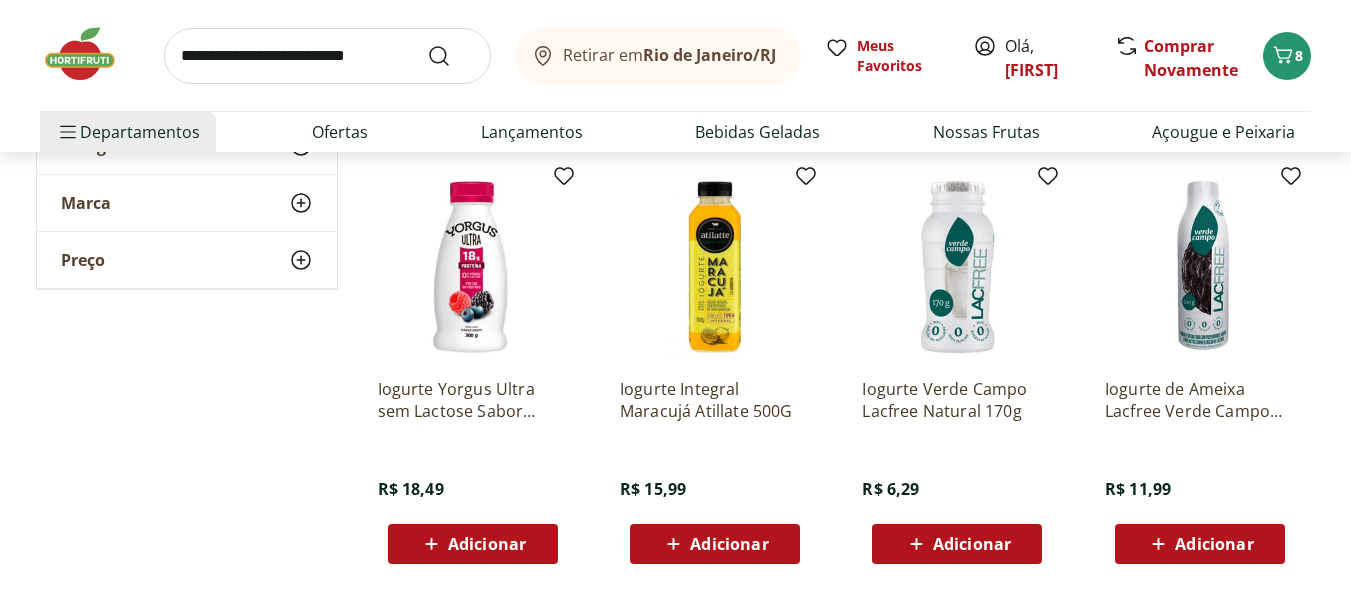 scroll, scrollTop: 6400, scrollLeft: 0, axis: vertical 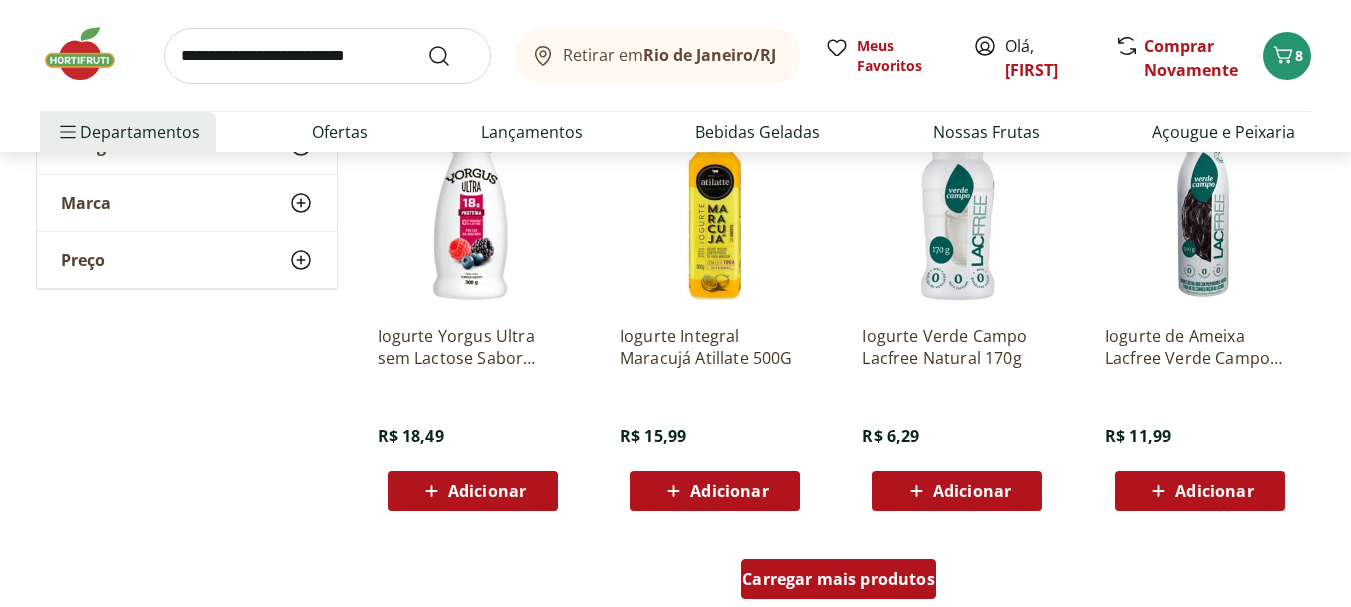 click on "Carregar mais produtos" at bounding box center (838, 579) 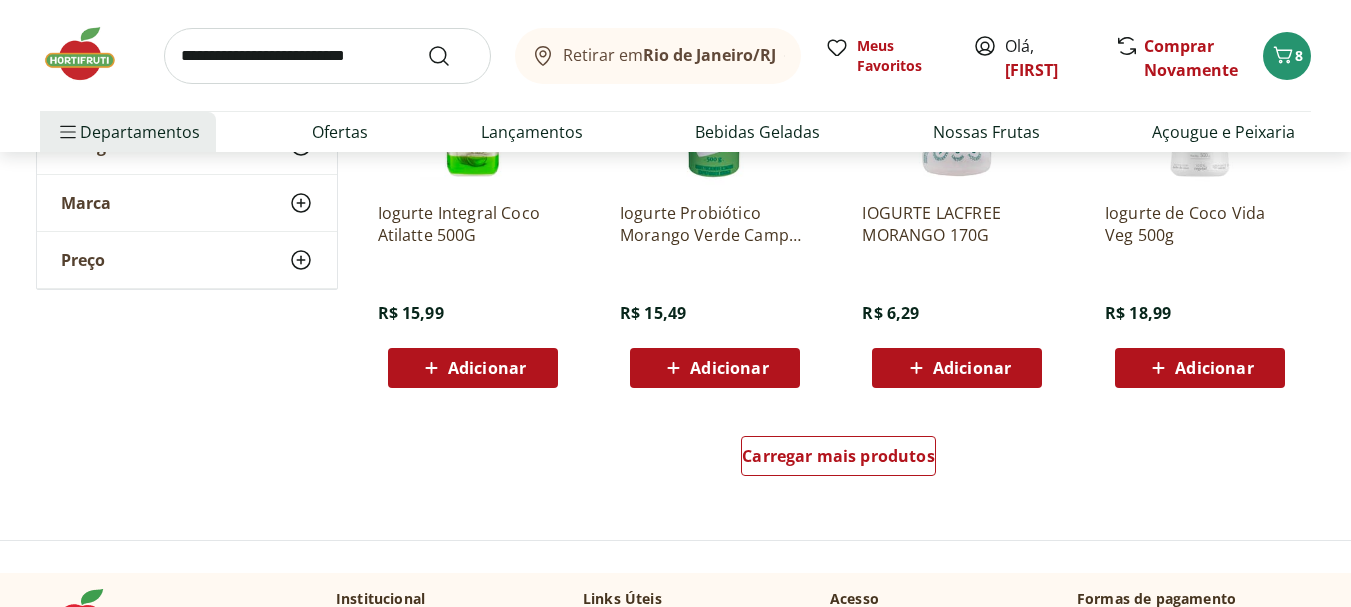 scroll, scrollTop: 8000, scrollLeft: 0, axis: vertical 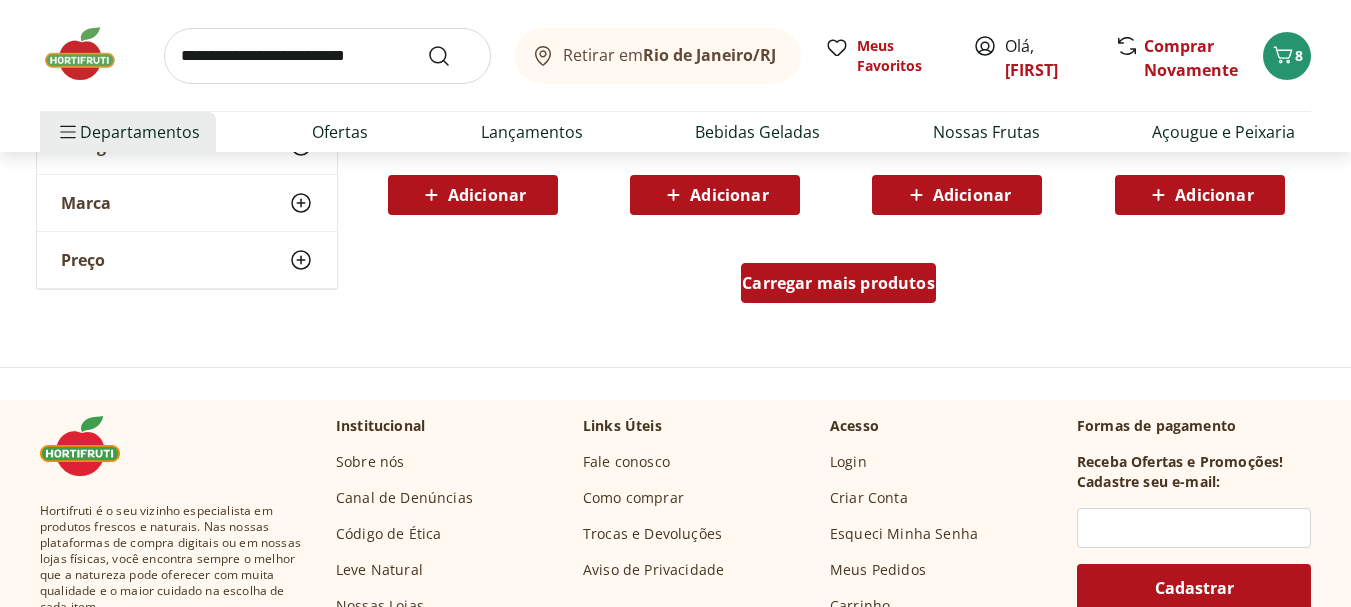 click on "Carregar mais produtos" at bounding box center (838, 287) 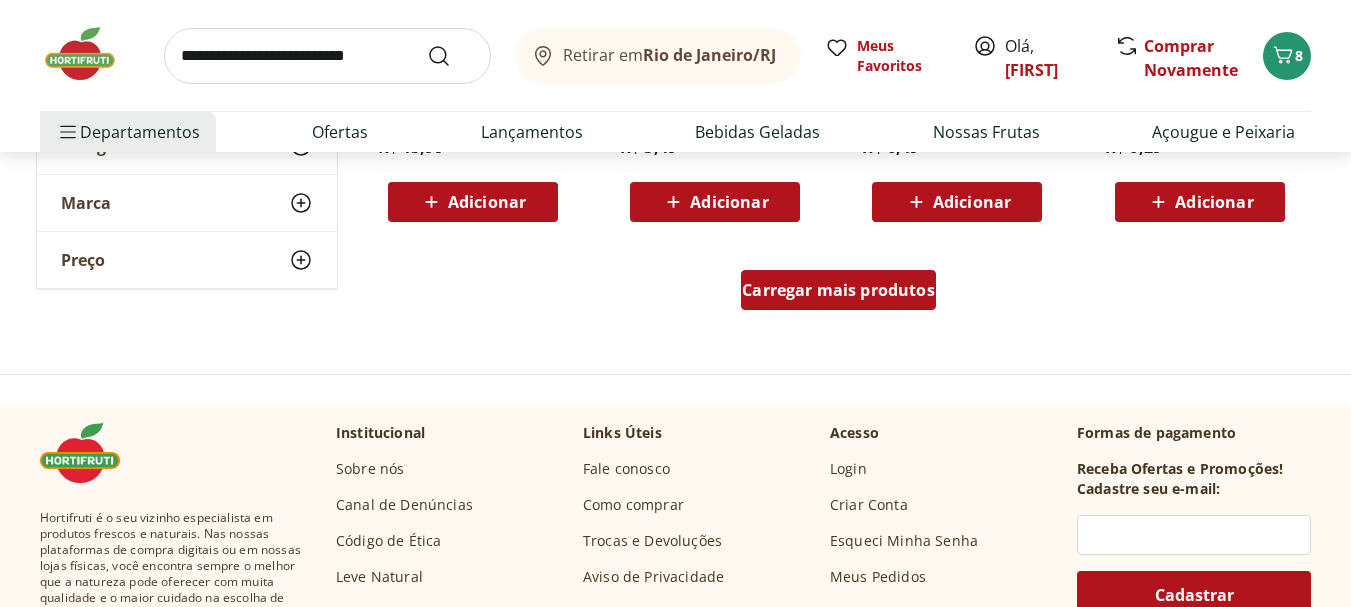 scroll, scrollTop: 9300, scrollLeft: 0, axis: vertical 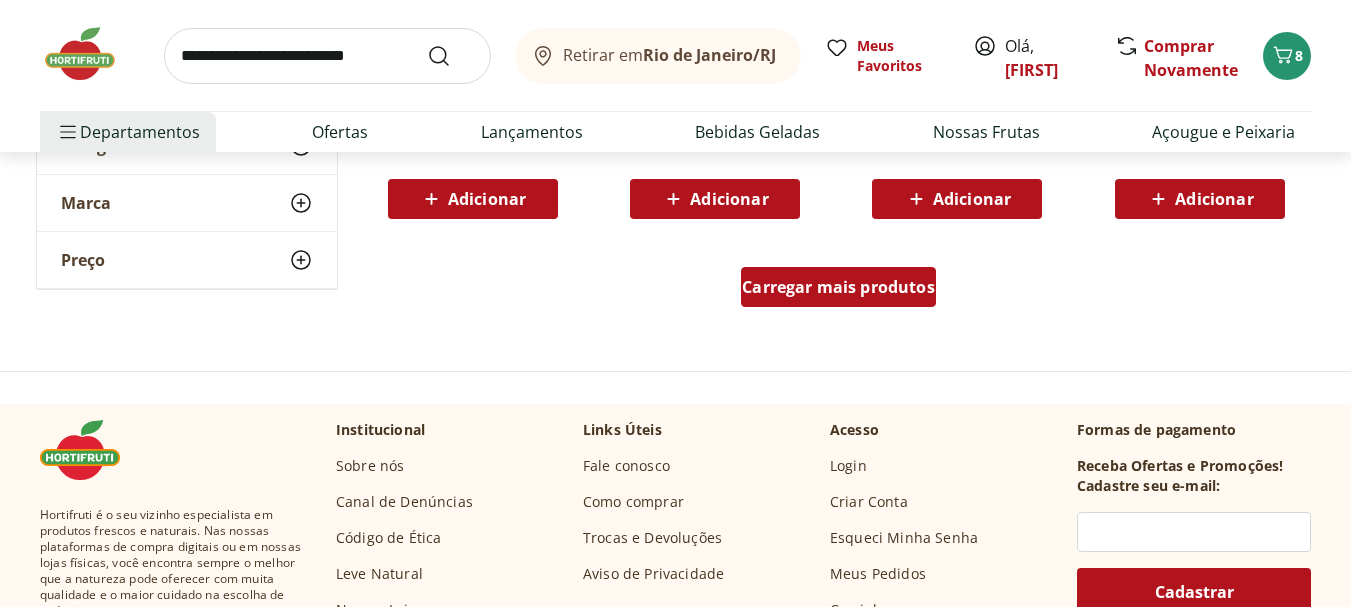 click on "Carregar mais produtos" at bounding box center [838, 287] 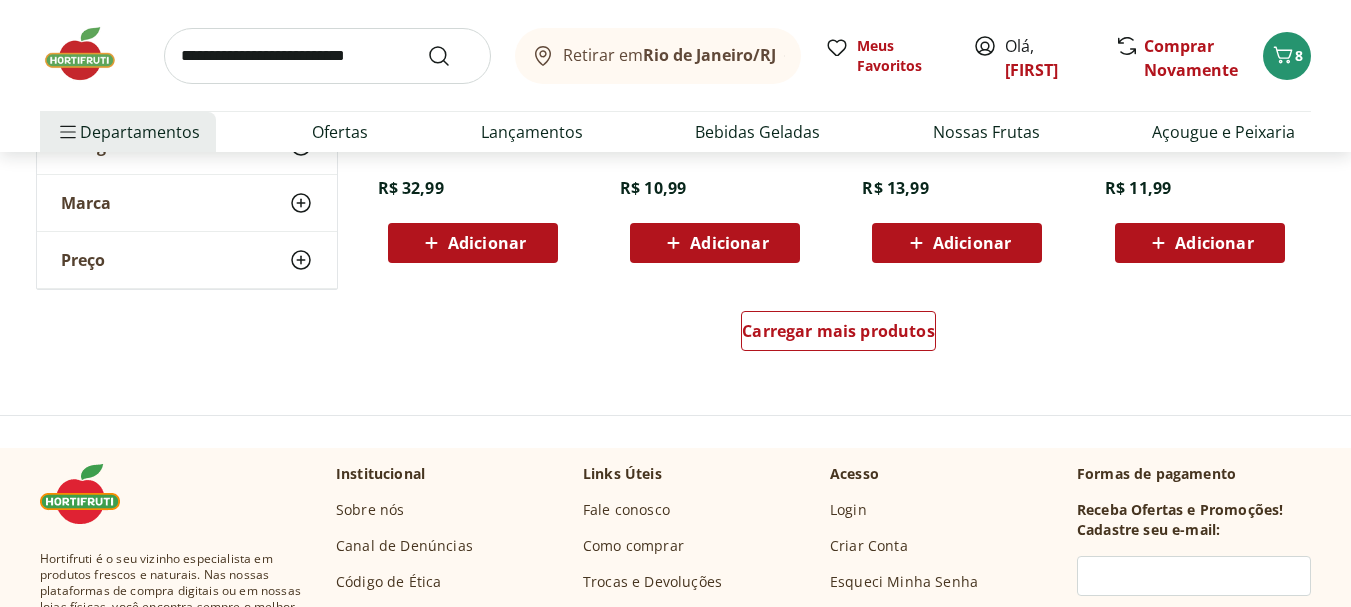 scroll, scrollTop: 10600, scrollLeft: 0, axis: vertical 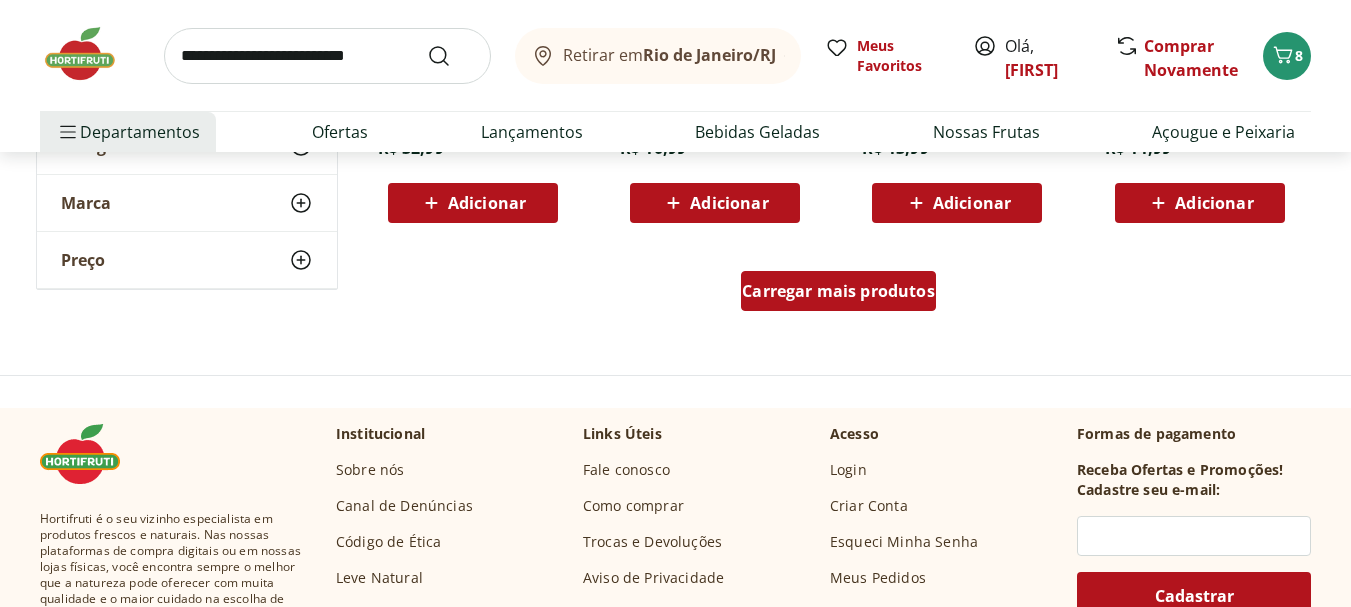 click on "Carregar mais produtos" at bounding box center (838, 291) 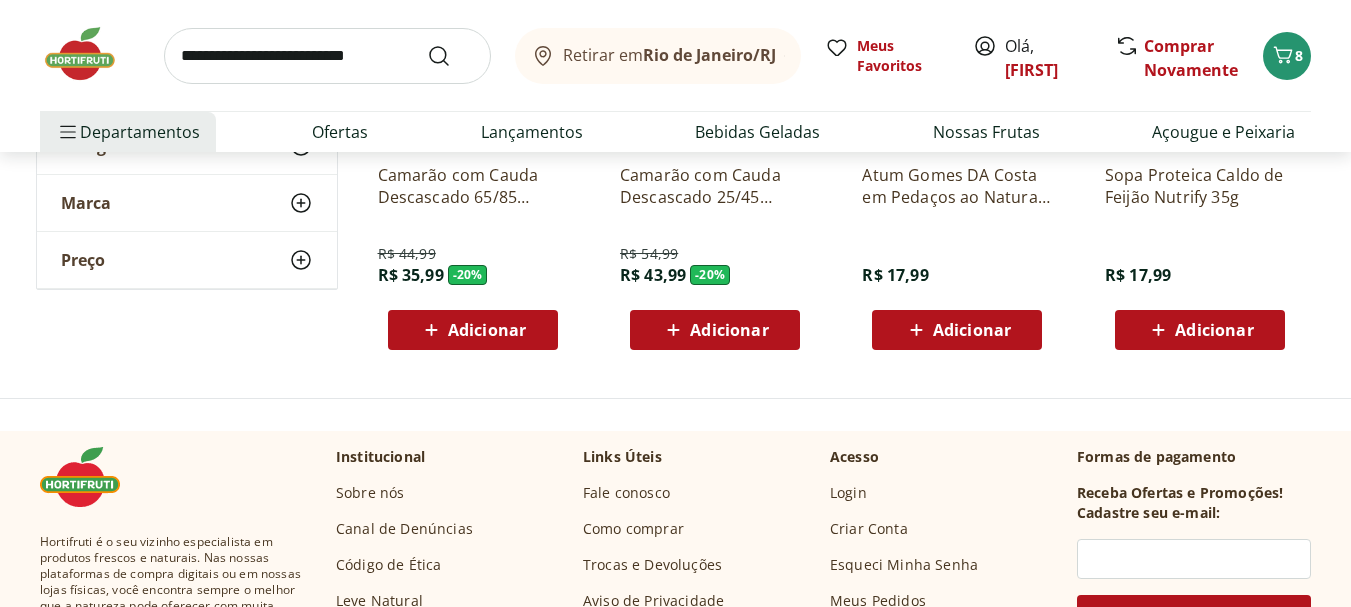scroll, scrollTop: 10900, scrollLeft: 0, axis: vertical 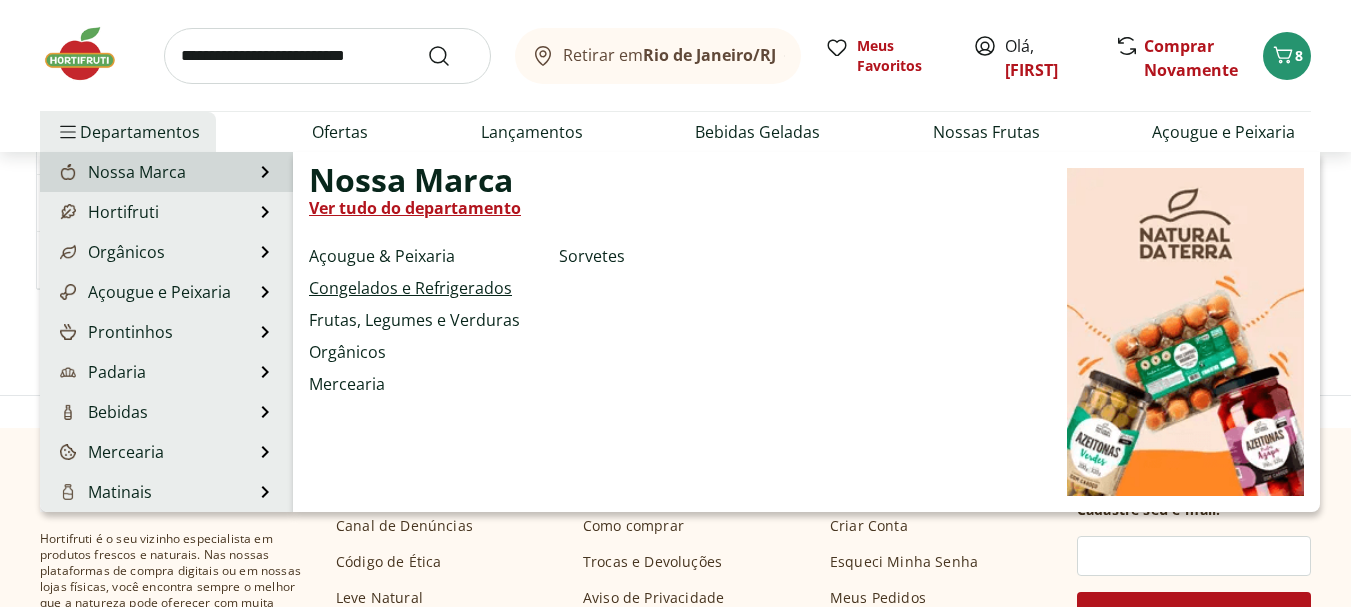 click on "Congelados e Refrigerados" at bounding box center [410, 288] 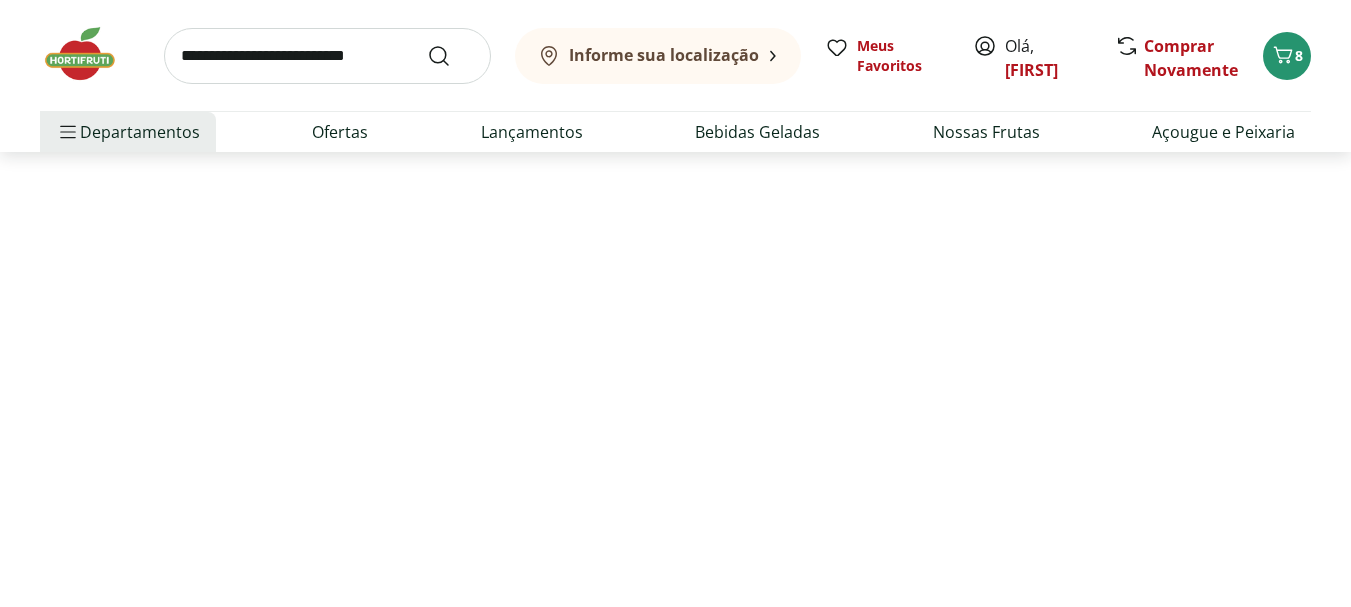 scroll, scrollTop: 0, scrollLeft: 0, axis: both 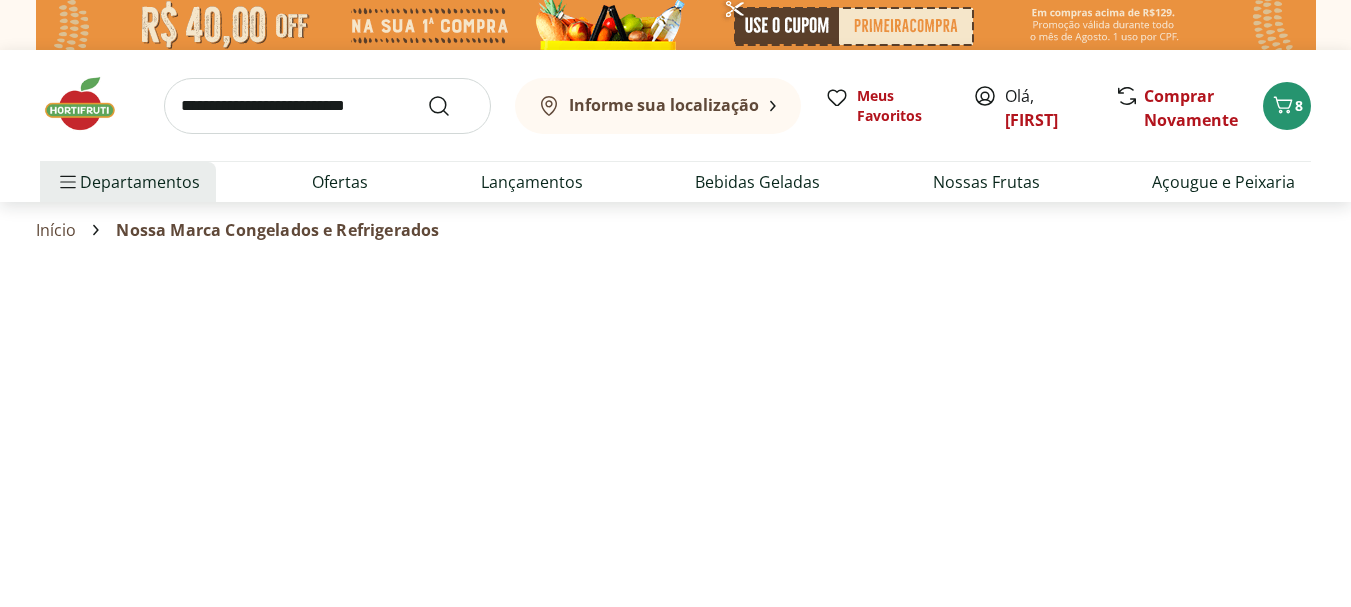 select on "**********" 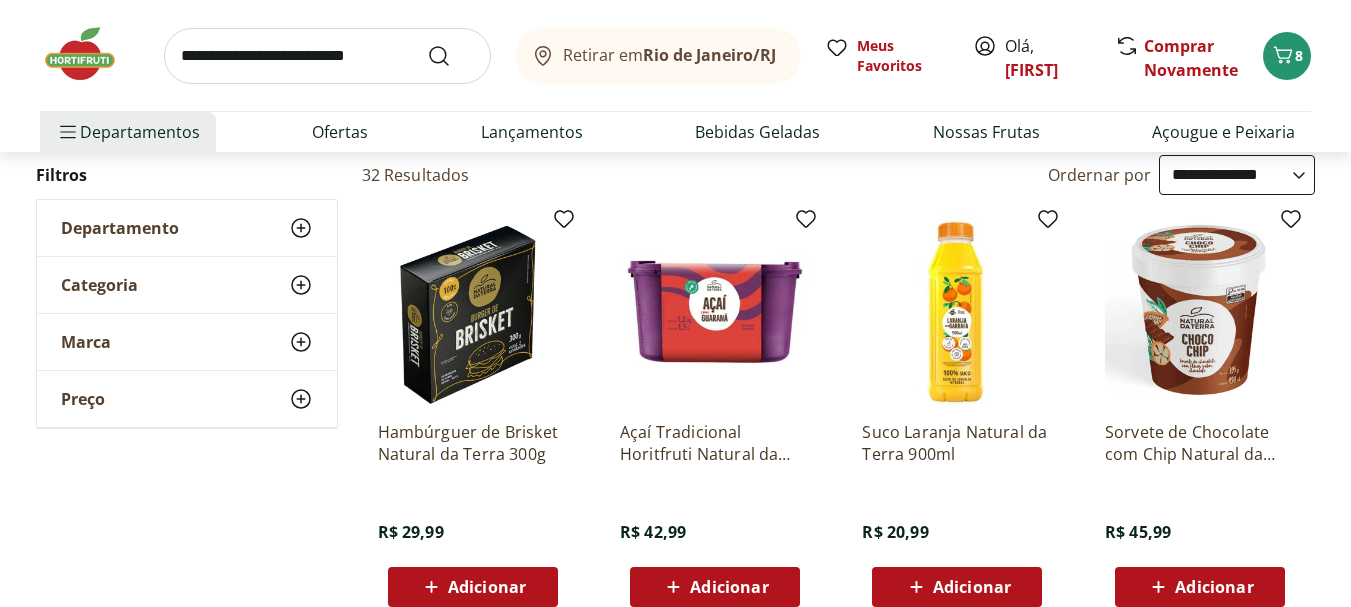 scroll, scrollTop: 100, scrollLeft: 0, axis: vertical 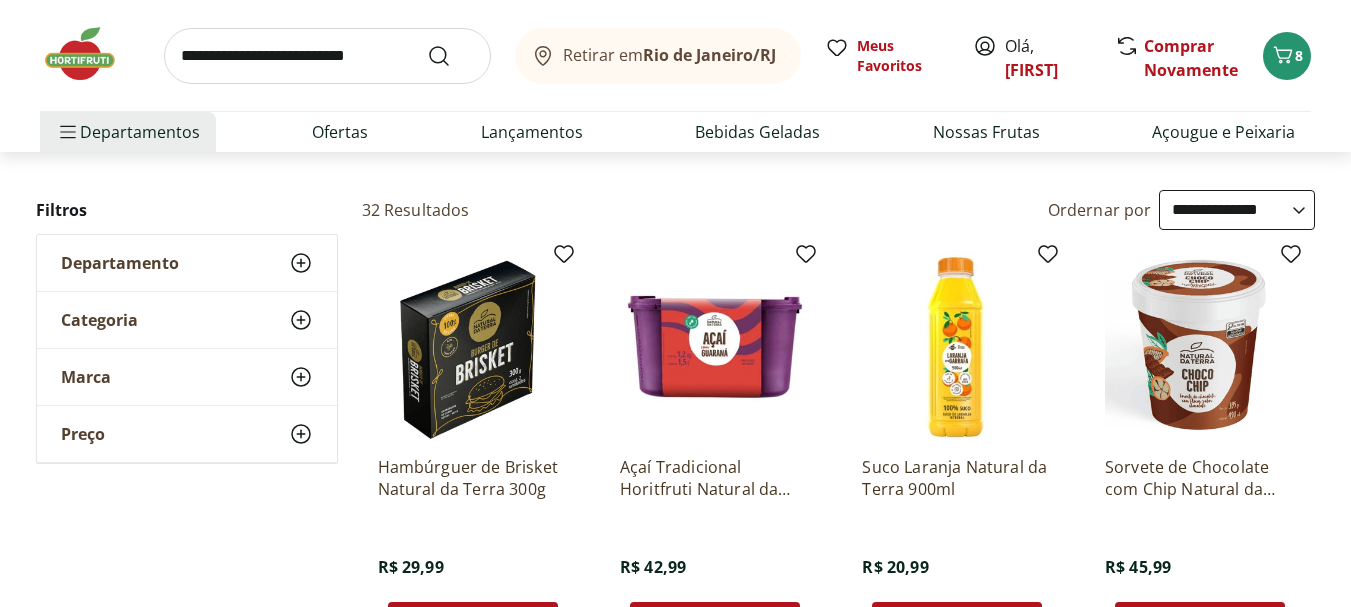 click 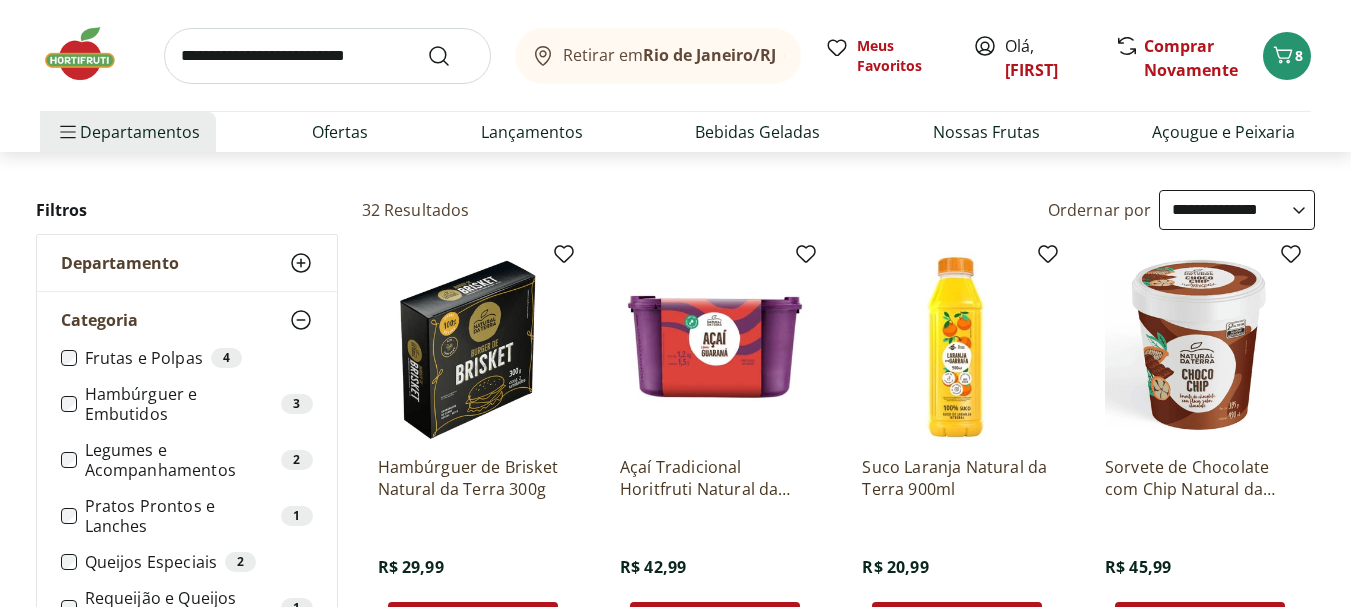 click on "Pratos Prontos e Lanches   1" at bounding box center [199, 516] 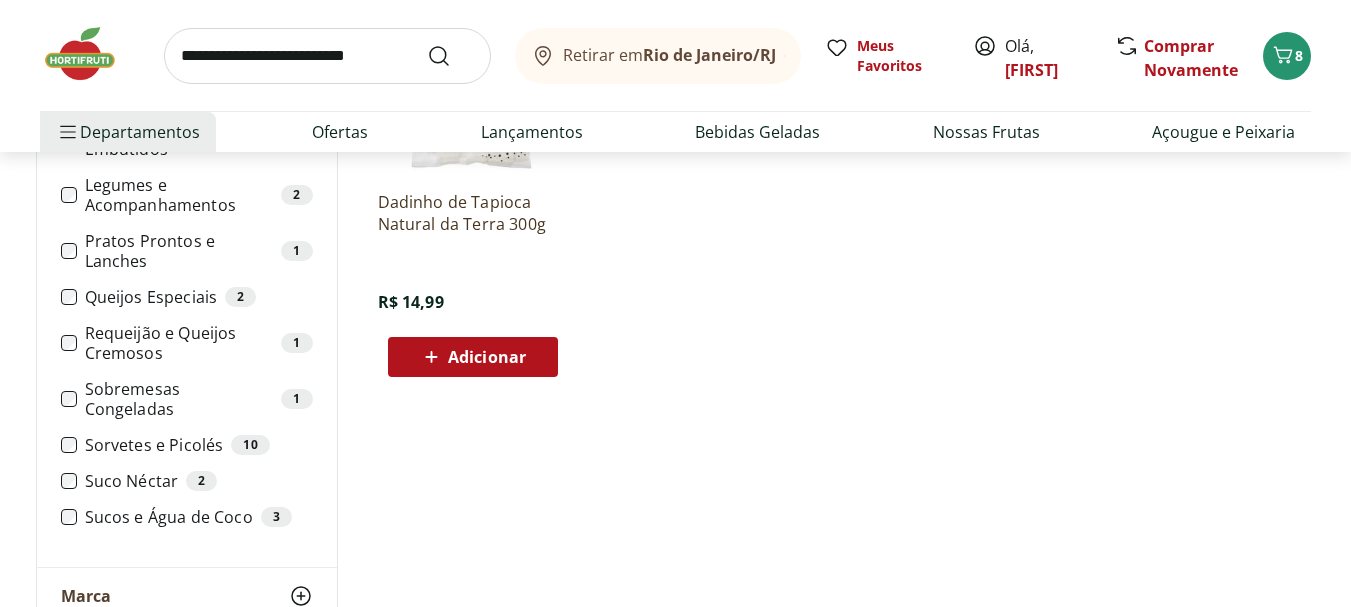 scroll, scrollTop: 400, scrollLeft: 0, axis: vertical 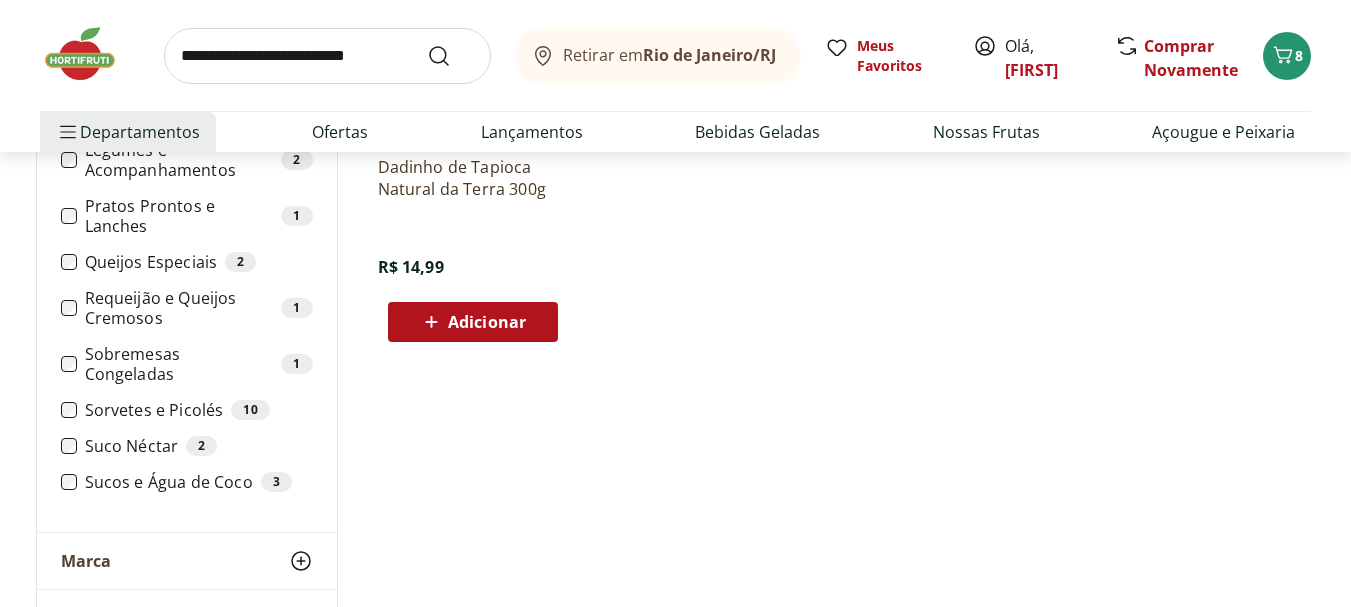 click on "Frutas e Polpas   4 Hambúrguer e Embutidos   3 Legumes e Acompanhamentos   2 Pratos Prontos e Lanches   1 Queijos Especiais   2 Requeijão e Queijos Cremosos   1 Sobremesas Congeladas   1 Sorvetes e Picolés   10 Suco Néctar   2 Sucos e Água de Coco   3" at bounding box center (187, 278) 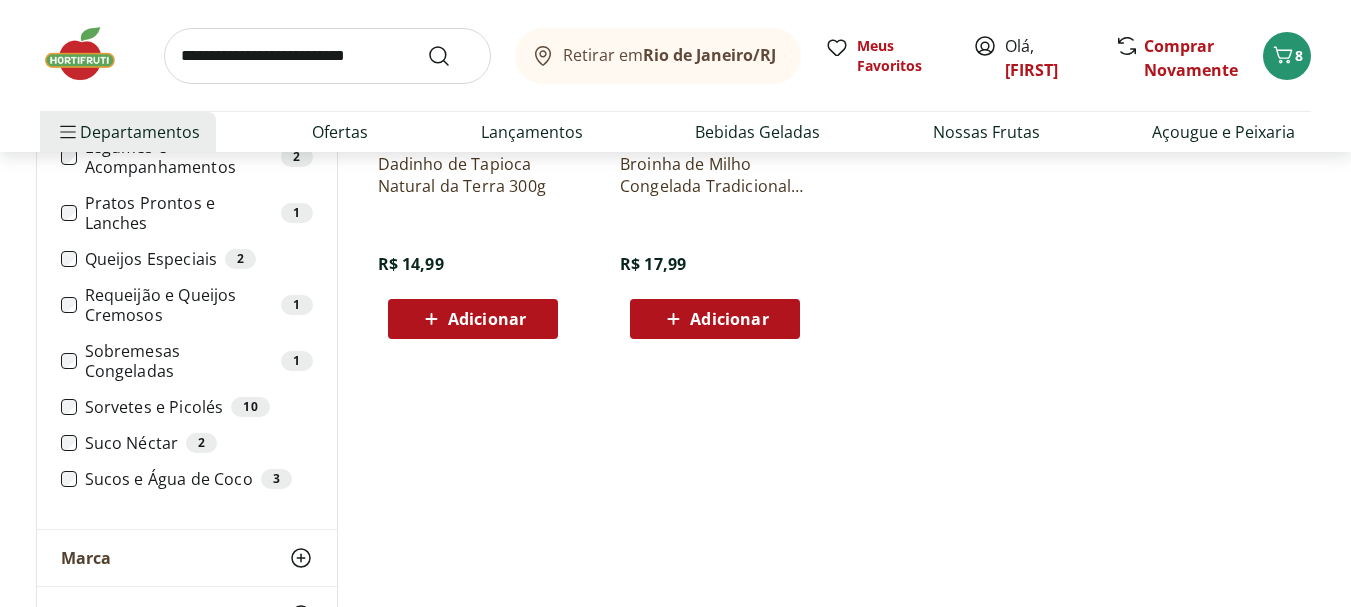 scroll, scrollTop: 300, scrollLeft: 0, axis: vertical 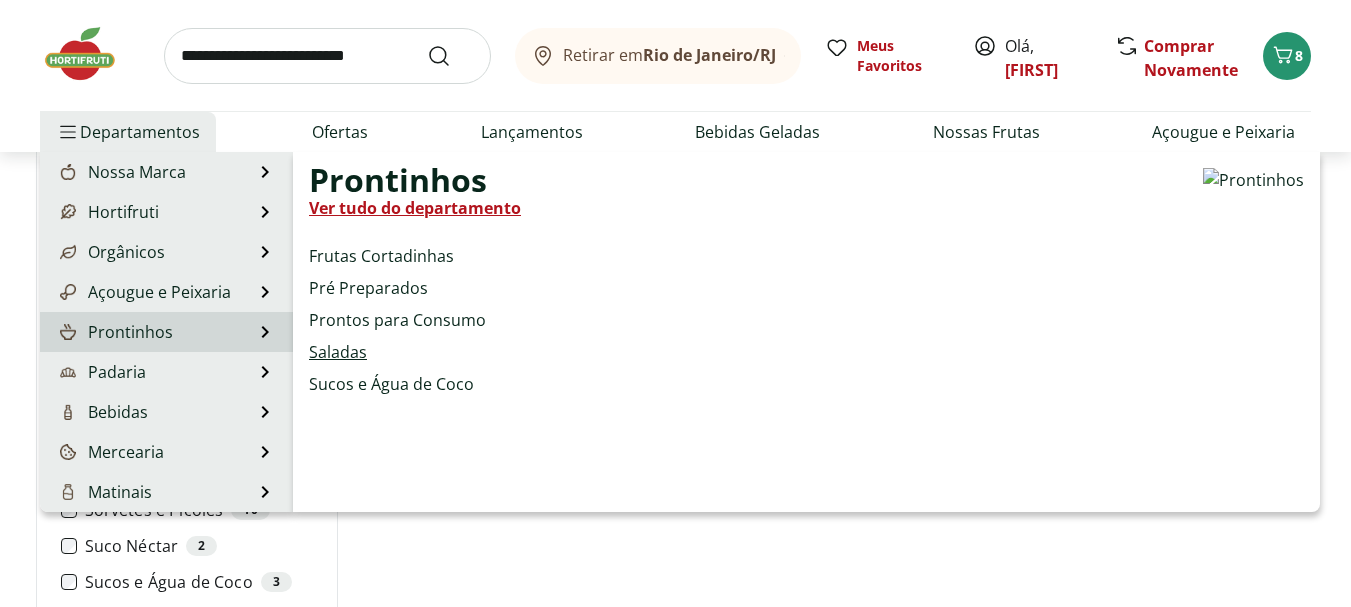 click on "Saladas" at bounding box center [338, 352] 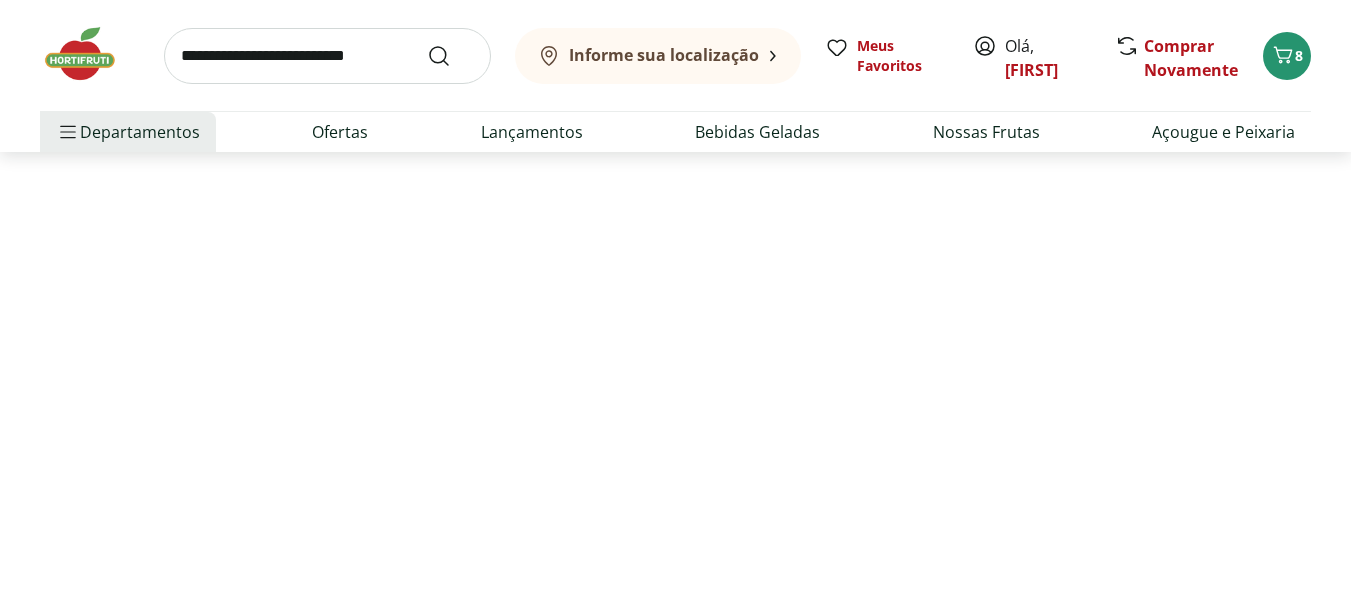 scroll, scrollTop: 0, scrollLeft: 0, axis: both 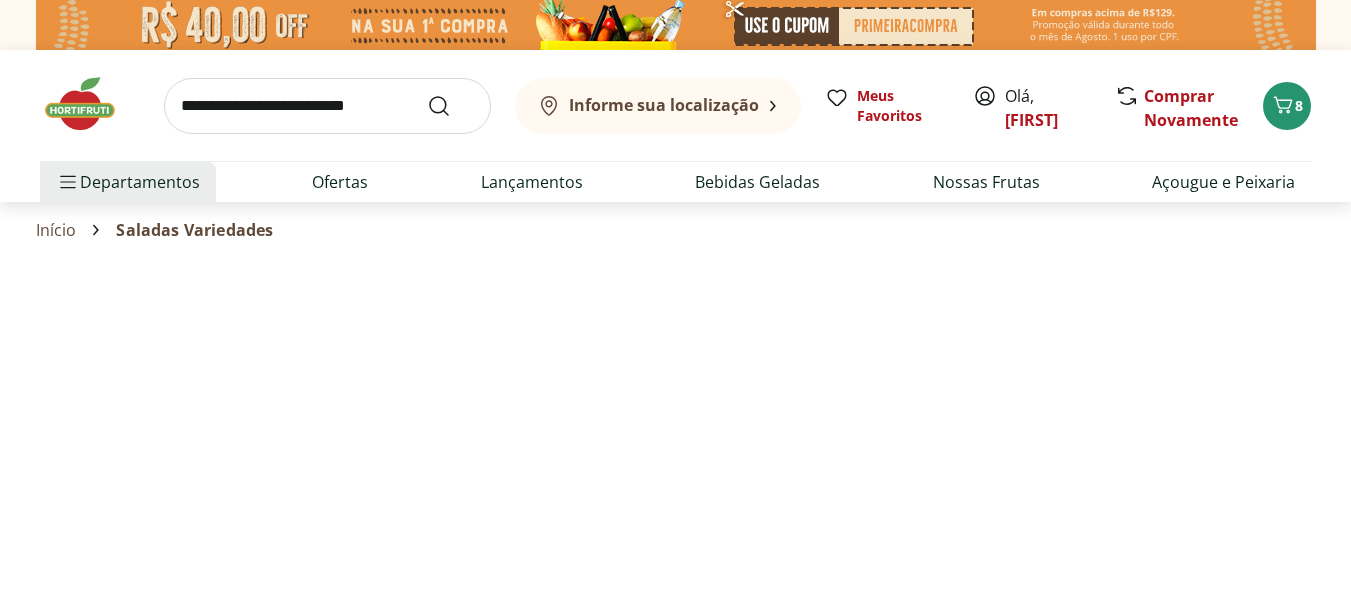 select on "**********" 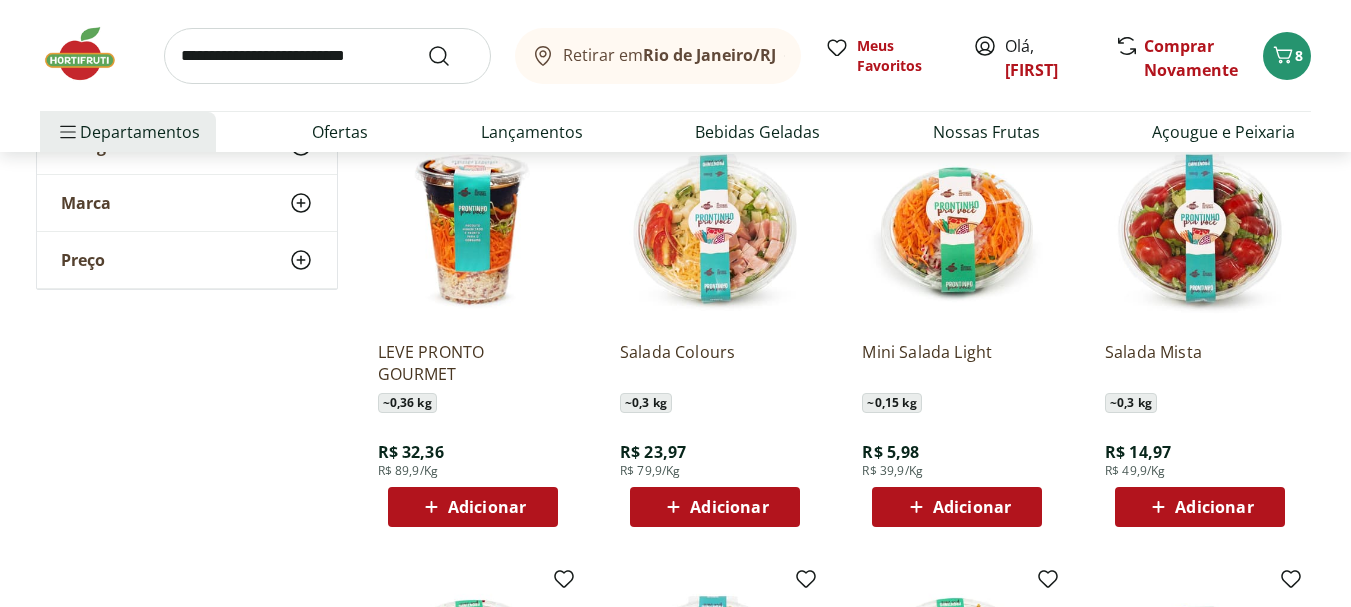 scroll, scrollTop: 700, scrollLeft: 0, axis: vertical 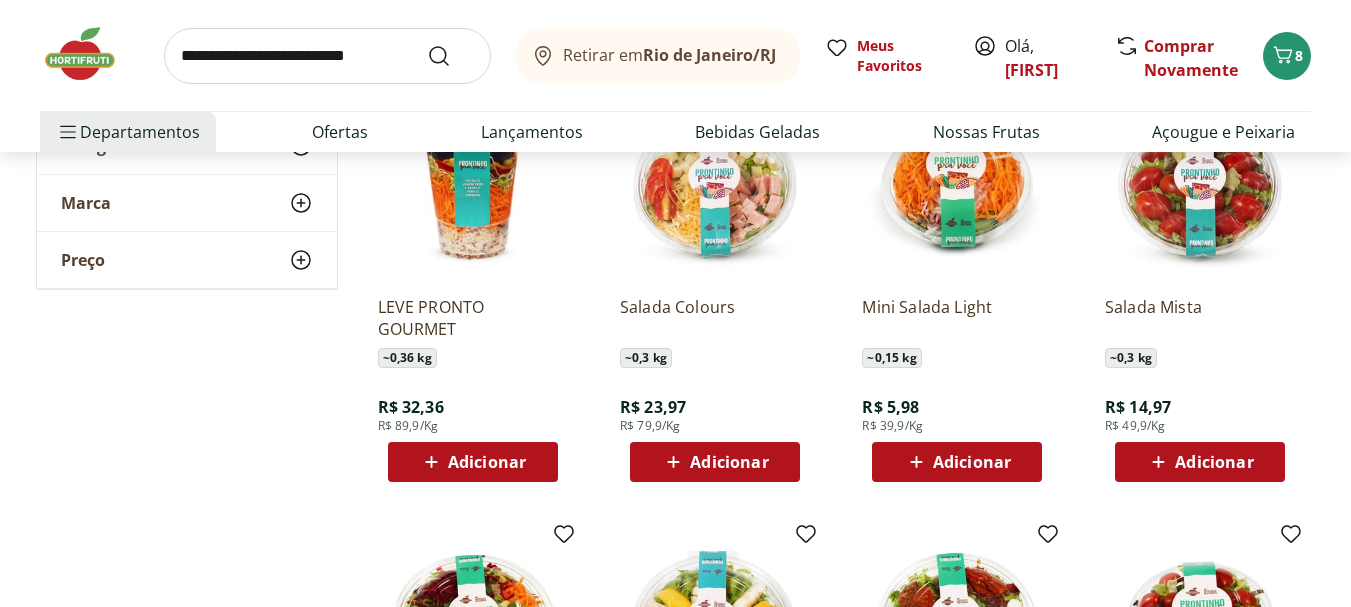 click on "Adicionar" at bounding box center (1214, 462) 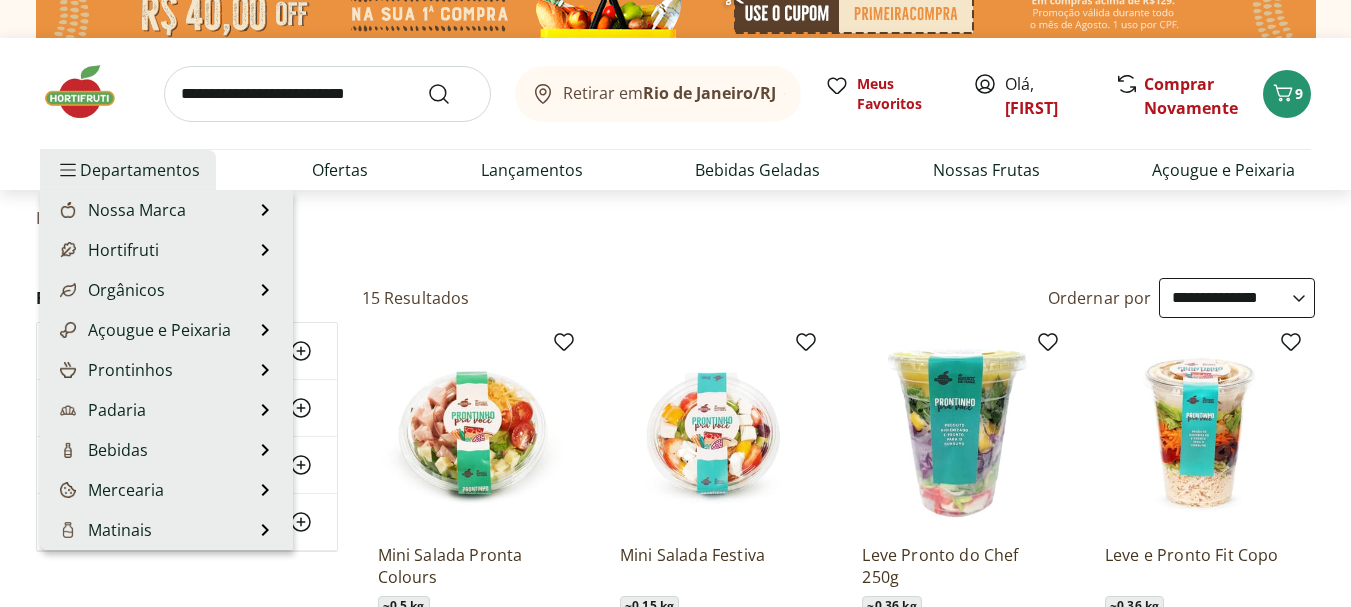 scroll, scrollTop: 0, scrollLeft: 0, axis: both 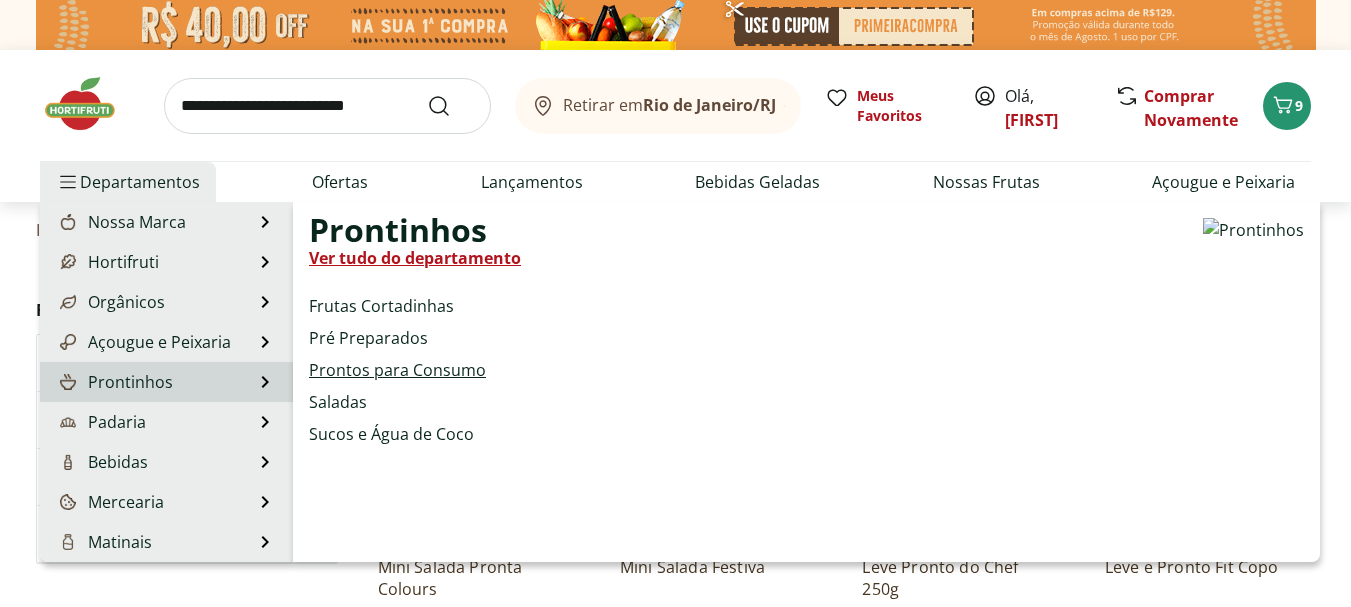 click on "Prontos para Consumo" at bounding box center (397, 370) 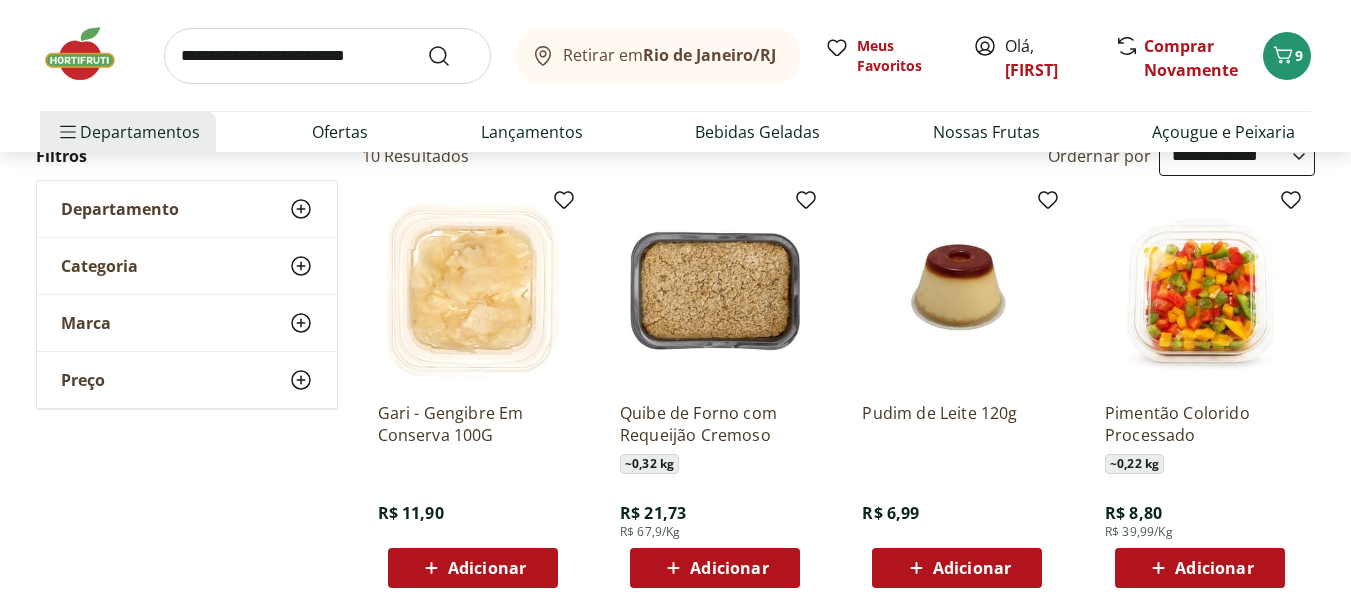 scroll, scrollTop: 200, scrollLeft: 0, axis: vertical 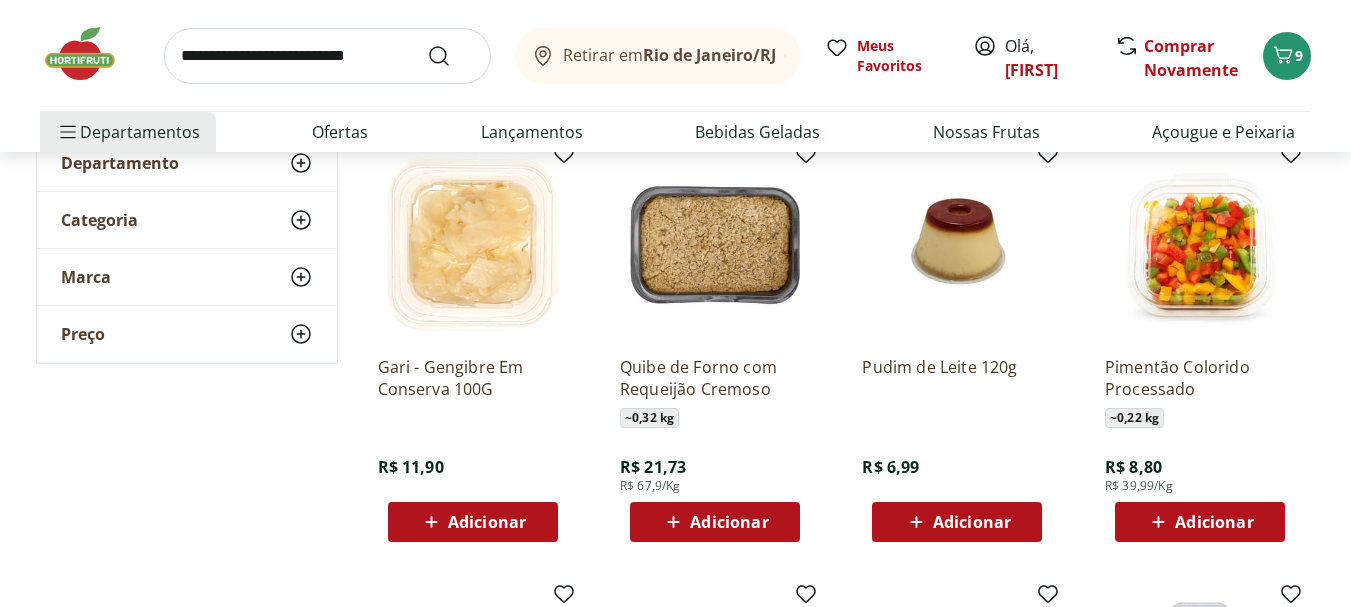 click on "Adicionar" at bounding box center (957, 522) 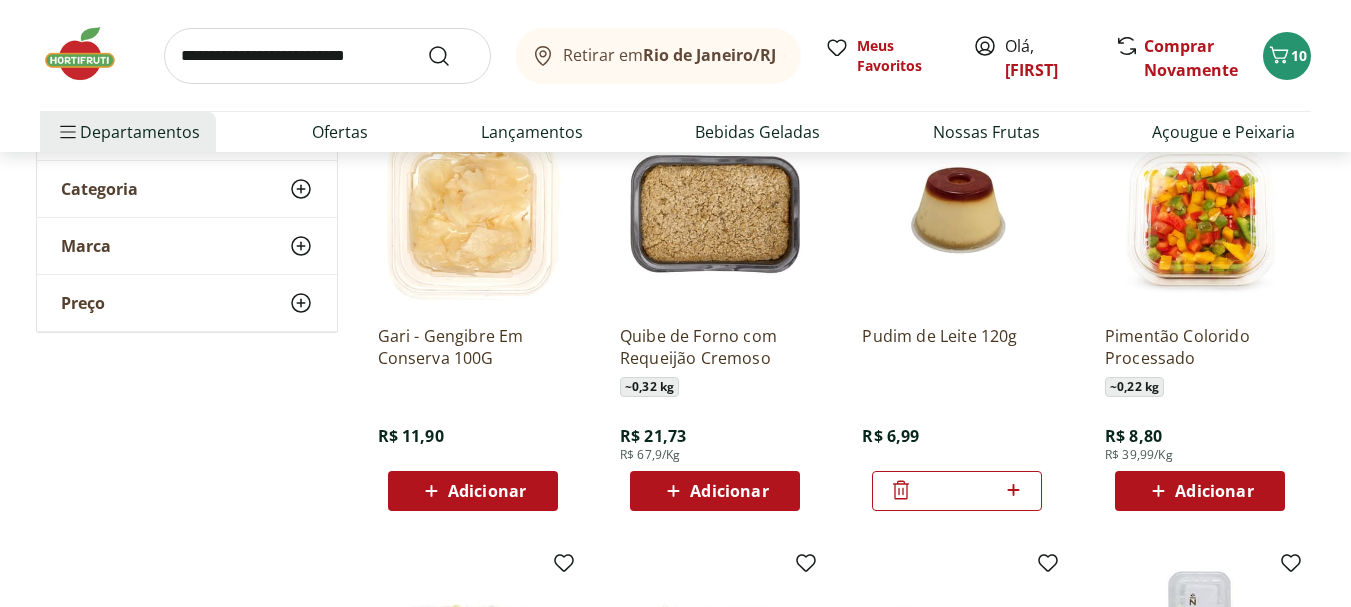 scroll, scrollTop: 0, scrollLeft: 0, axis: both 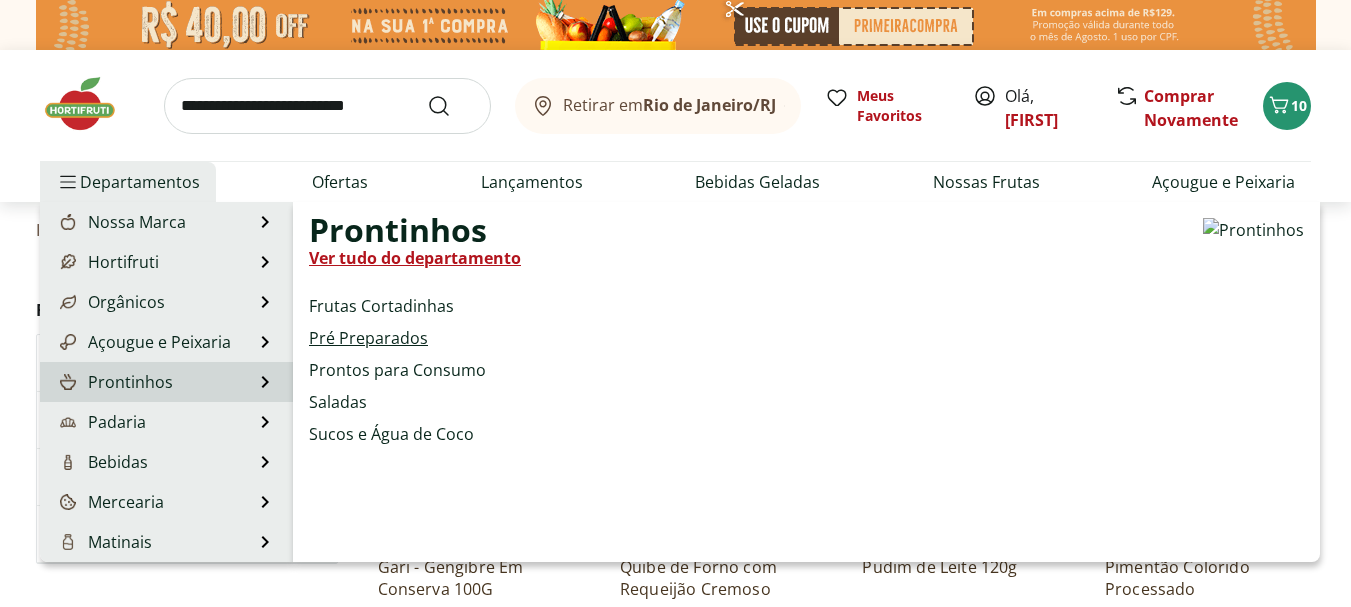 click on "Pré Preparados" at bounding box center [368, 338] 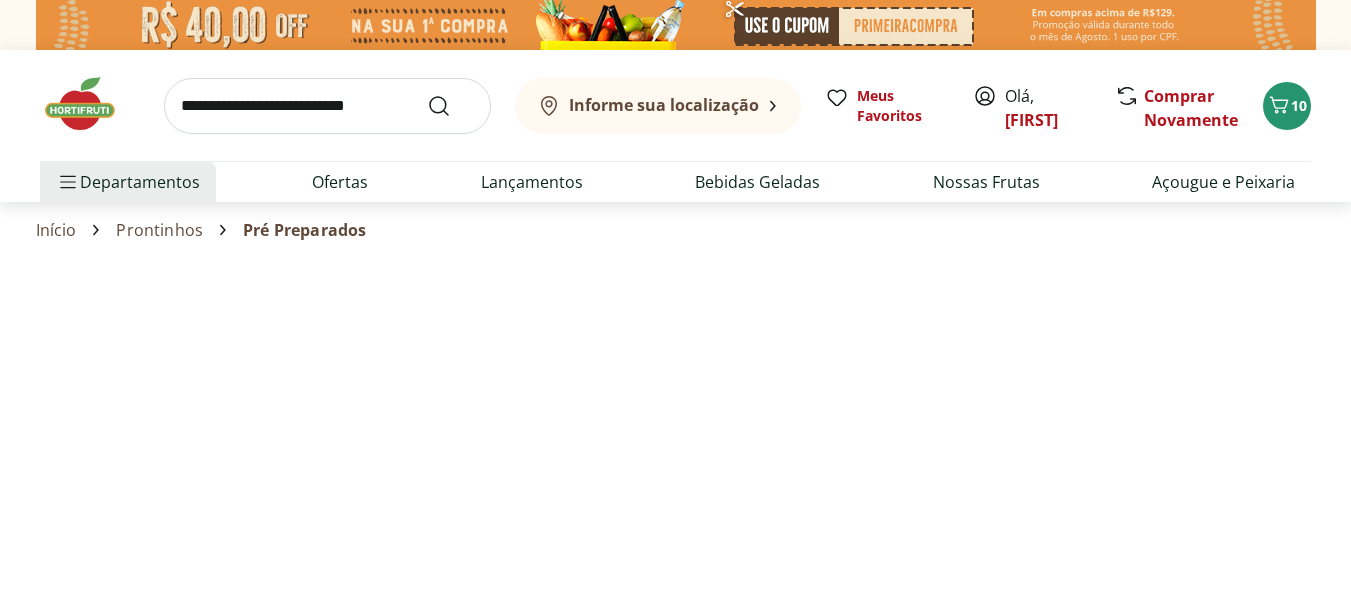 select on "**********" 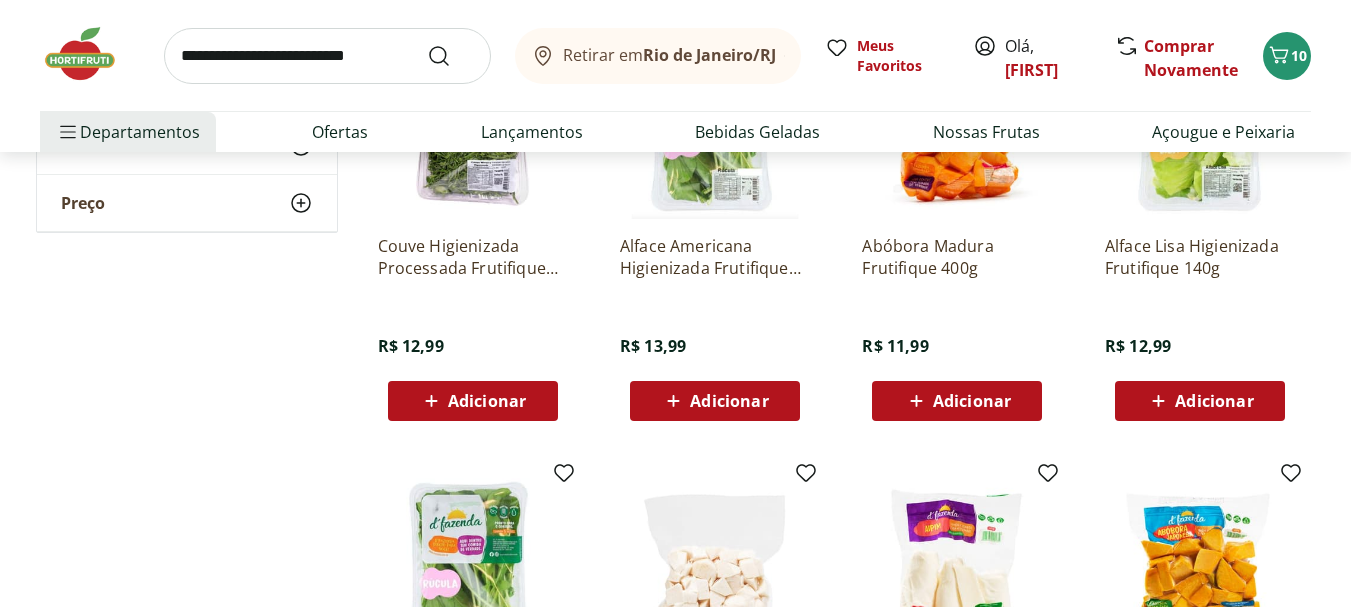scroll, scrollTop: 0, scrollLeft: 0, axis: both 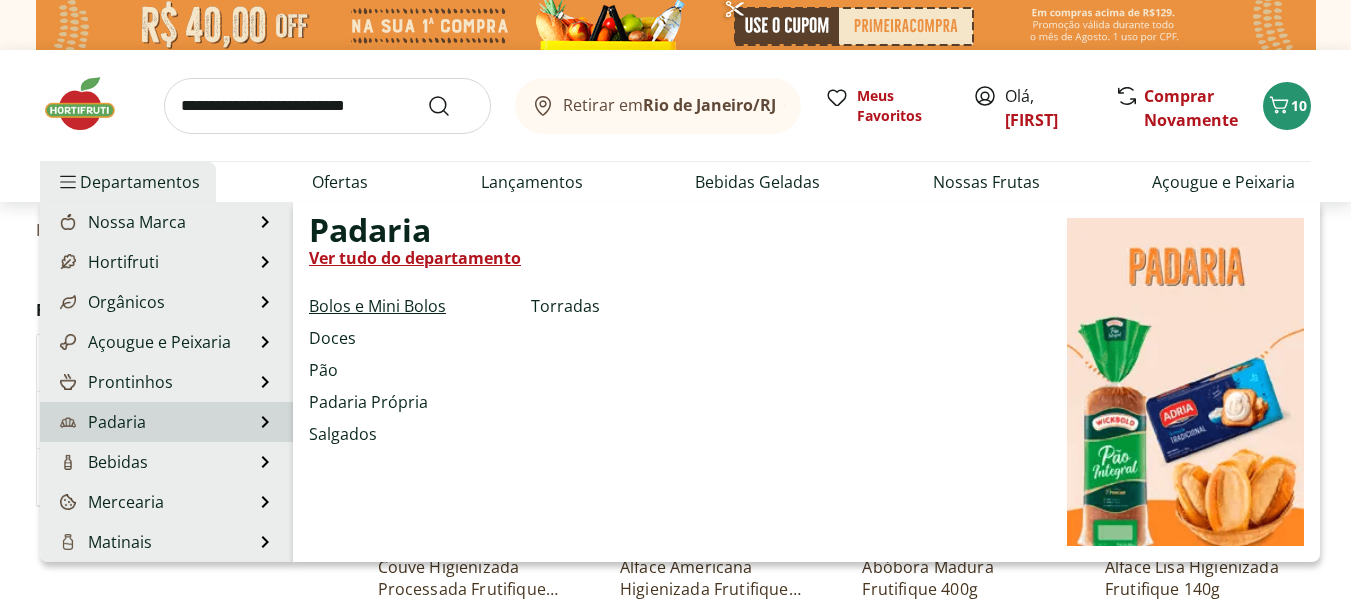 click on "Bolos e Mini Bolos" at bounding box center (377, 306) 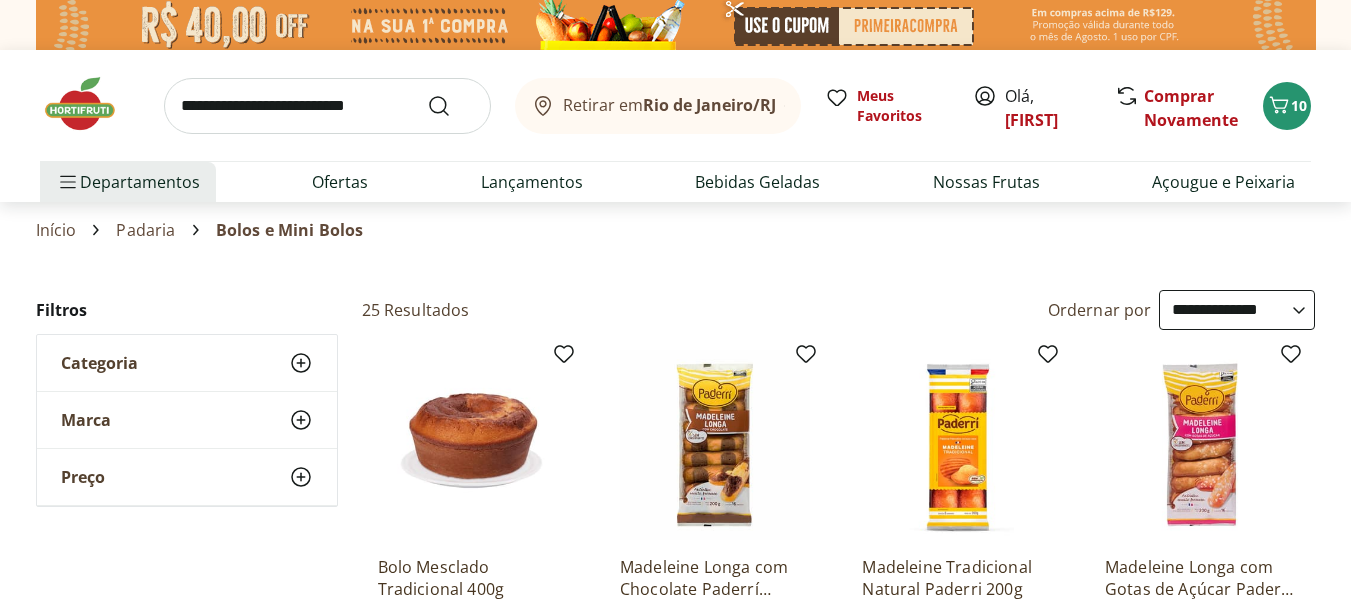 select on "**********" 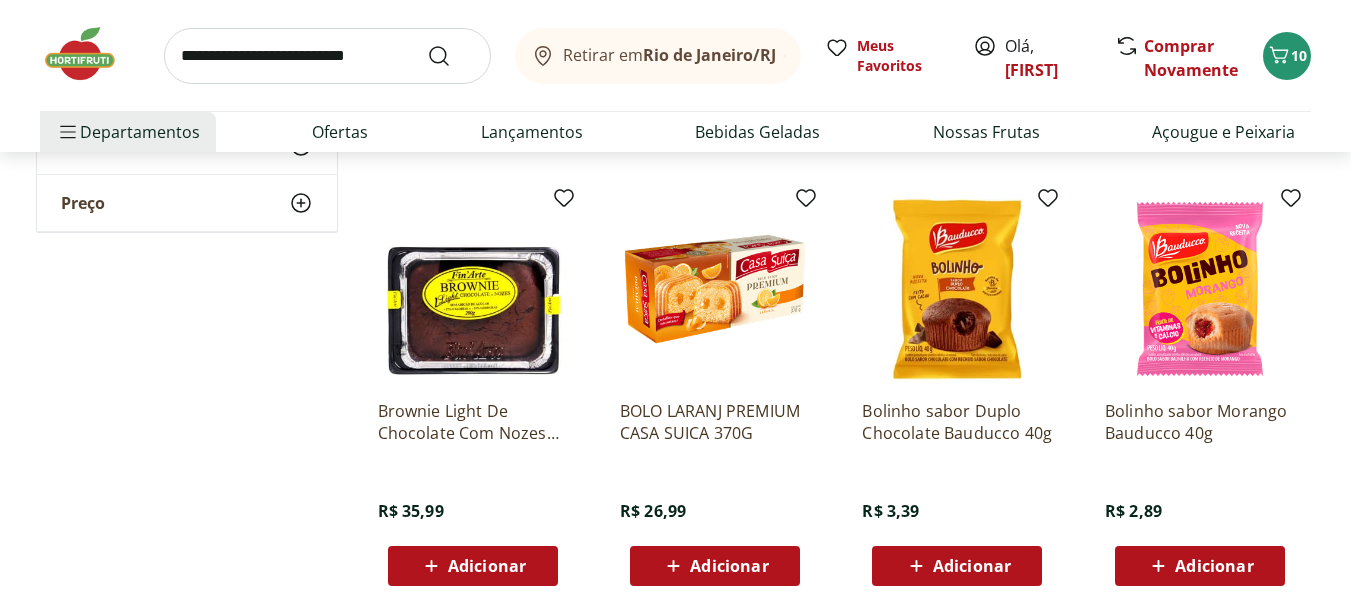 scroll, scrollTop: 0, scrollLeft: 0, axis: both 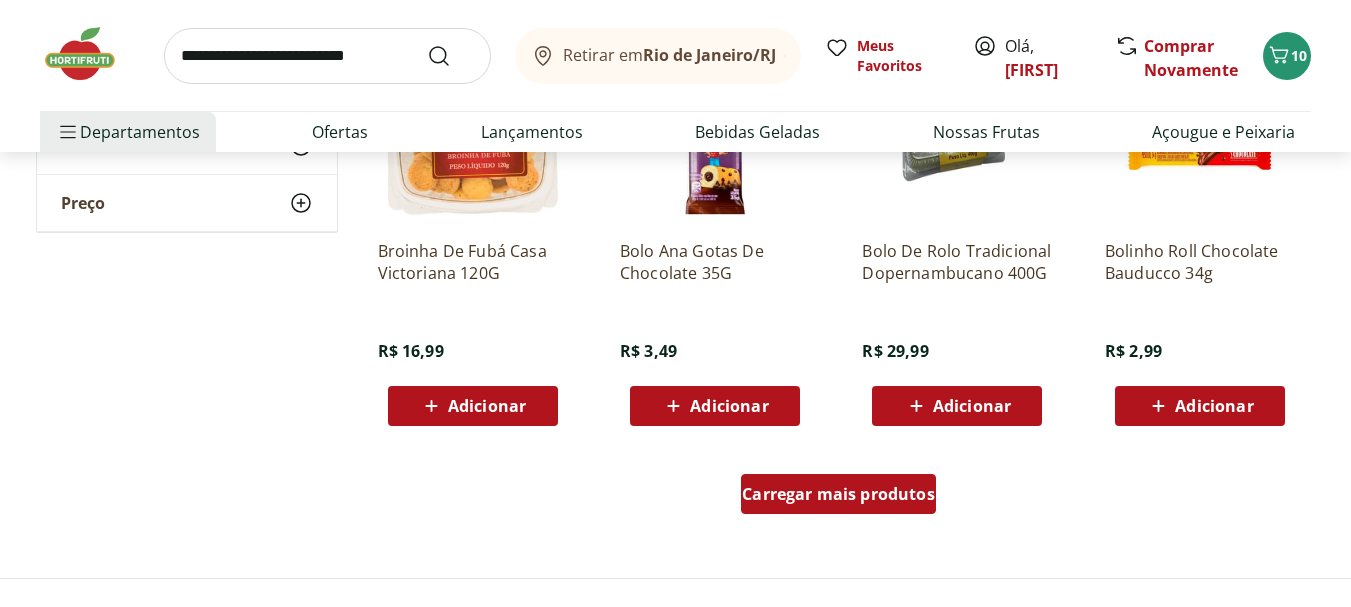 click on "Carregar mais produtos" at bounding box center (838, 494) 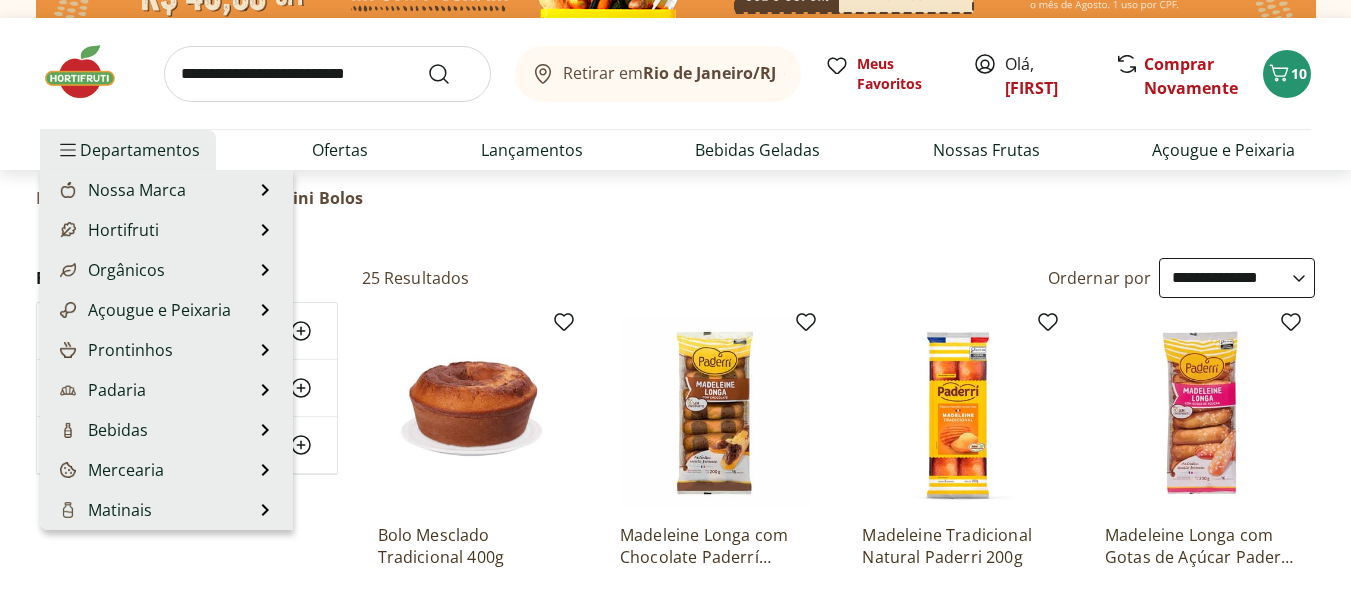 scroll, scrollTop: 0, scrollLeft: 0, axis: both 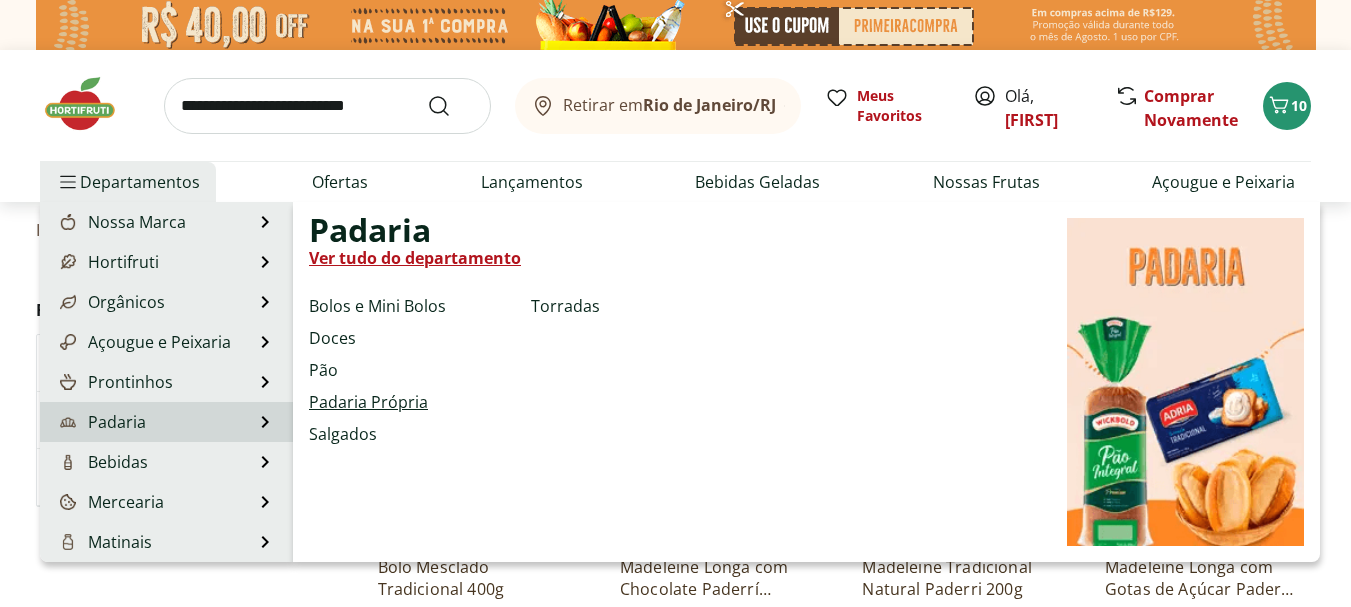 click on "Padaria Própria" at bounding box center (368, 402) 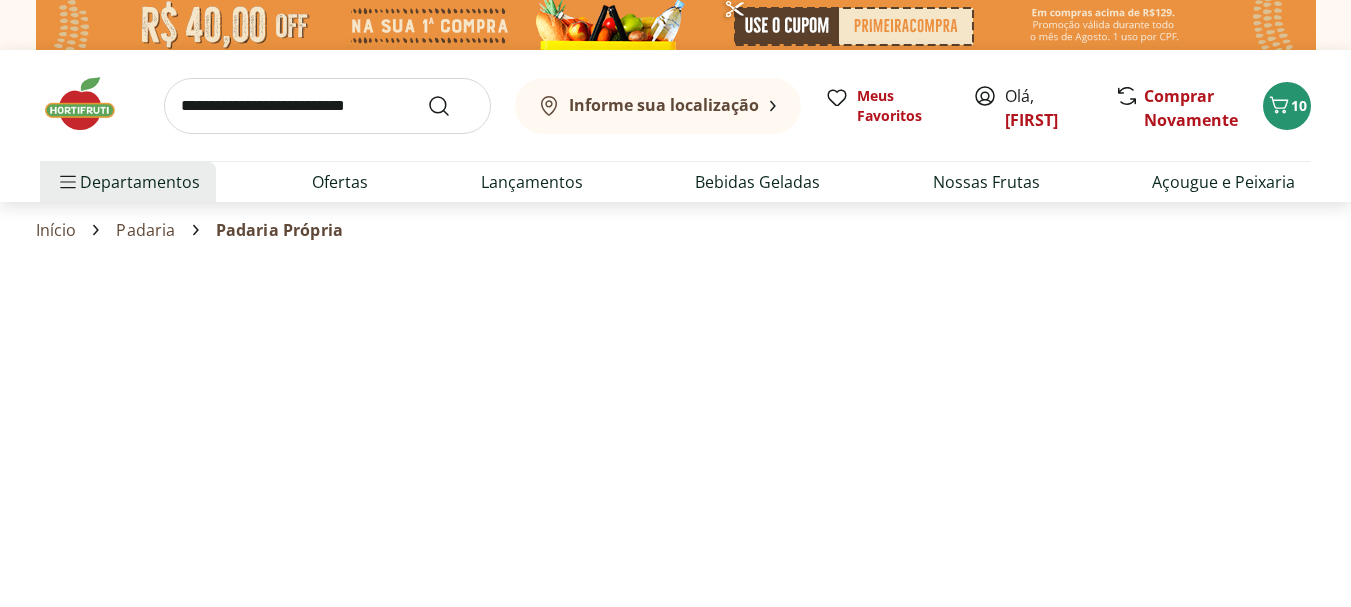select on "**********" 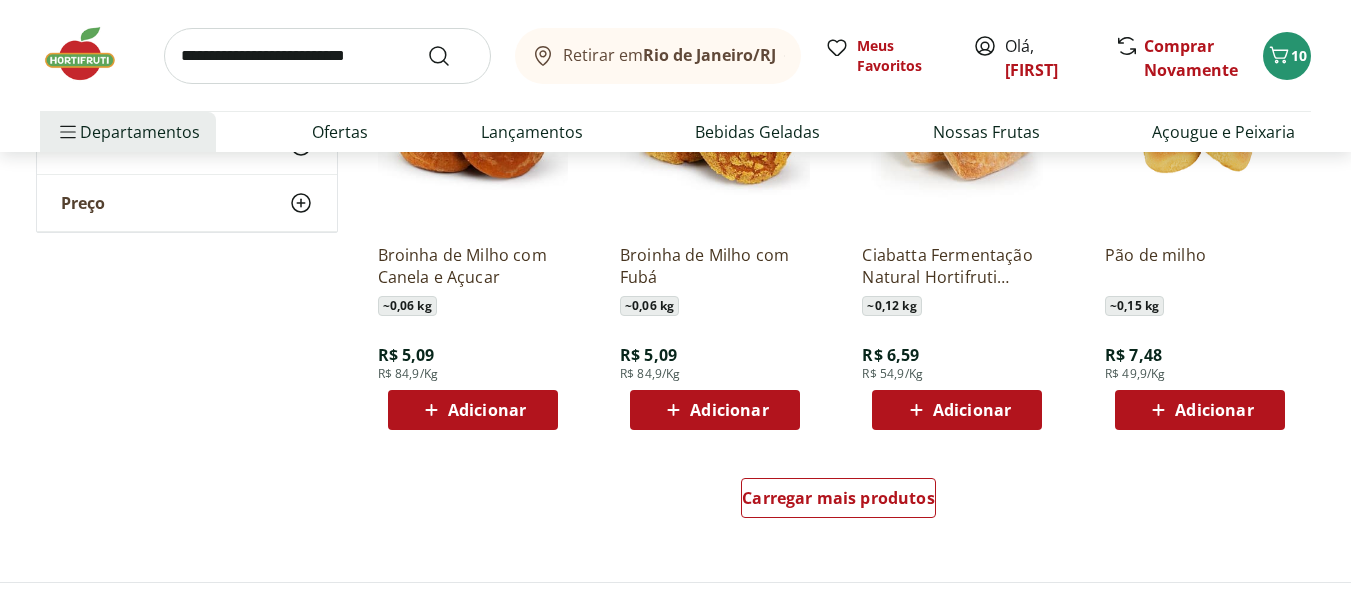scroll, scrollTop: 1200, scrollLeft: 0, axis: vertical 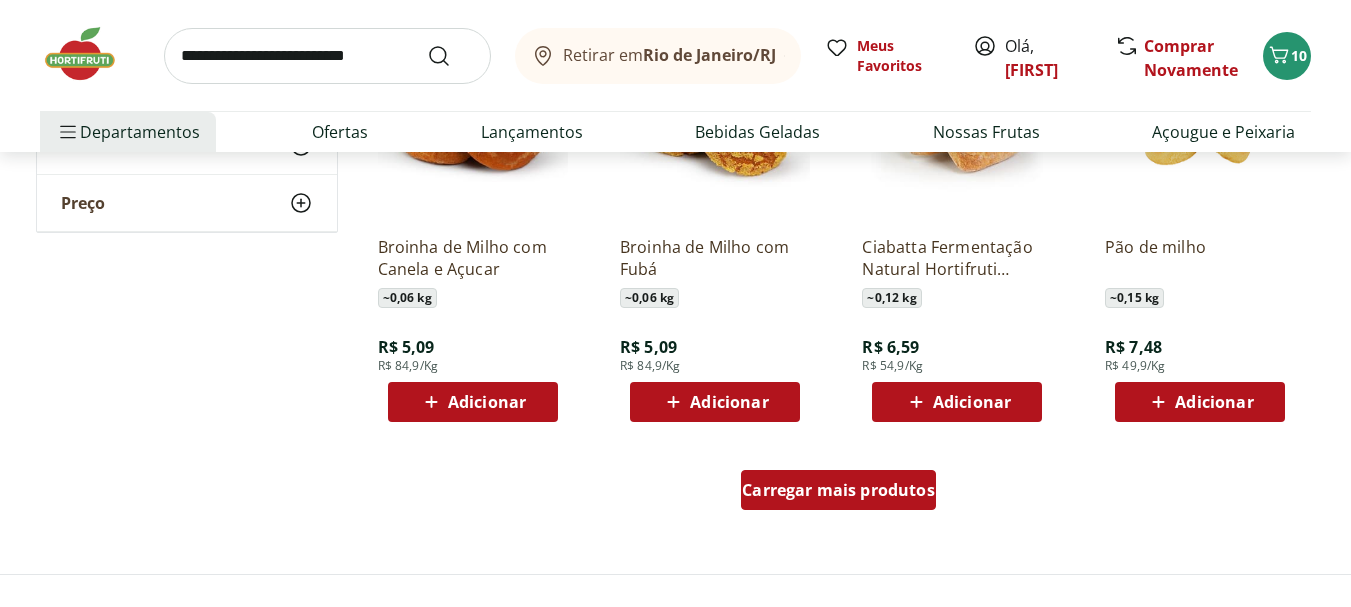click on "Carregar mais produtos" at bounding box center (838, 490) 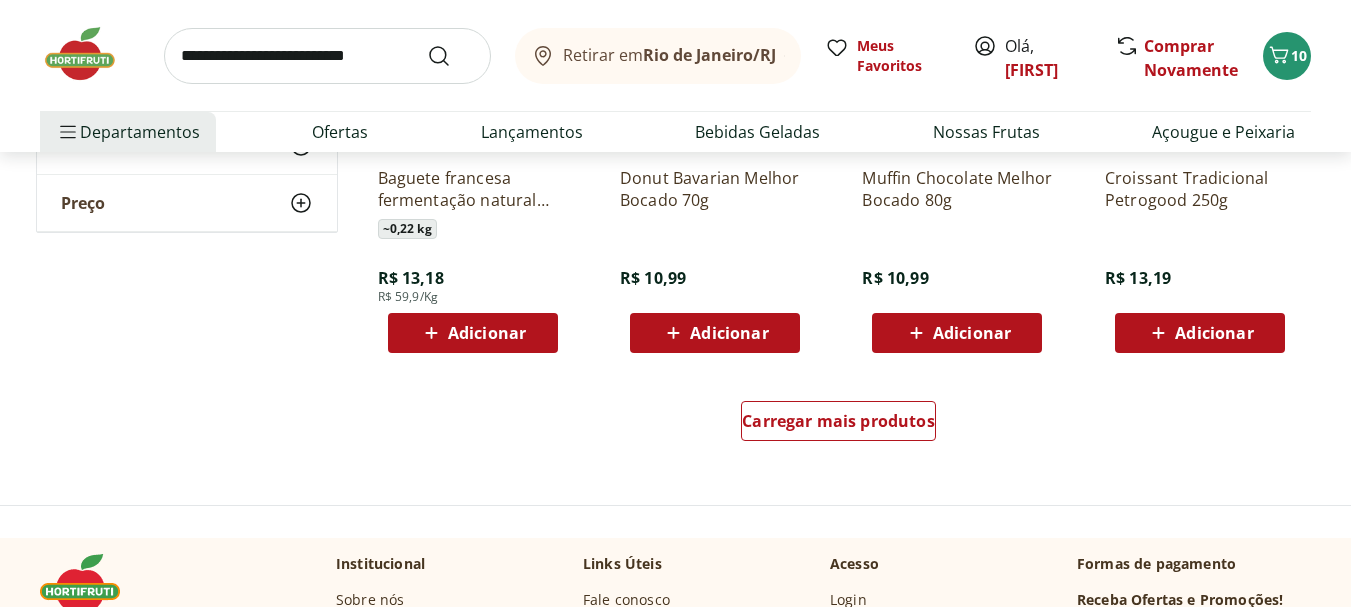 scroll, scrollTop: 2600, scrollLeft: 0, axis: vertical 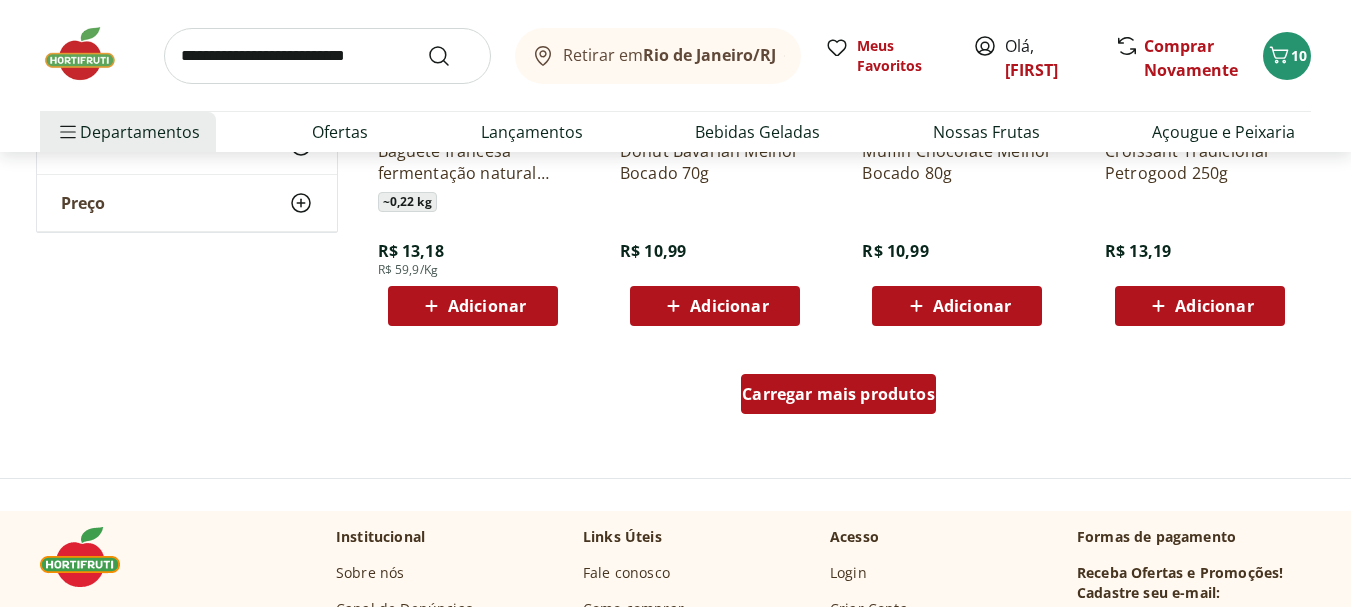 click on "Carregar mais produtos" at bounding box center (838, 394) 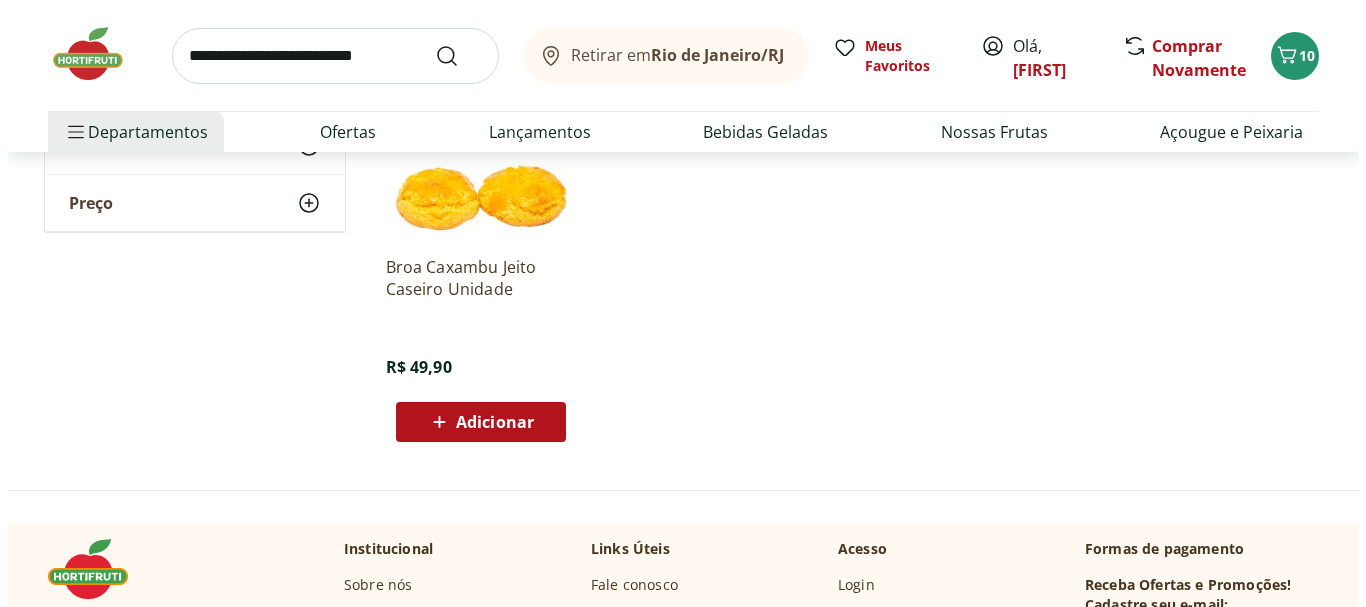 scroll, scrollTop: 3800, scrollLeft: 0, axis: vertical 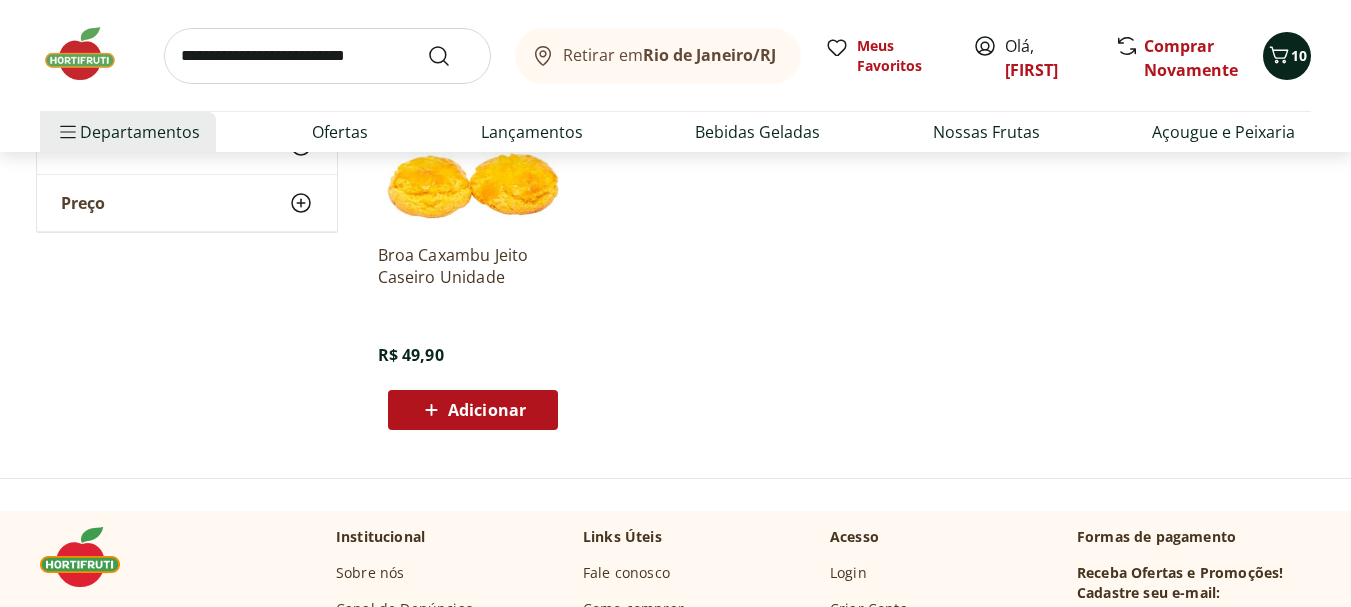 click on "10" at bounding box center [1299, 55] 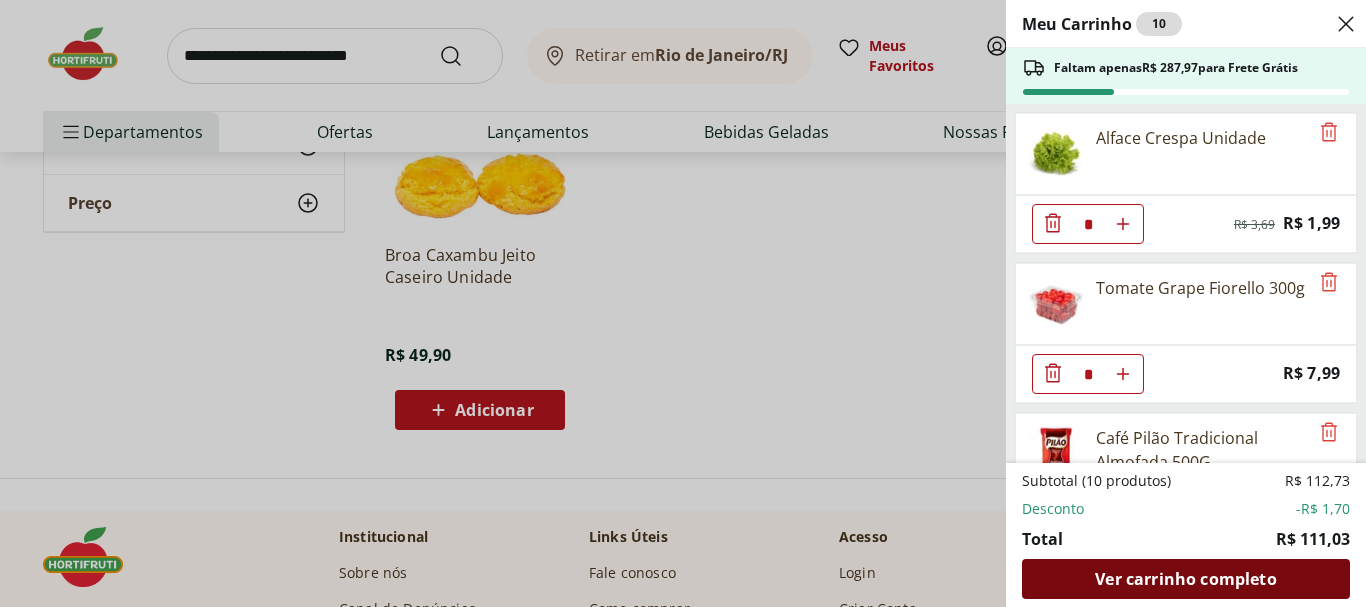 click on "Ver carrinho completo" at bounding box center [1185, 579] 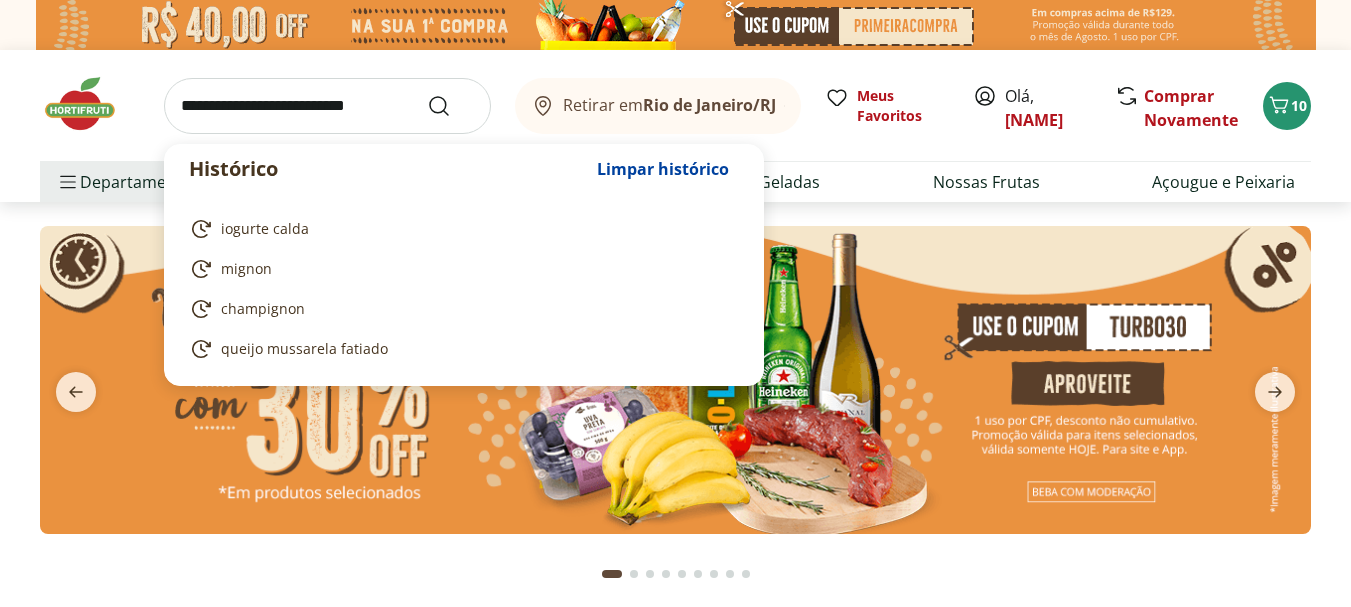 scroll, scrollTop: 0, scrollLeft: 0, axis: both 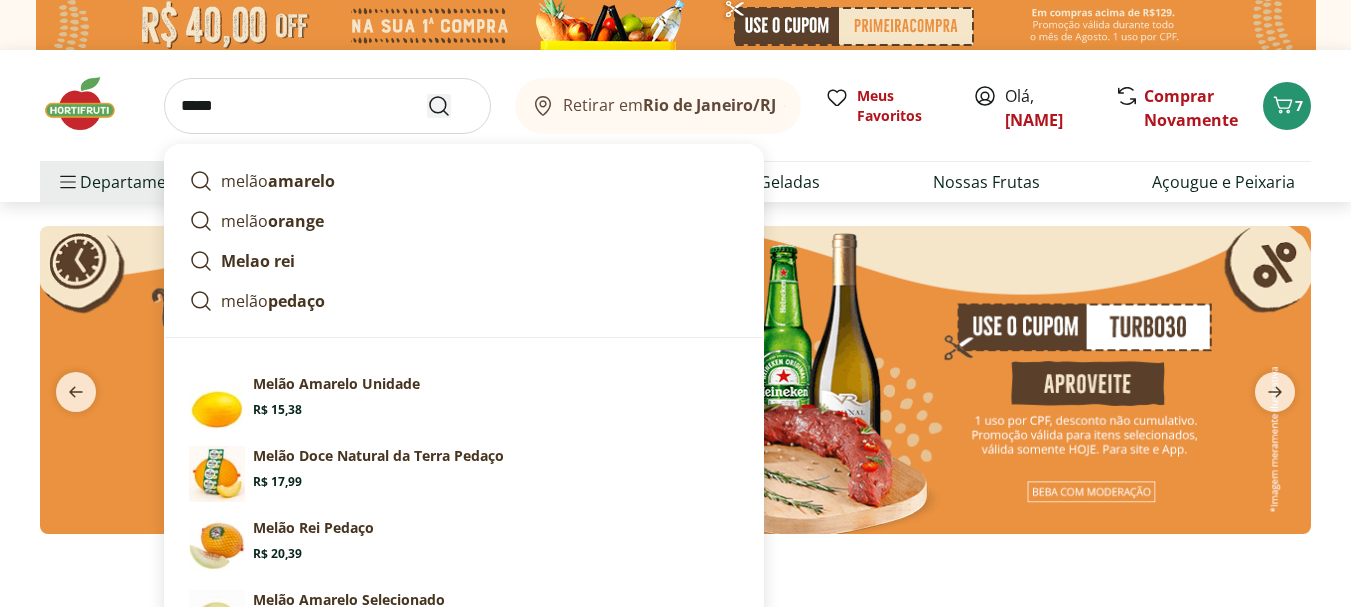 type on "*****" 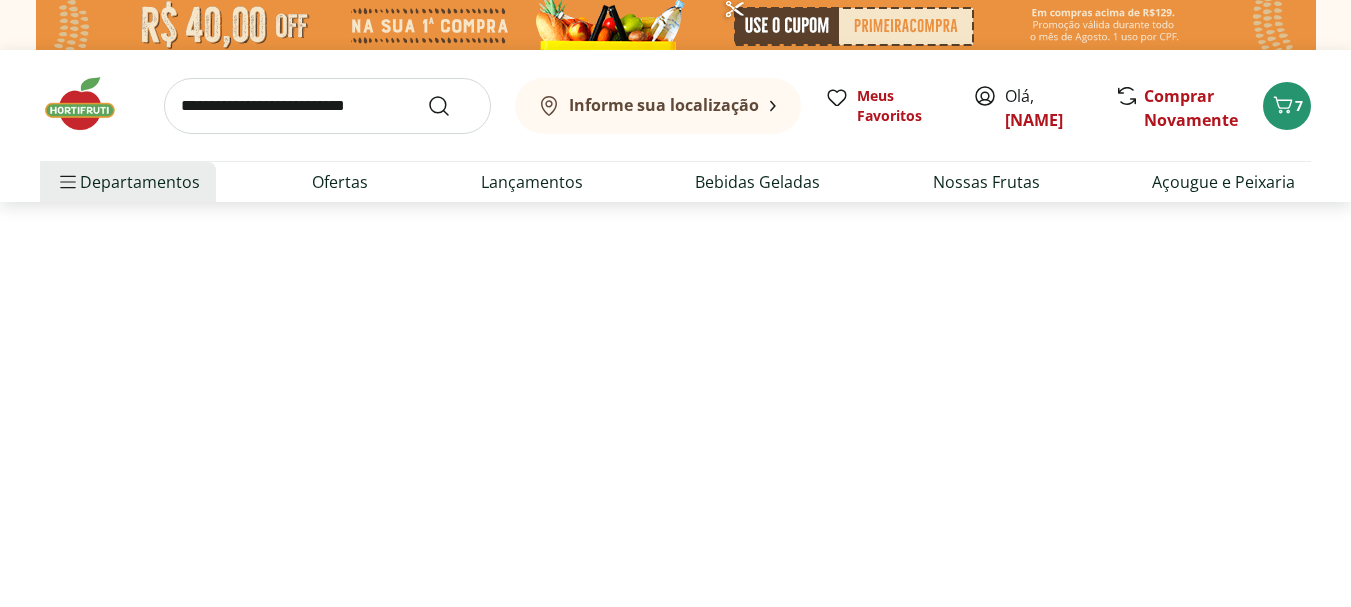 select on "**********" 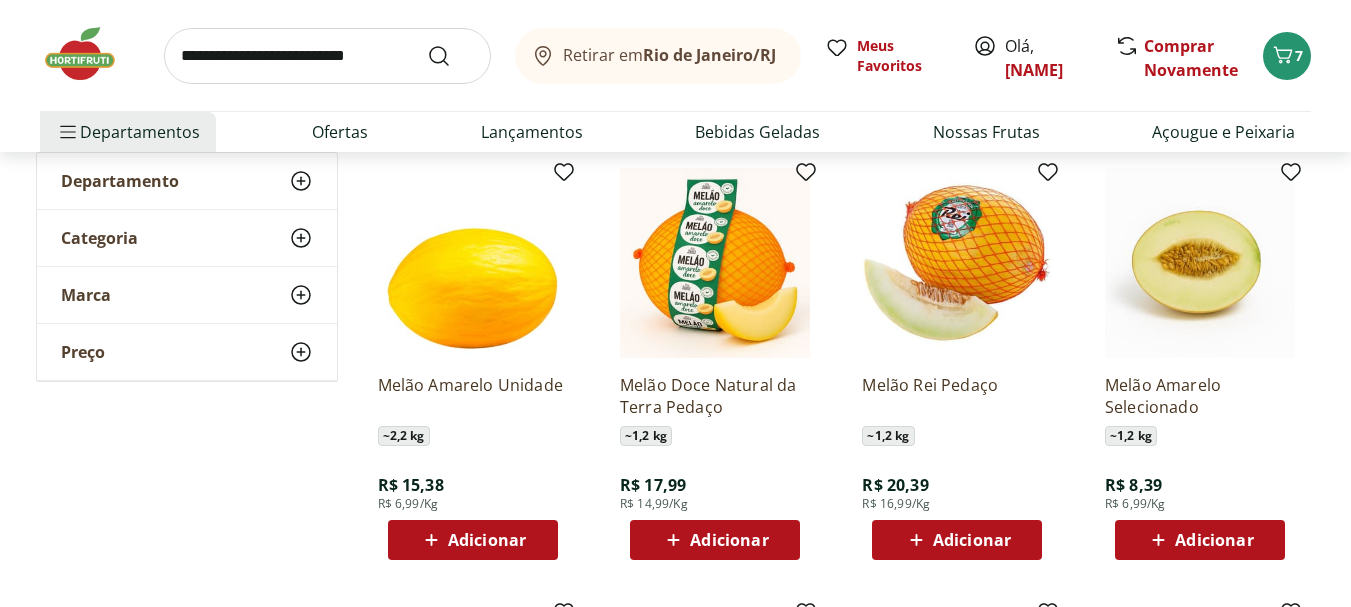 scroll, scrollTop: 300, scrollLeft: 0, axis: vertical 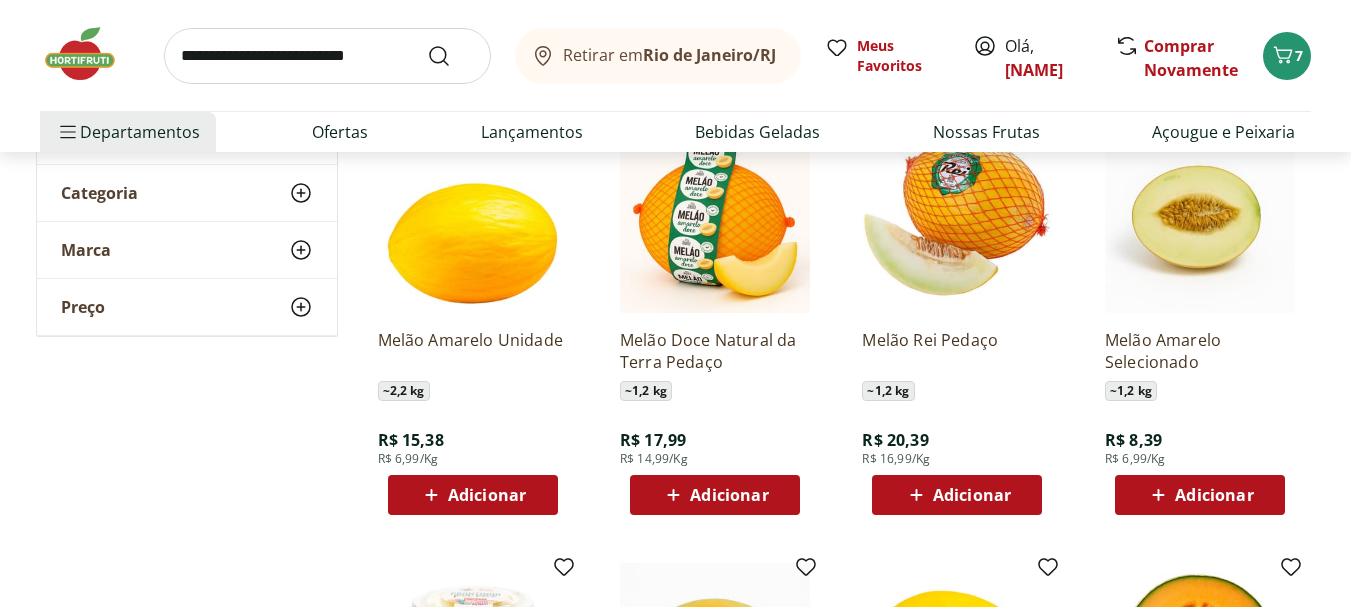 click on "Adicionar" at bounding box center (487, 495) 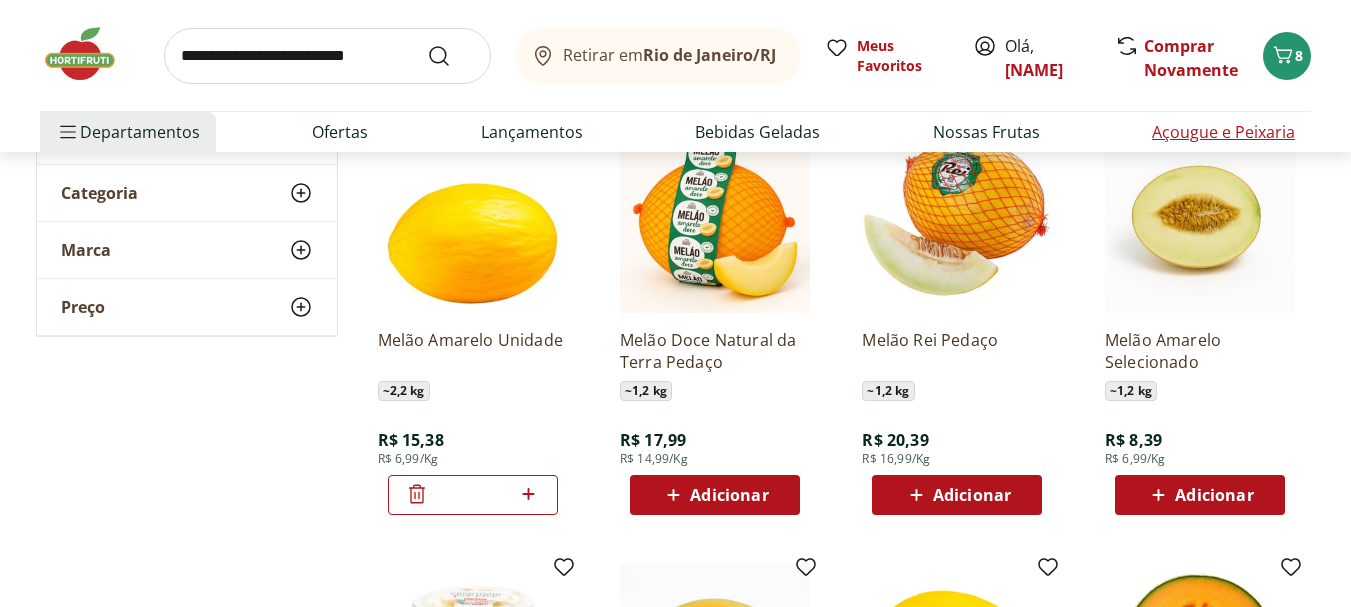 click on "Açougue e Peixaria" at bounding box center (1223, 132) 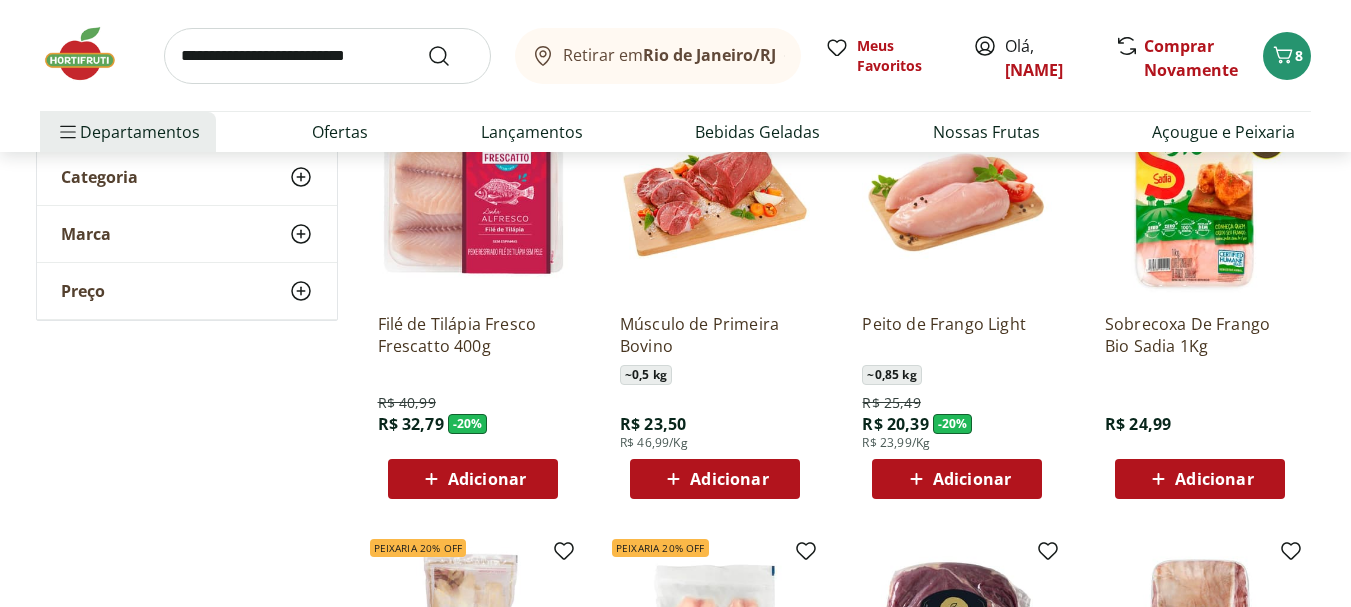 scroll, scrollTop: 0, scrollLeft: 0, axis: both 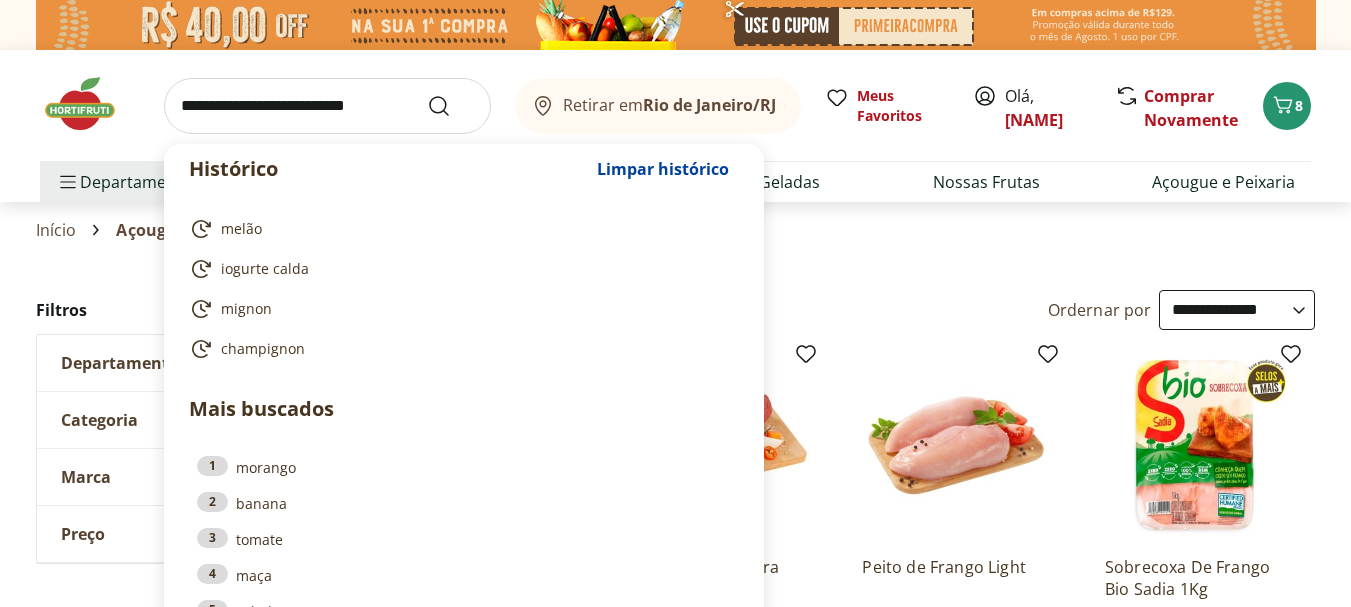 click at bounding box center (327, 106) 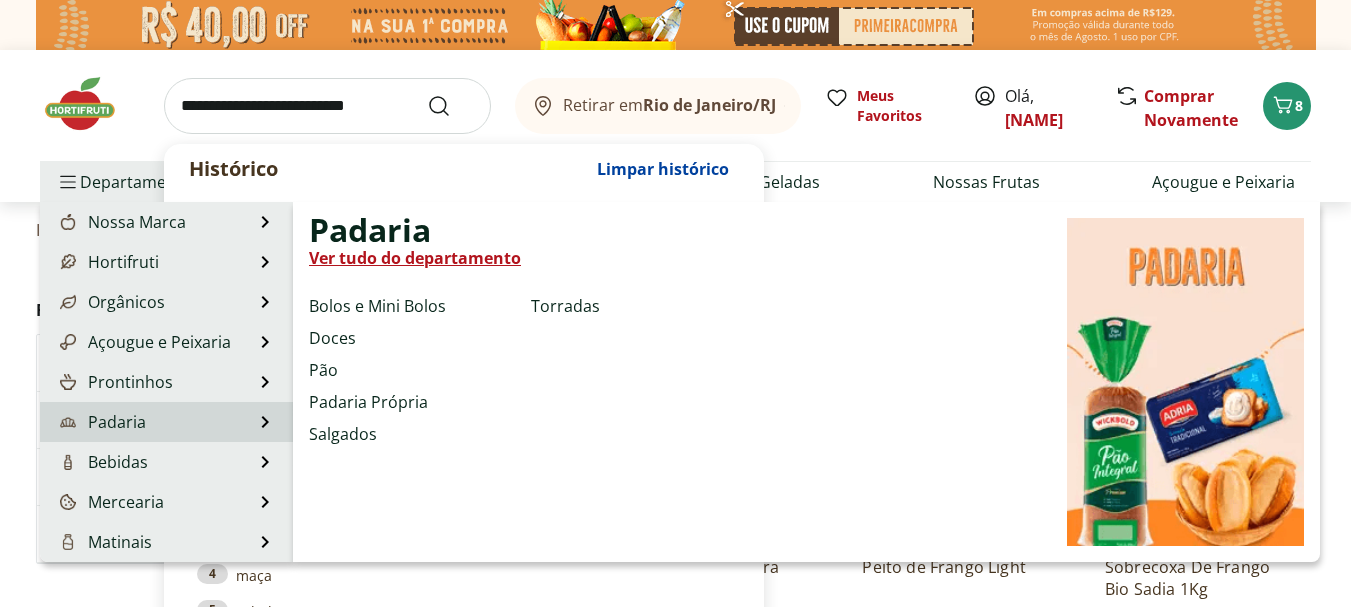 click on "Ver tudo do departamento" at bounding box center [415, 258] 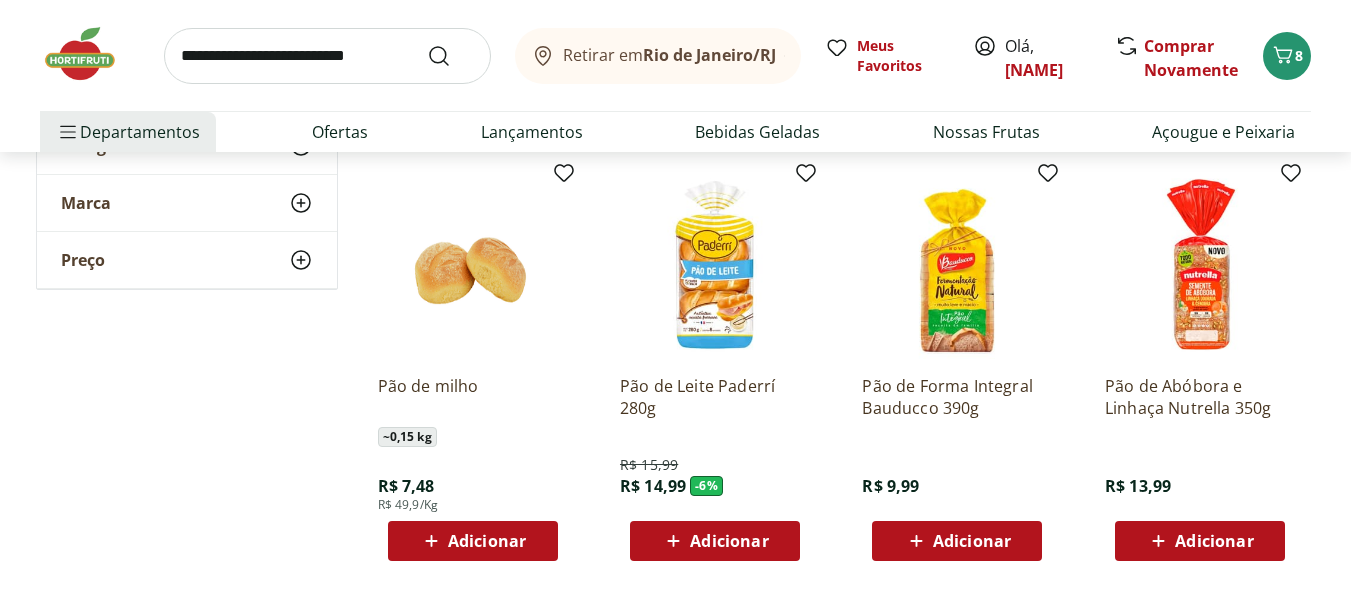 scroll, scrollTop: 1100, scrollLeft: 0, axis: vertical 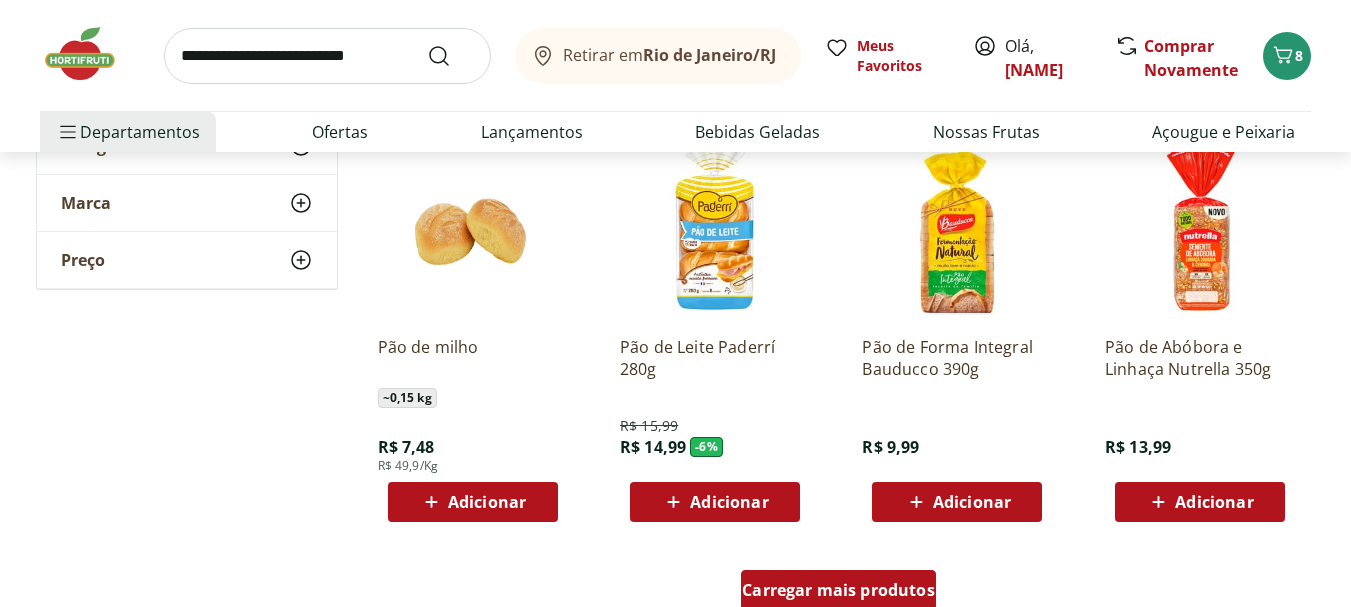click on "Carregar mais produtos" at bounding box center (838, 590) 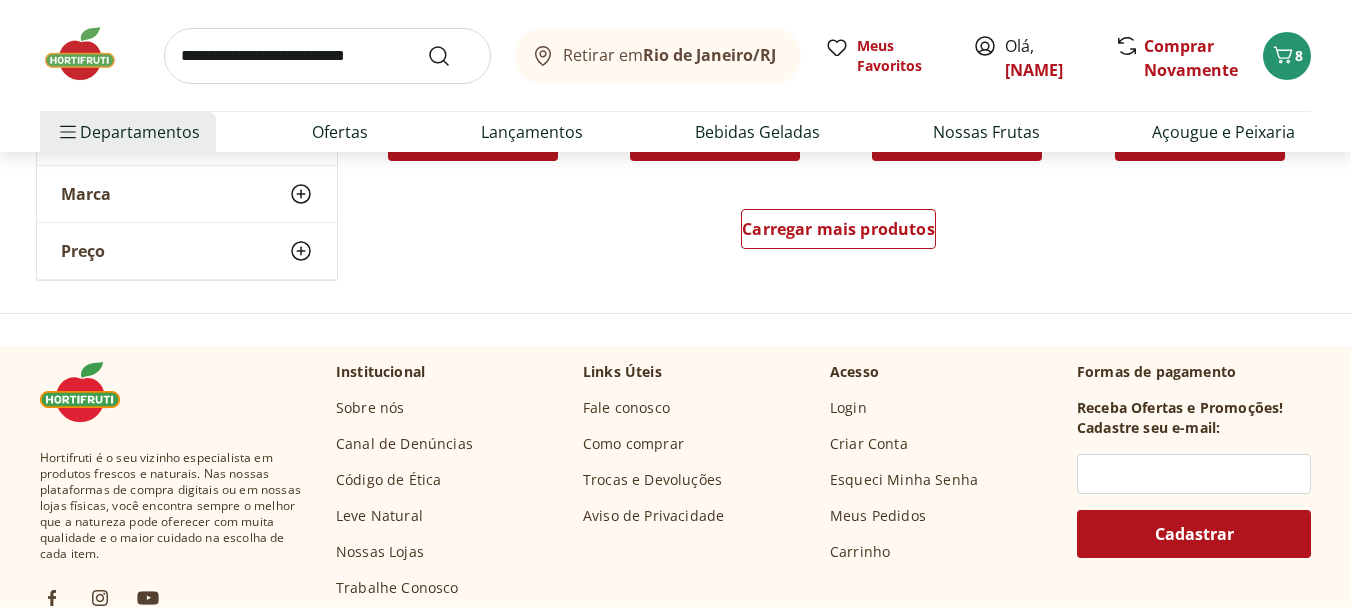 scroll, scrollTop: 2800, scrollLeft: 0, axis: vertical 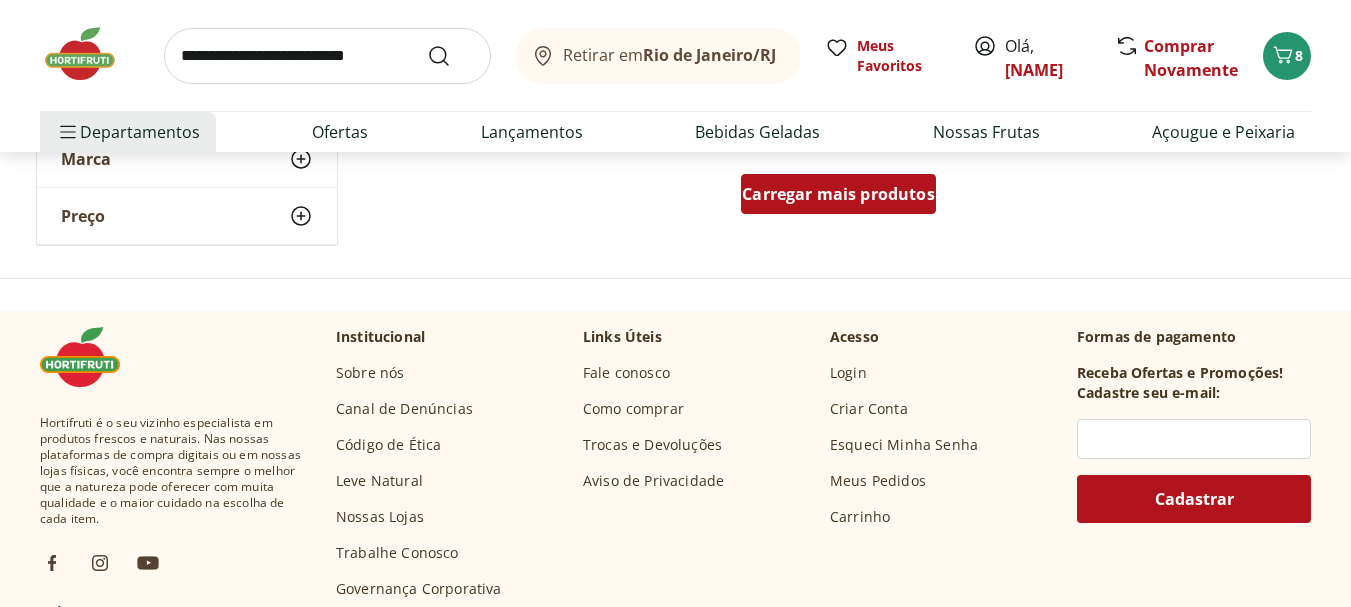 click on "Carregar mais produtos" at bounding box center [838, 194] 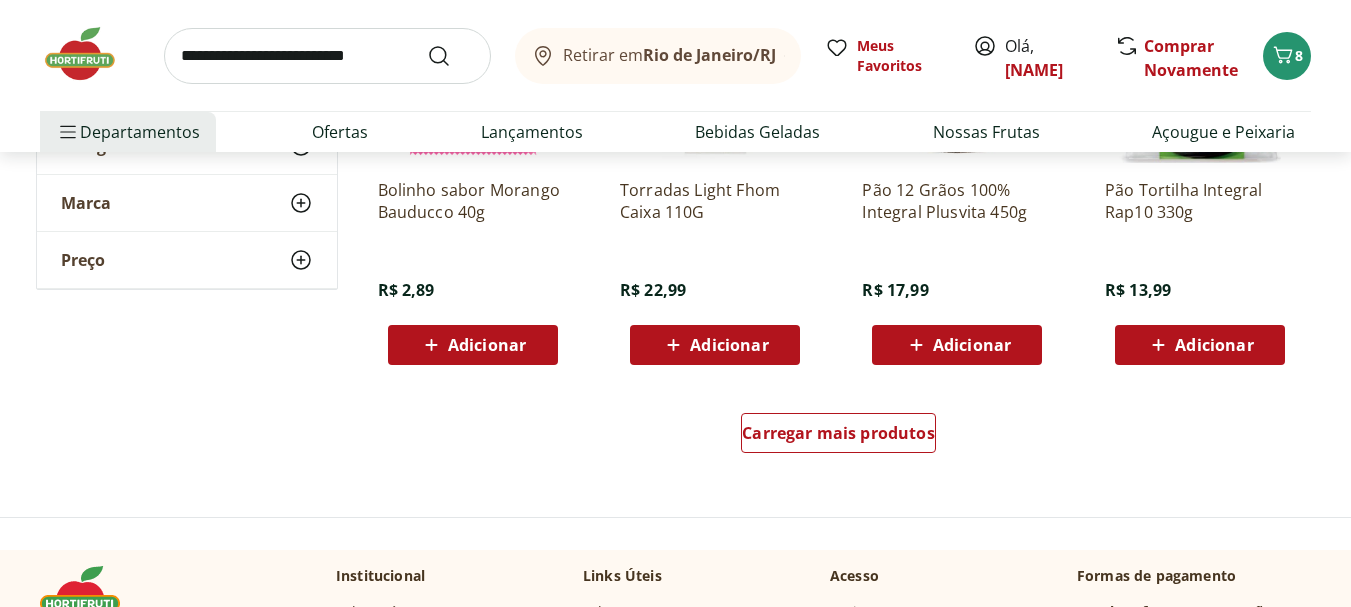 scroll, scrollTop: 3900, scrollLeft: 0, axis: vertical 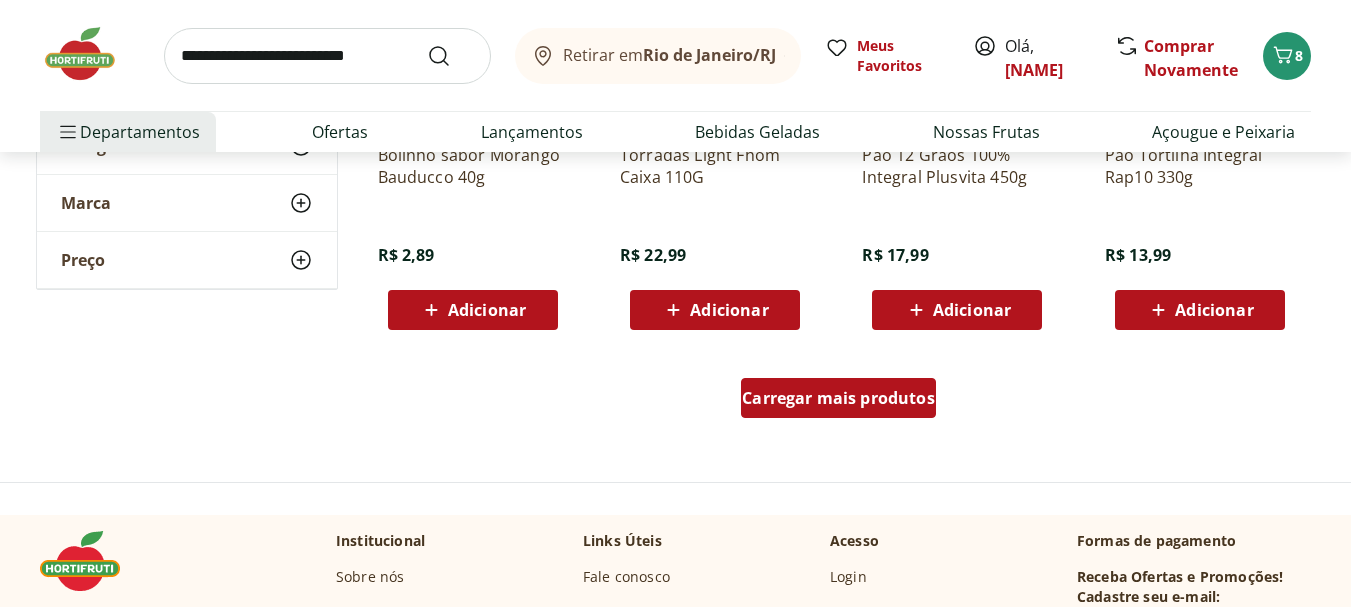 click on "Carregar mais produtos" at bounding box center (838, 398) 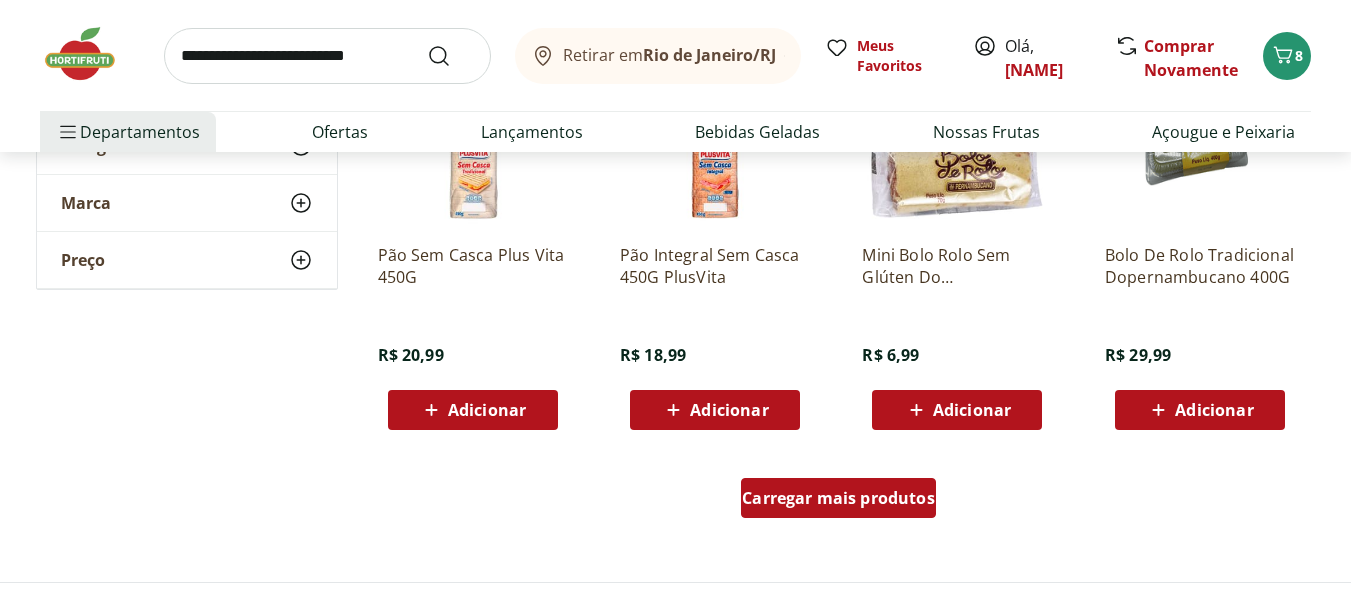 scroll, scrollTop: 5200, scrollLeft: 0, axis: vertical 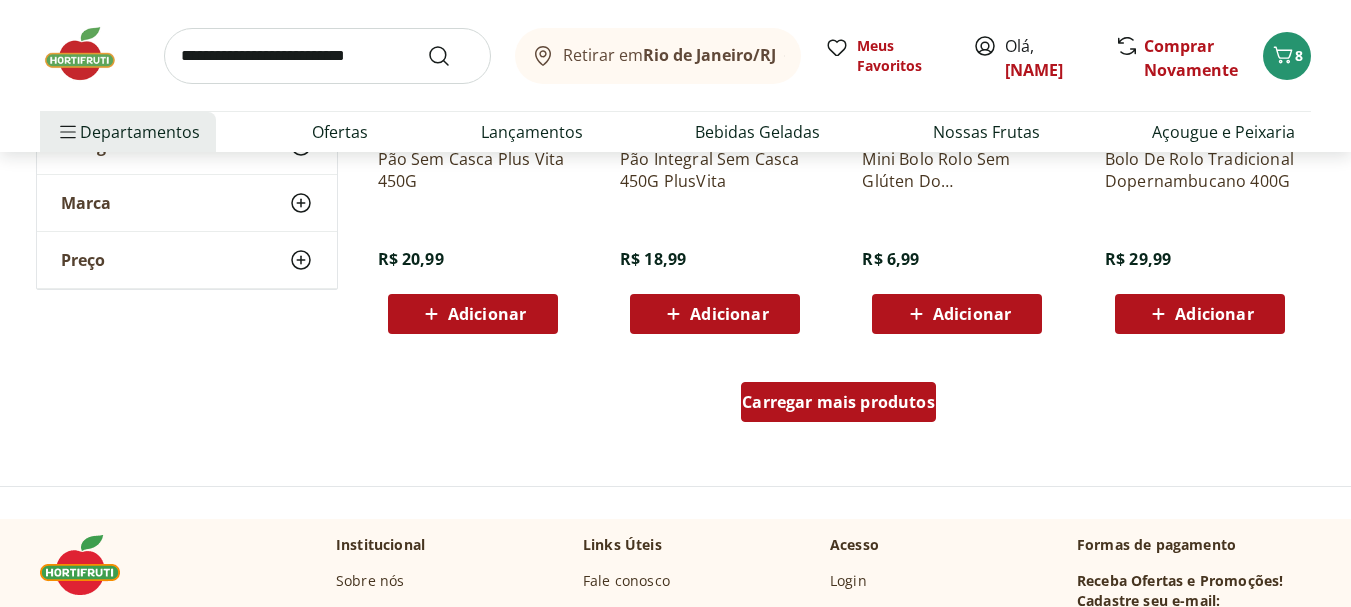 click on "Carregar mais produtos" at bounding box center (838, 402) 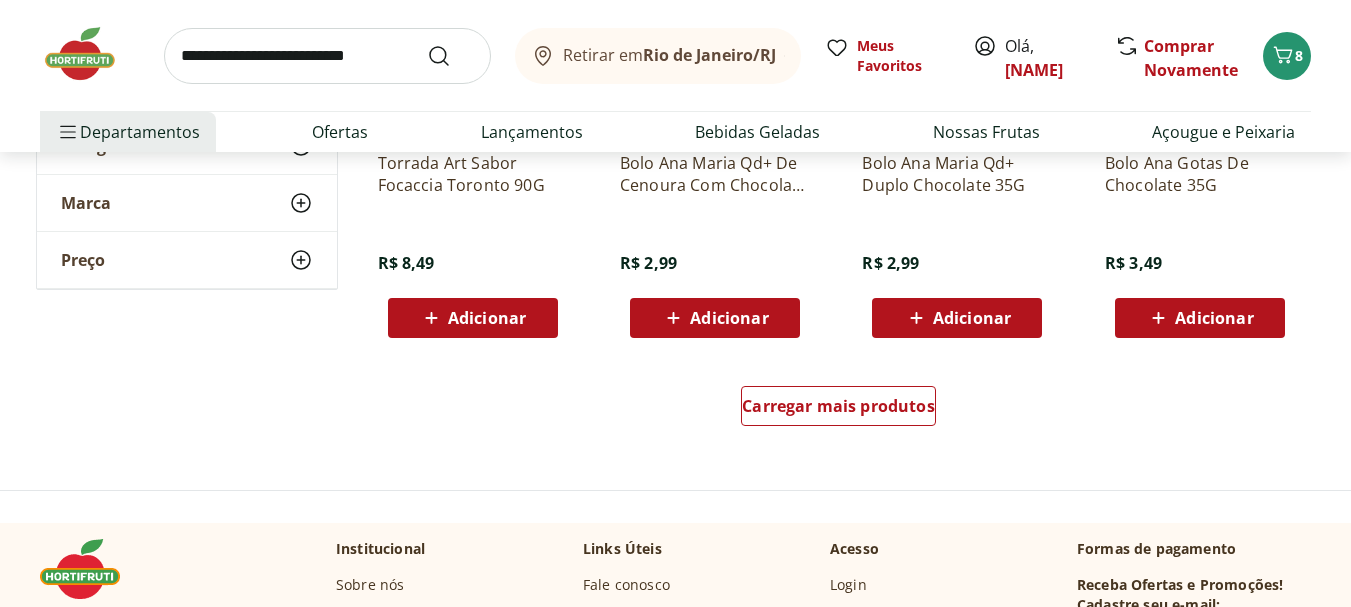 scroll, scrollTop: 6600, scrollLeft: 0, axis: vertical 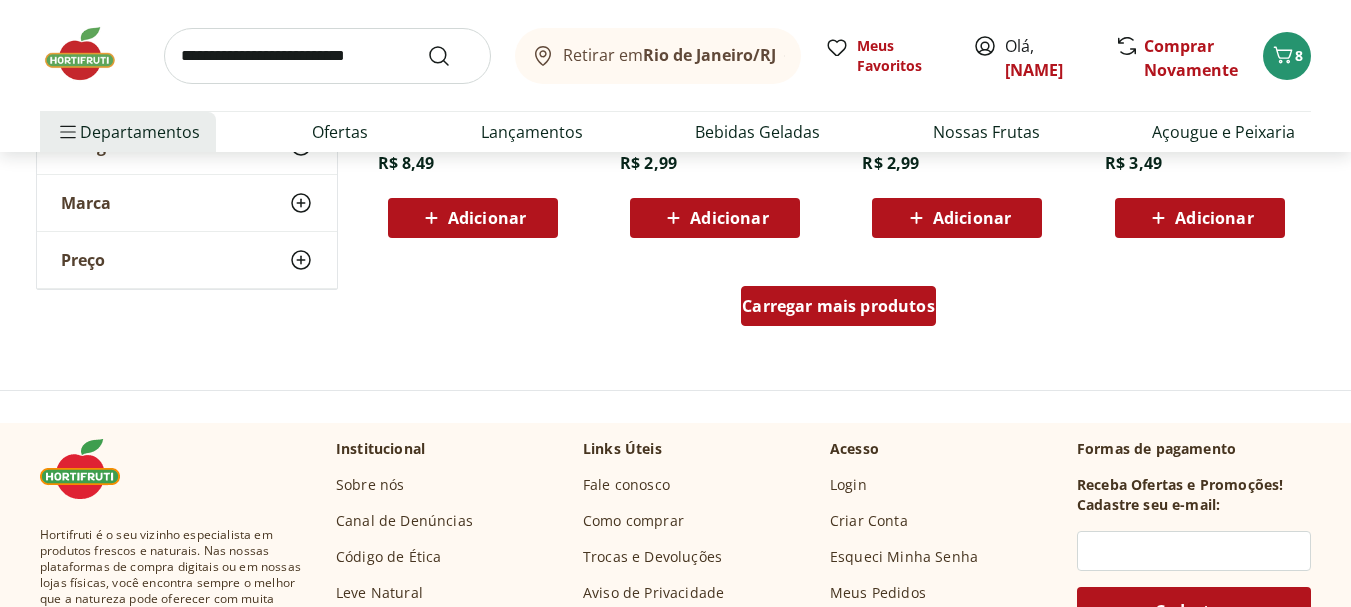 click on "Carregar mais produtos" at bounding box center (838, 306) 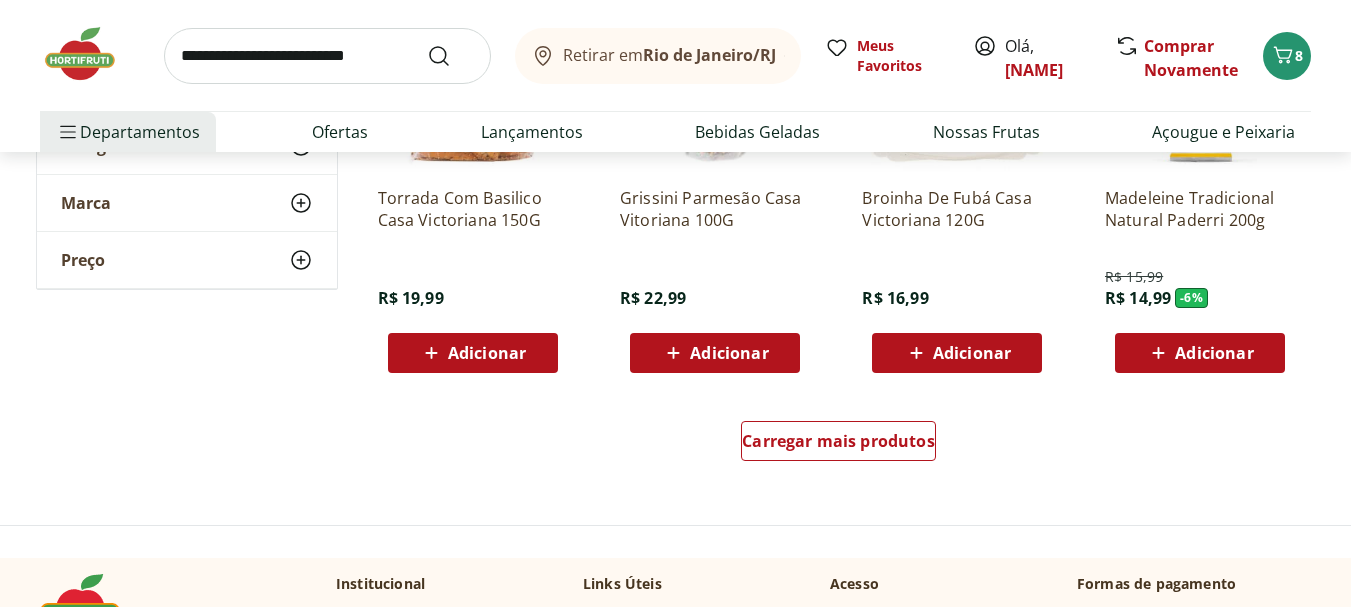 scroll, scrollTop: 7800, scrollLeft: 0, axis: vertical 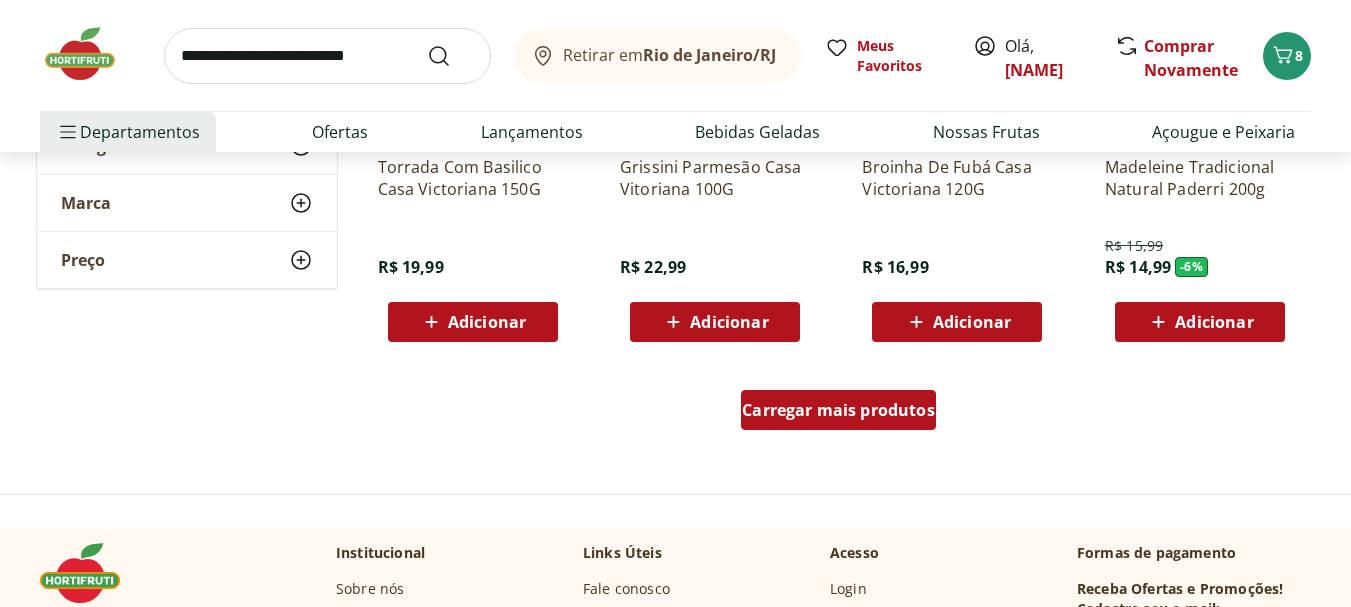 click on "Carregar mais produtos" at bounding box center (838, 410) 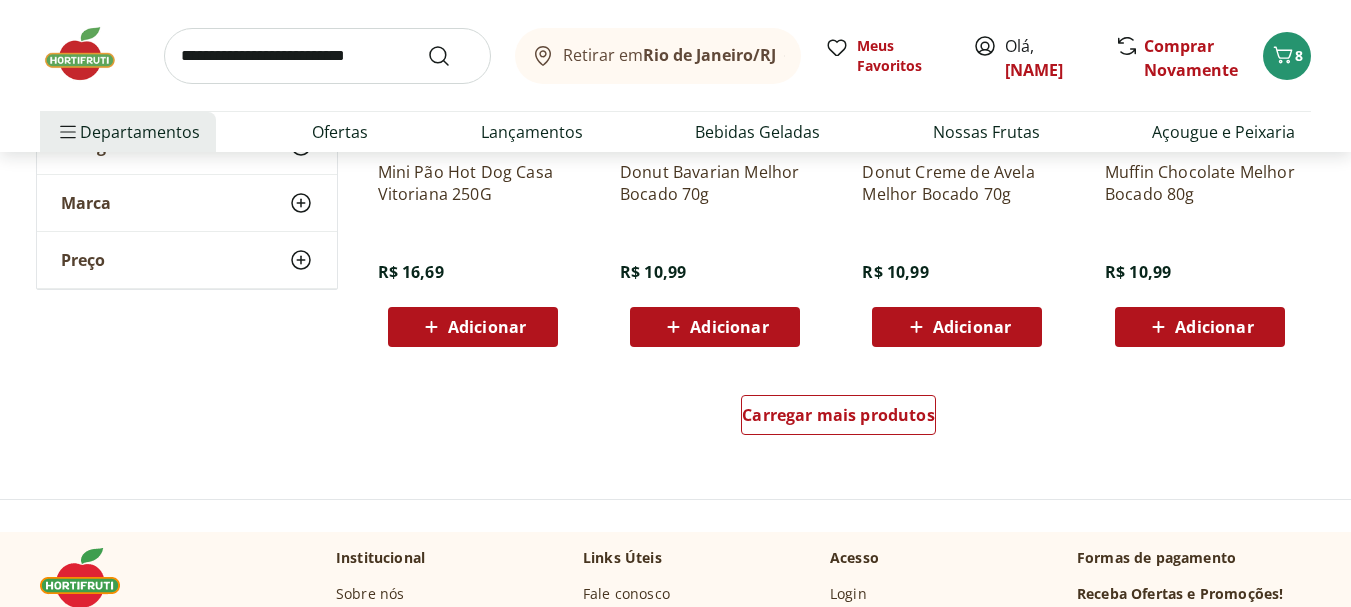 scroll, scrollTop: 9100, scrollLeft: 0, axis: vertical 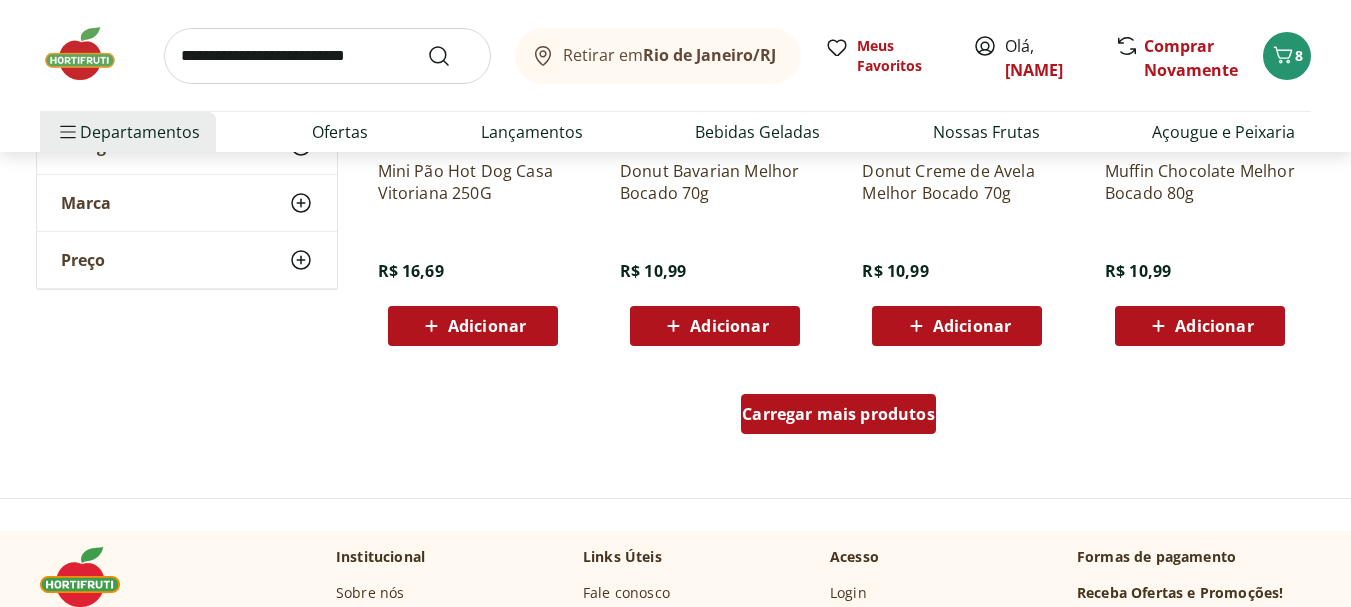 click on "Carregar mais produtos" at bounding box center [838, 414] 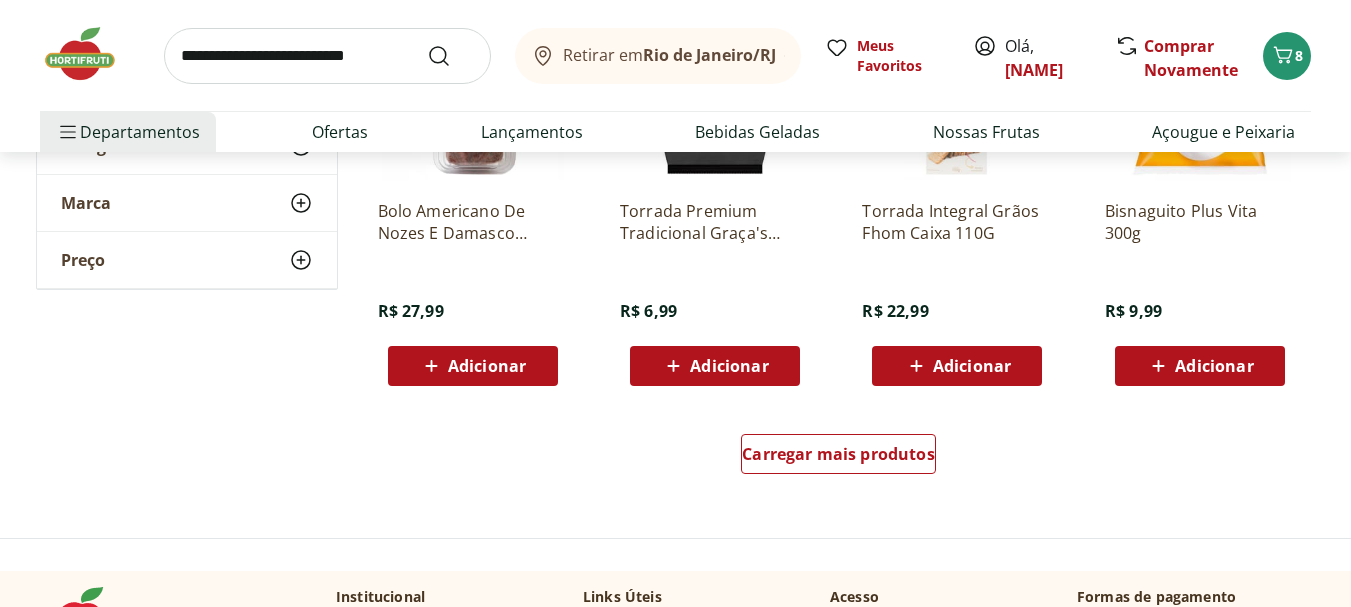 scroll, scrollTop: 10400, scrollLeft: 0, axis: vertical 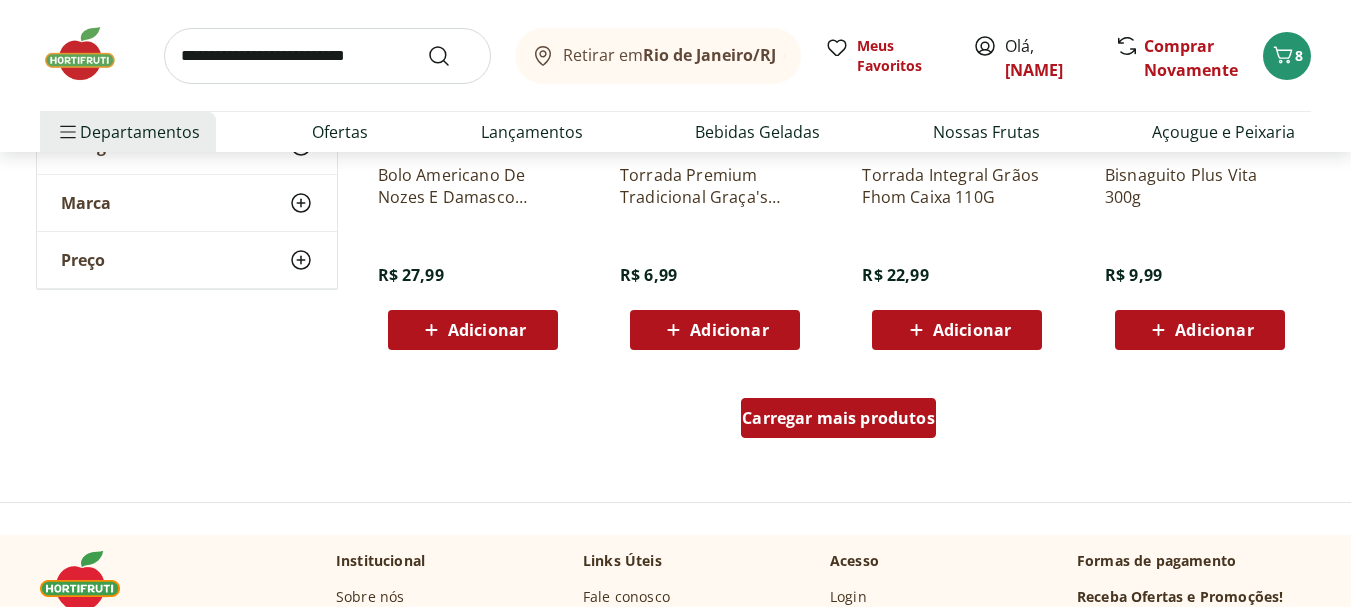click on "Carregar mais produtos" at bounding box center (838, 418) 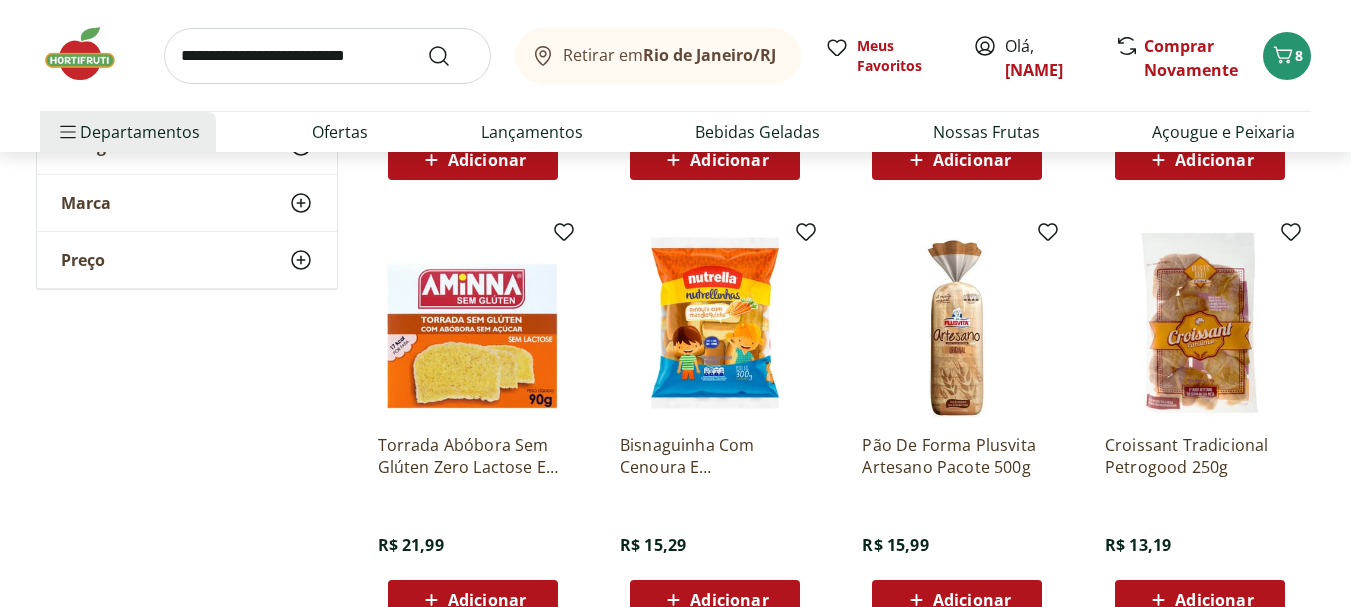 scroll, scrollTop: 11500, scrollLeft: 0, axis: vertical 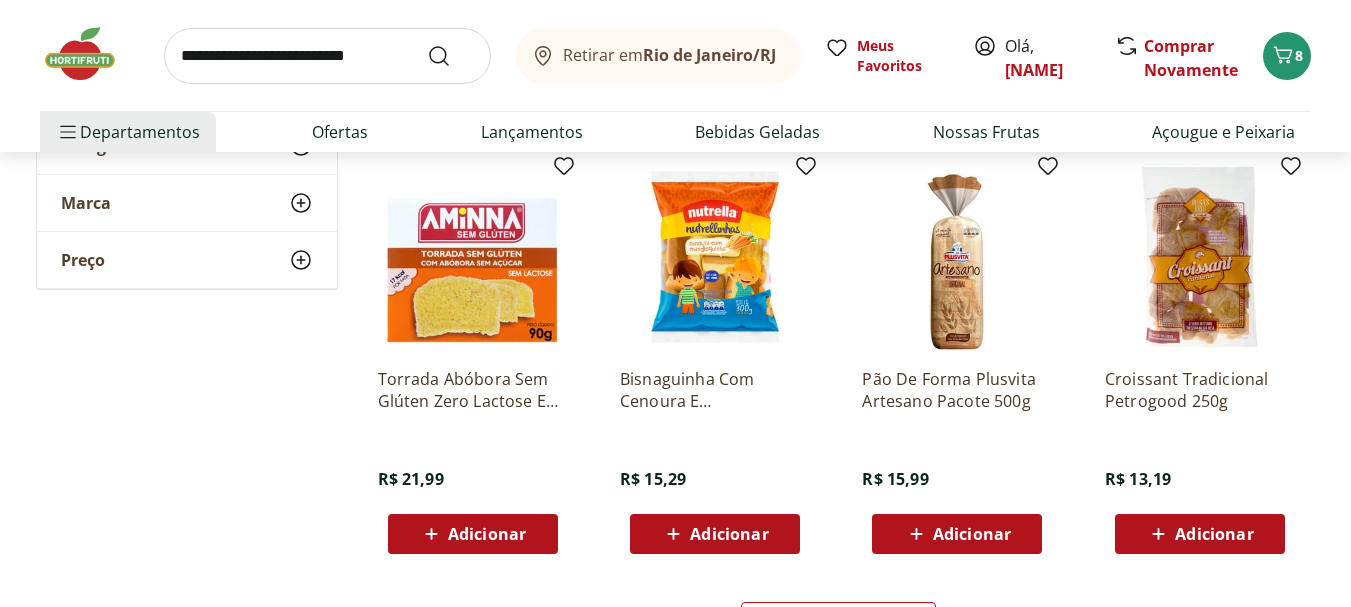 click on "Adicionar" at bounding box center [1214, 534] 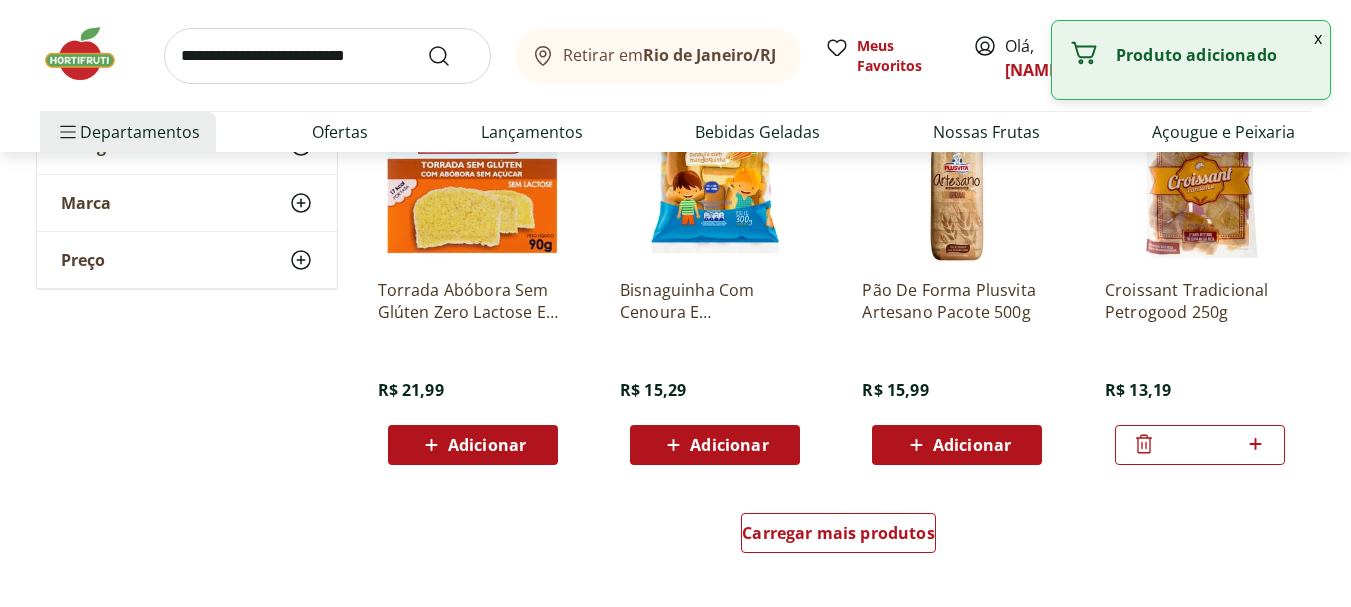 scroll, scrollTop: 11800, scrollLeft: 0, axis: vertical 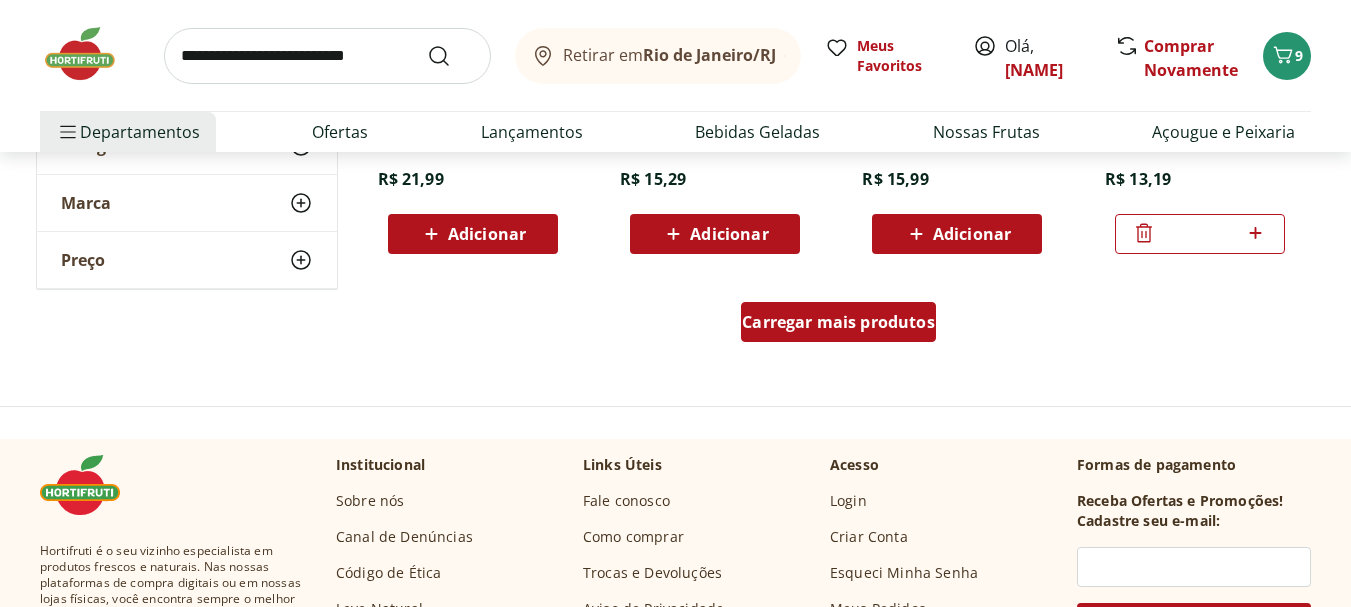 click on "Carregar mais produtos" at bounding box center (838, 322) 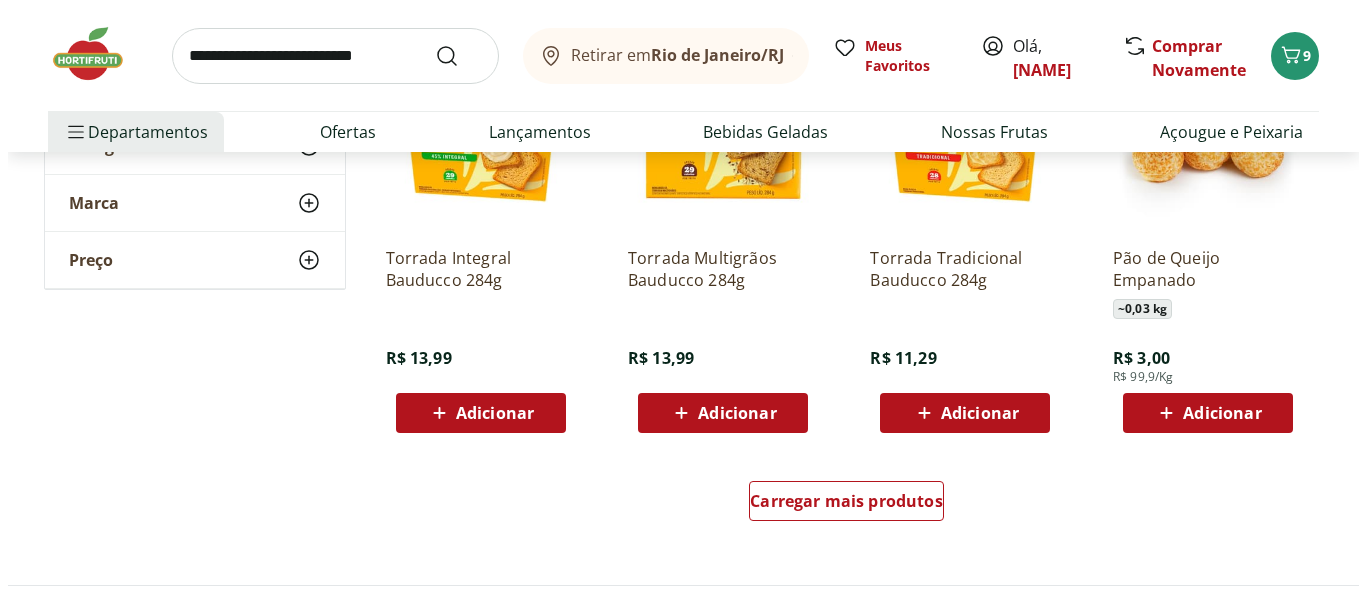 scroll, scrollTop: 13100, scrollLeft: 0, axis: vertical 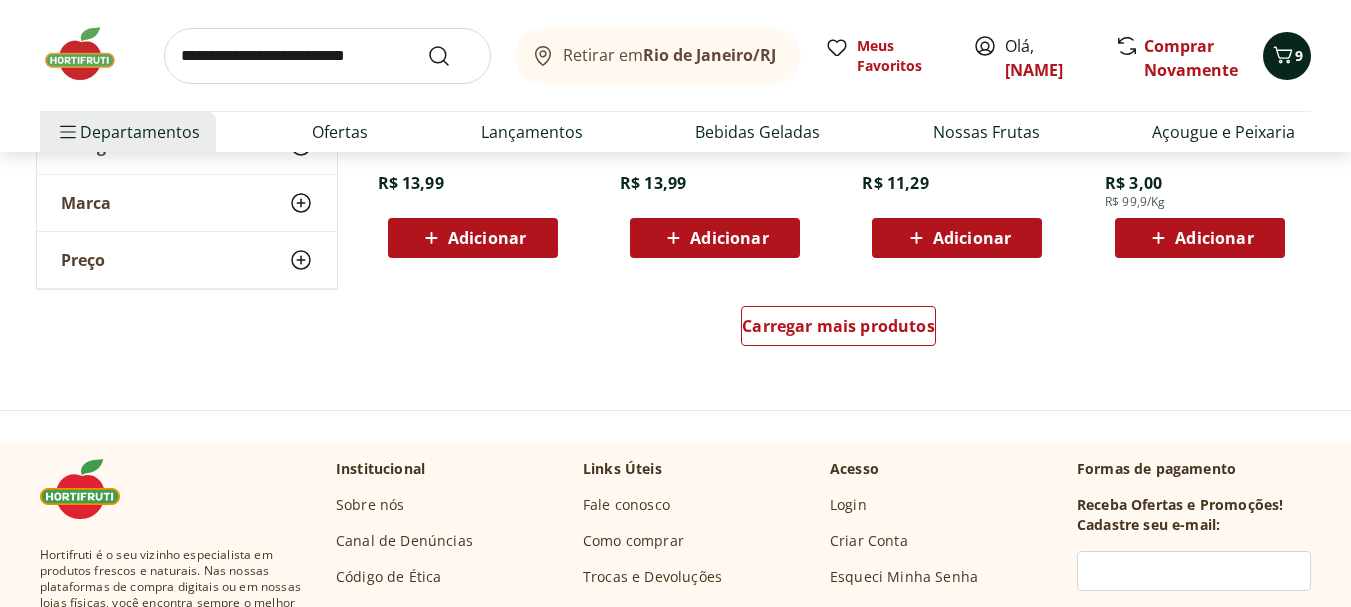 click 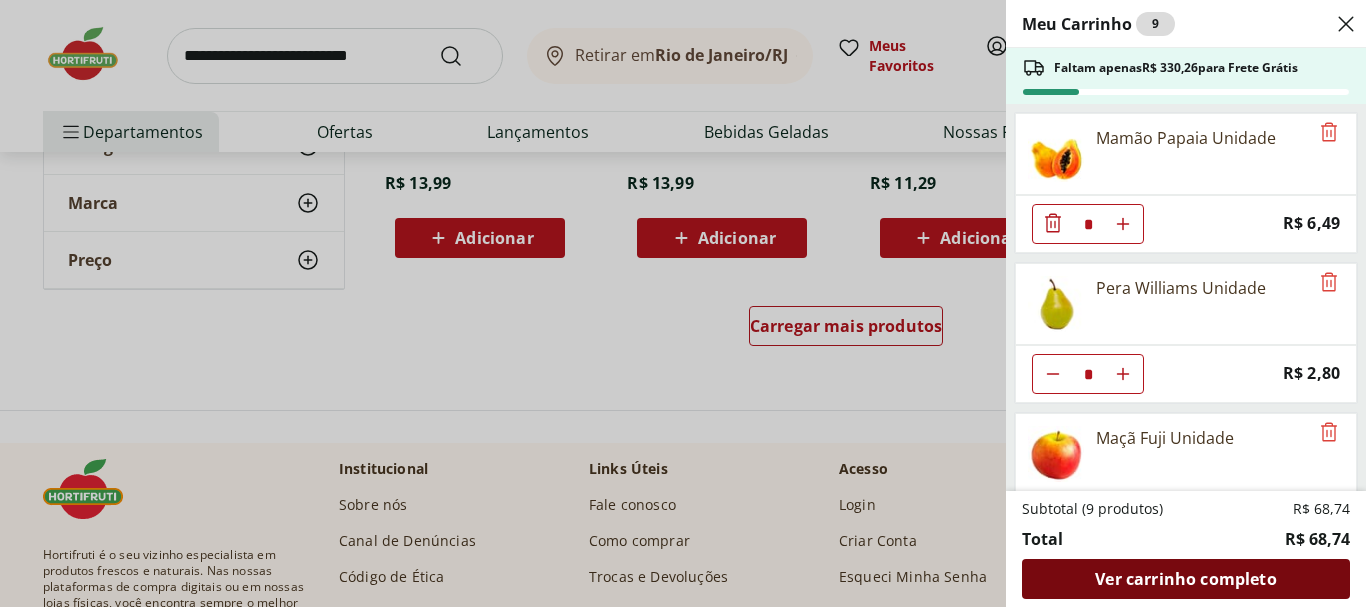 click on "Ver carrinho completo" at bounding box center (1185, 579) 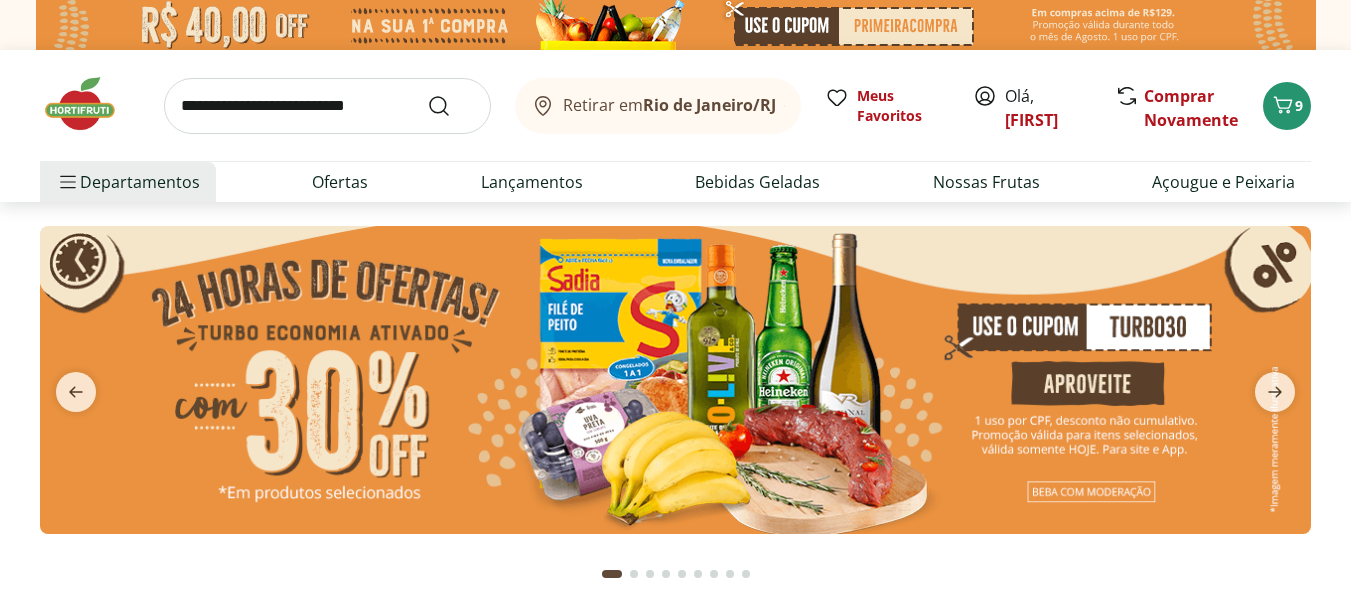 scroll, scrollTop: 0, scrollLeft: 0, axis: both 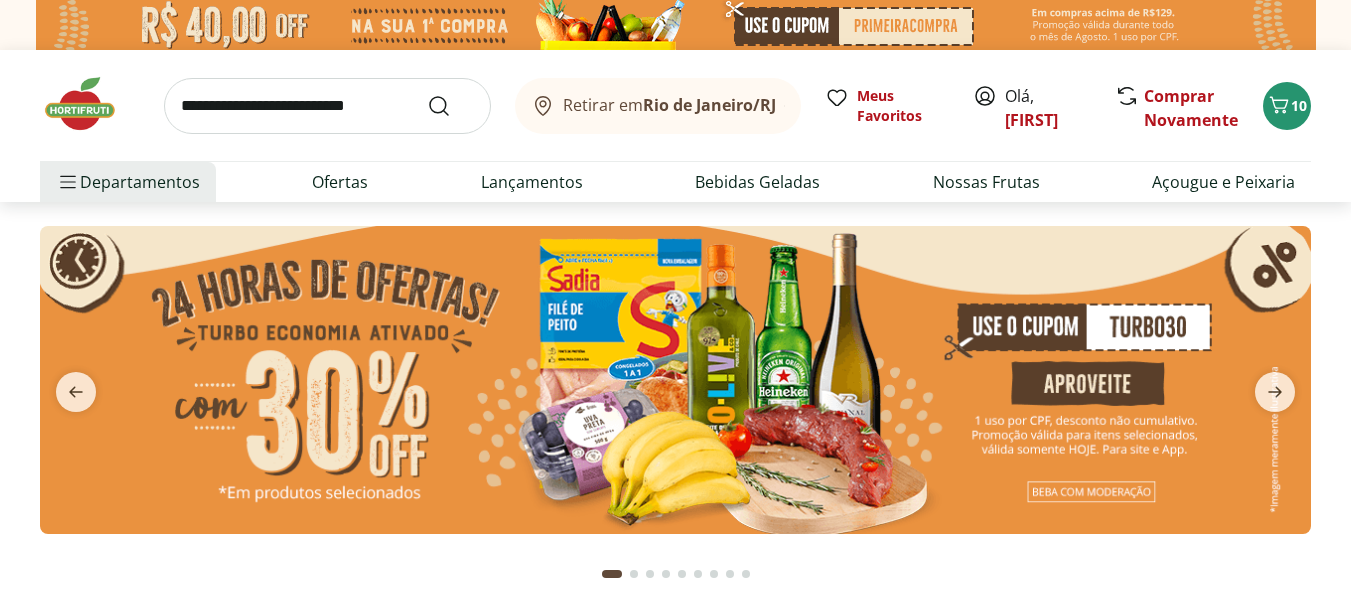 click at bounding box center [327, 106] 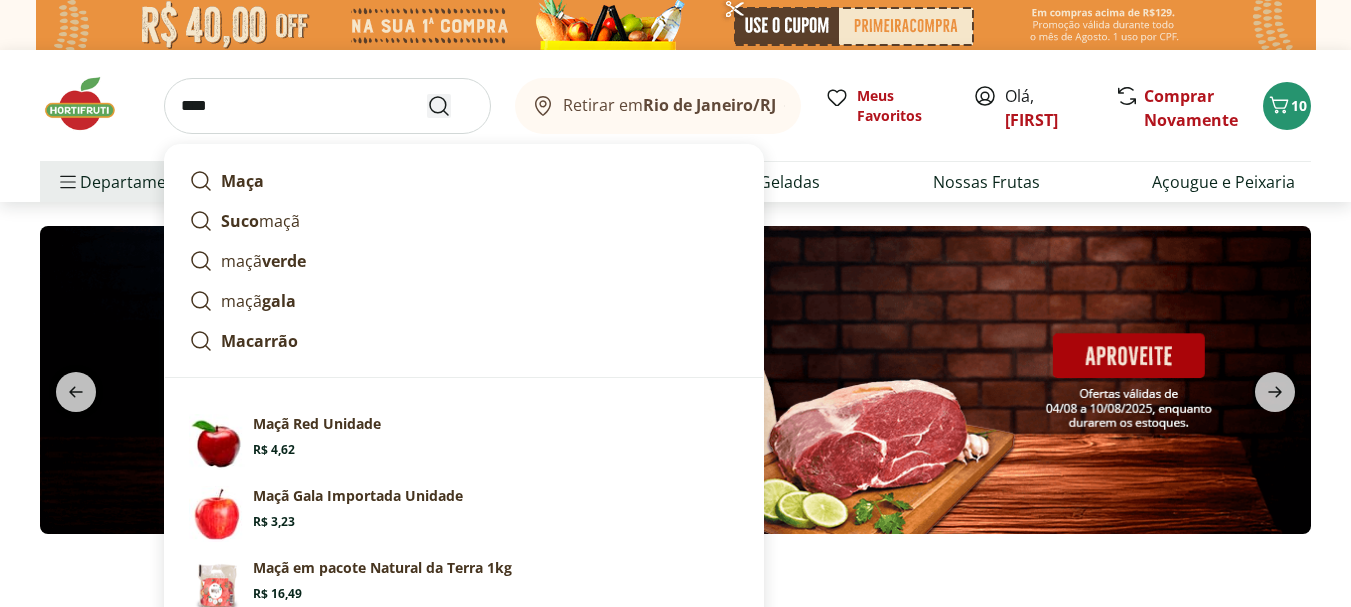 type on "****" 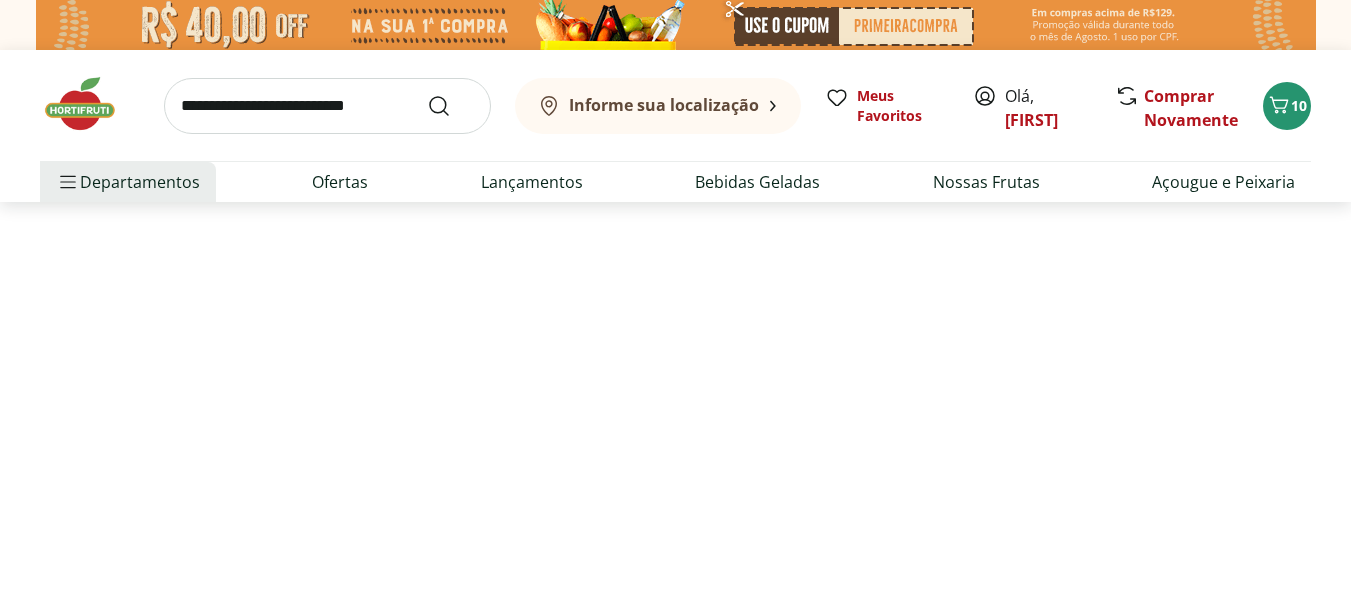 select on "**********" 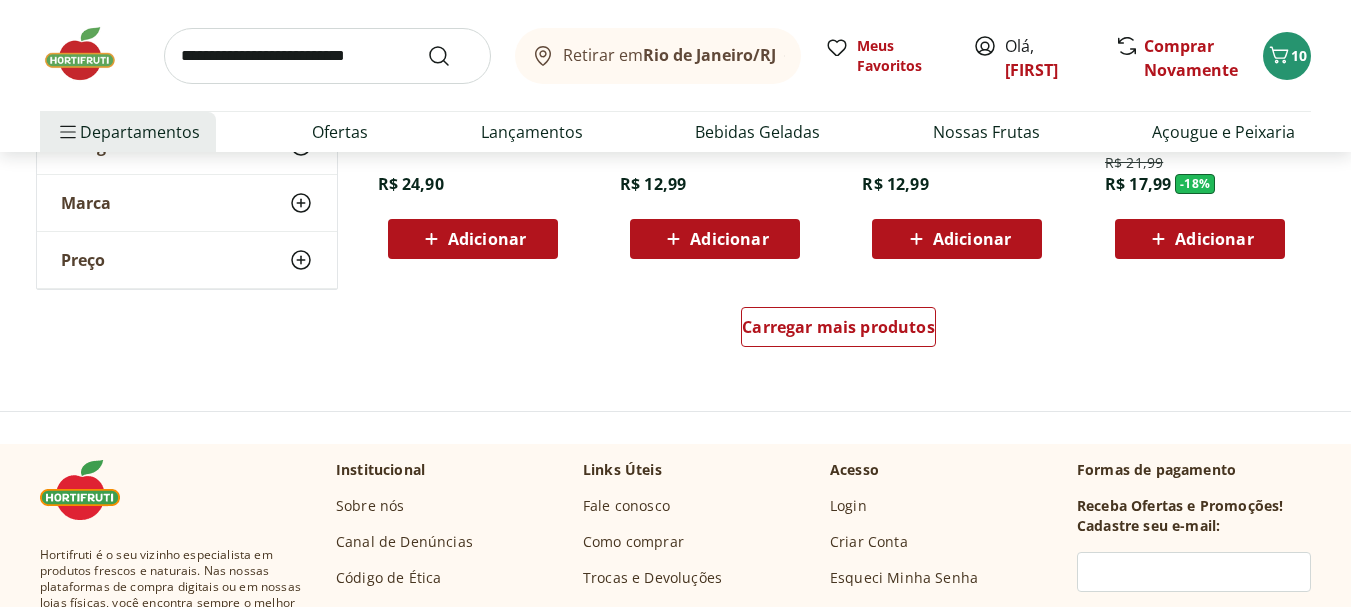scroll, scrollTop: 1600, scrollLeft: 0, axis: vertical 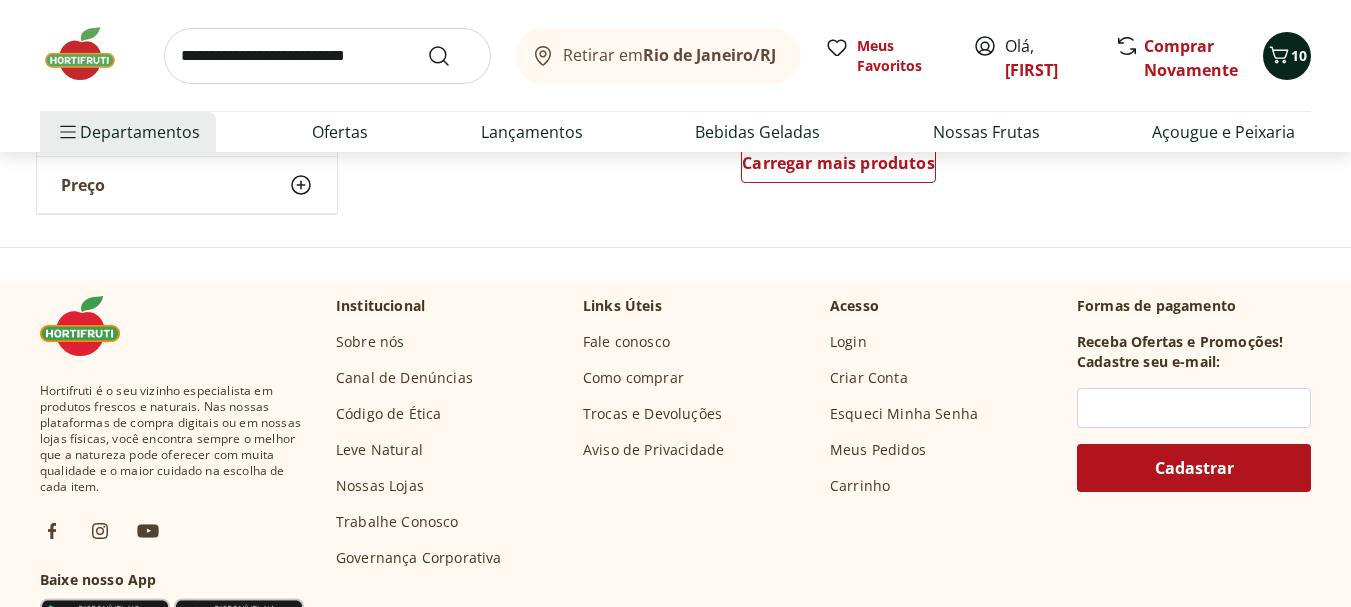 click 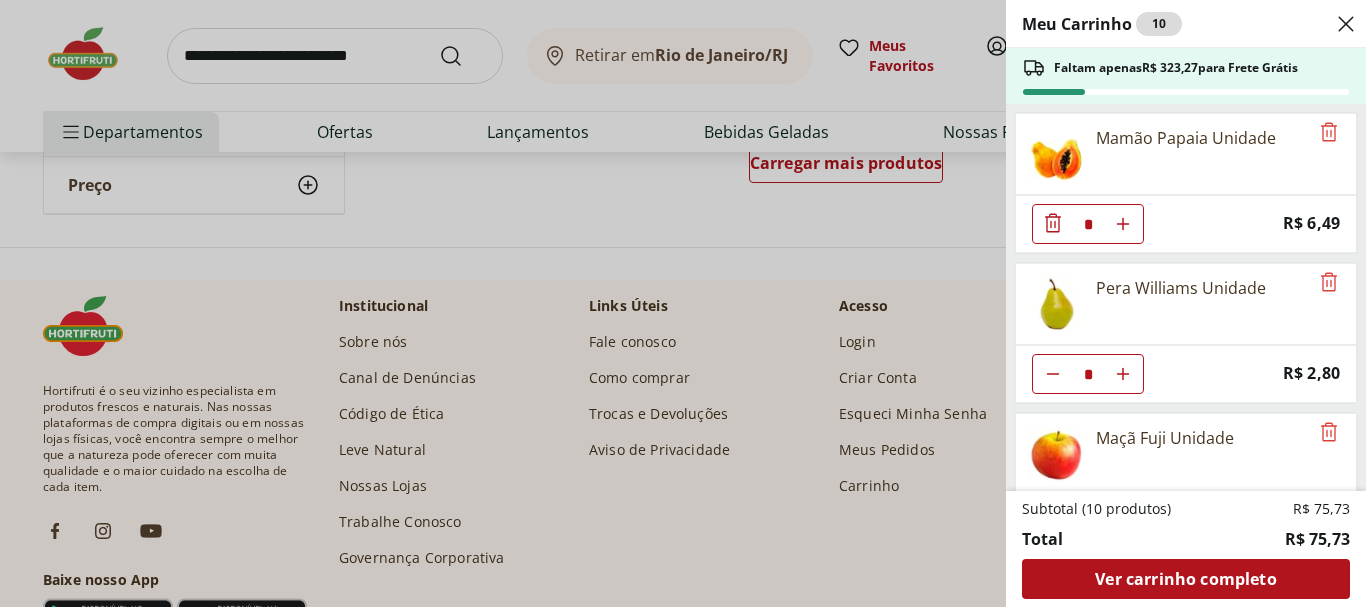 click on "Meu Carrinho 10 Faltam apenas  R$ 323,27  para Frete Grátis Mamão Papaia Unidade * Price: R$ 6,49 Pera Williams Unidade * Price: R$ 2,80 Maçã Fuji Unidade * Price: R$ 3,06 Salada Mista * Price: R$ 14,97 Pudim de Leite 120g * Price: R$ 6,99 Melão Amarelo Unidade * Price: R$ 15,38 Croissant Tradicional Petrogood 250g * Price: R$ 13,19 Subtotal (10 produtos) R$ 75,73 Total R$ 75,73 Ver carrinho completo" at bounding box center (683, 303) 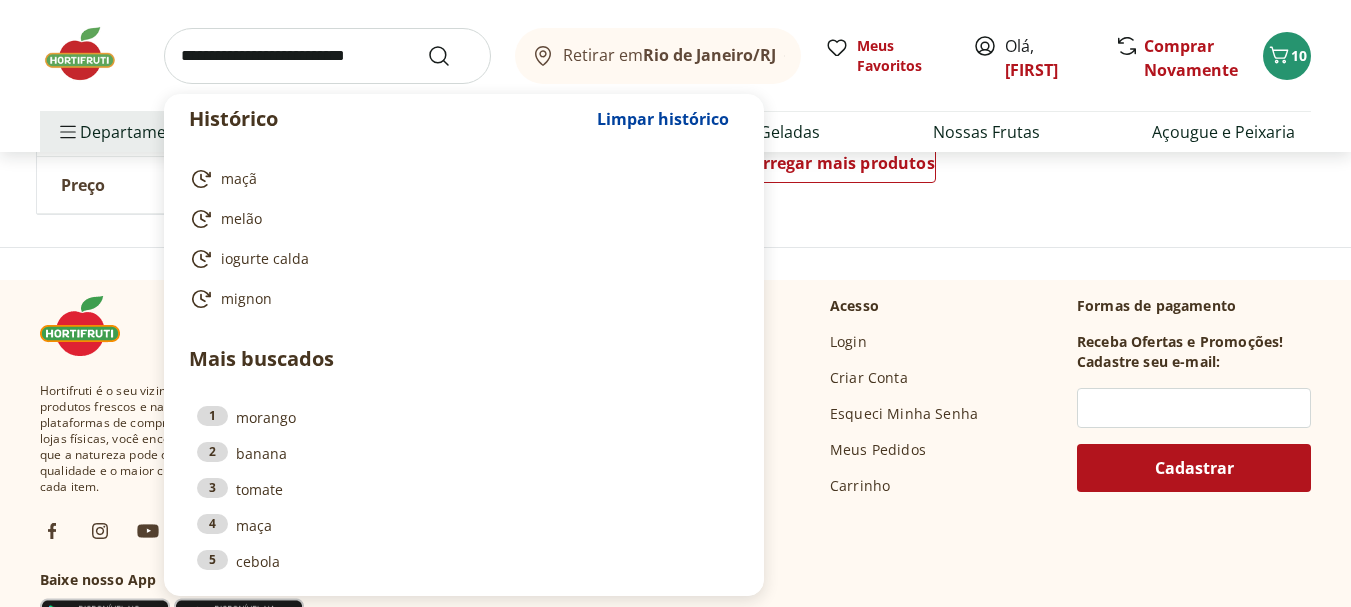 click at bounding box center [327, 56] 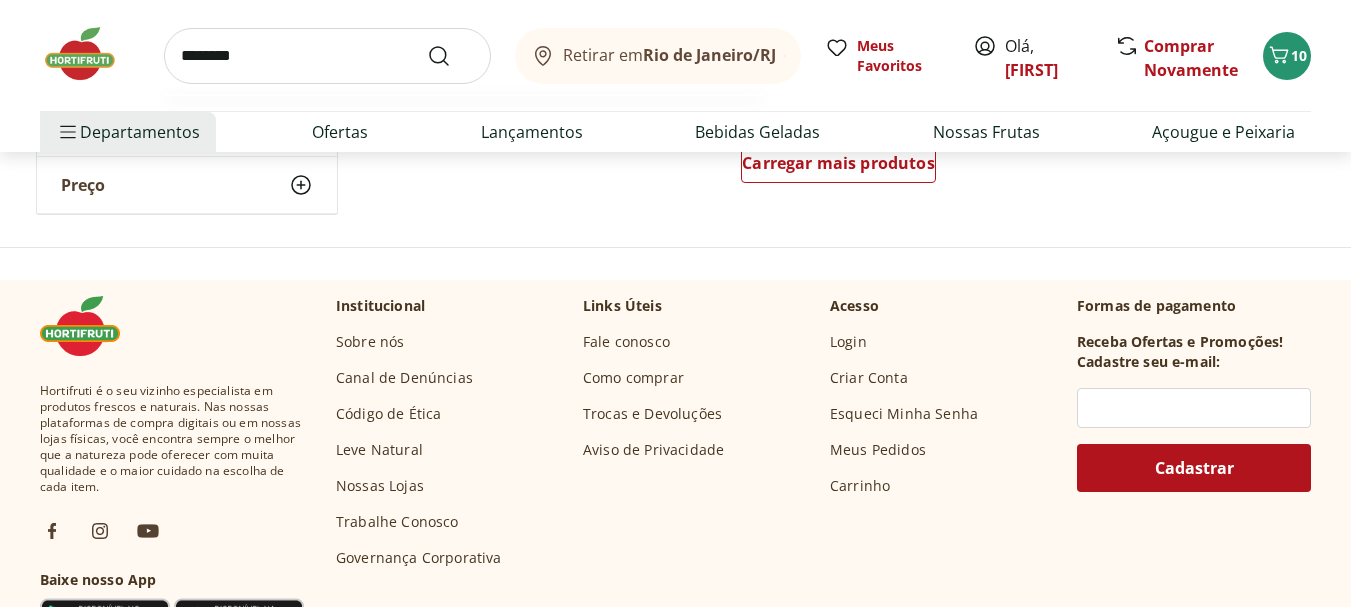 type on "********" 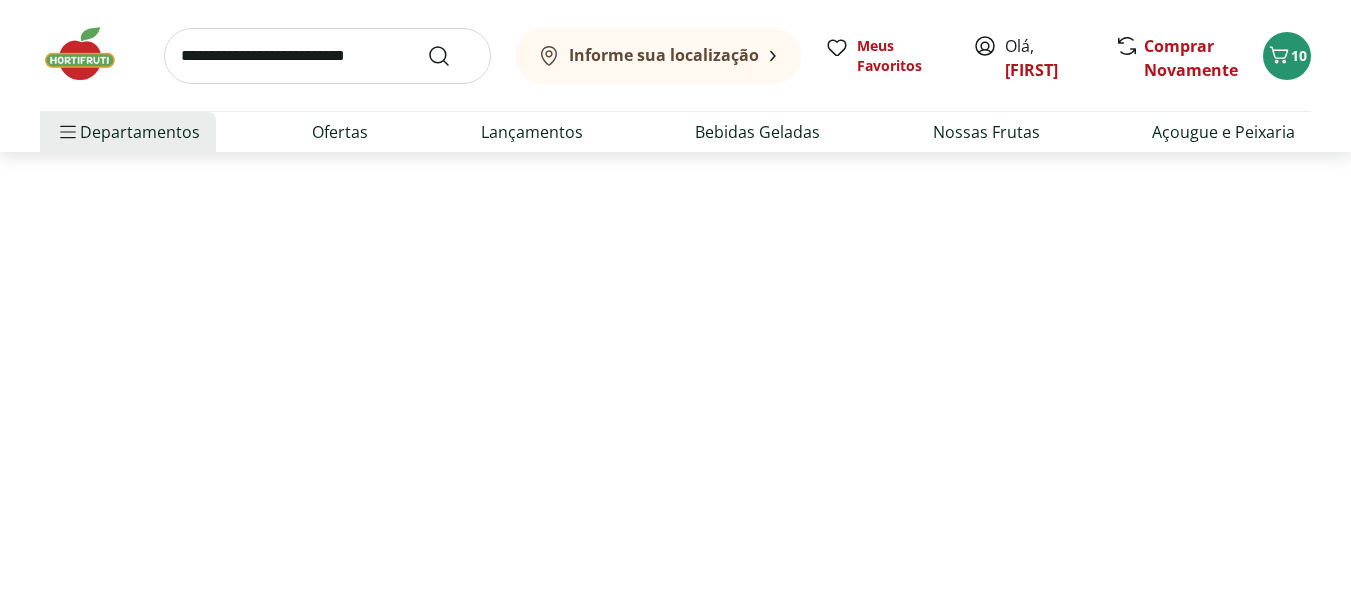 scroll, scrollTop: 0, scrollLeft: 0, axis: both 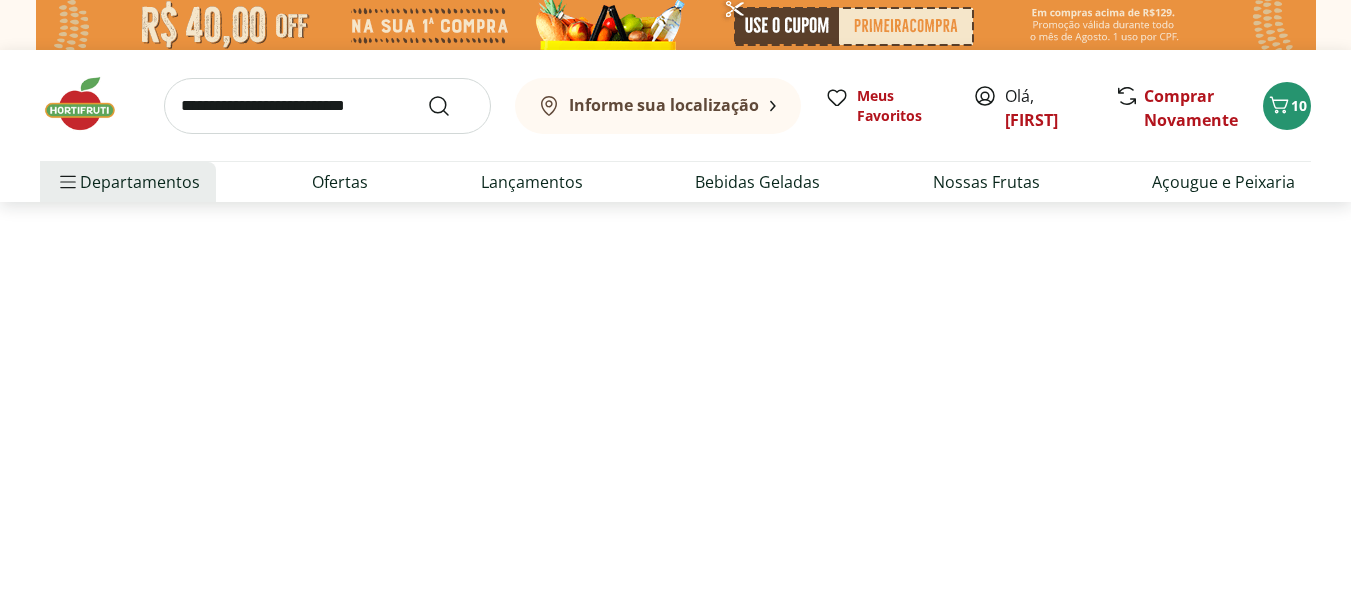 select on "**********" 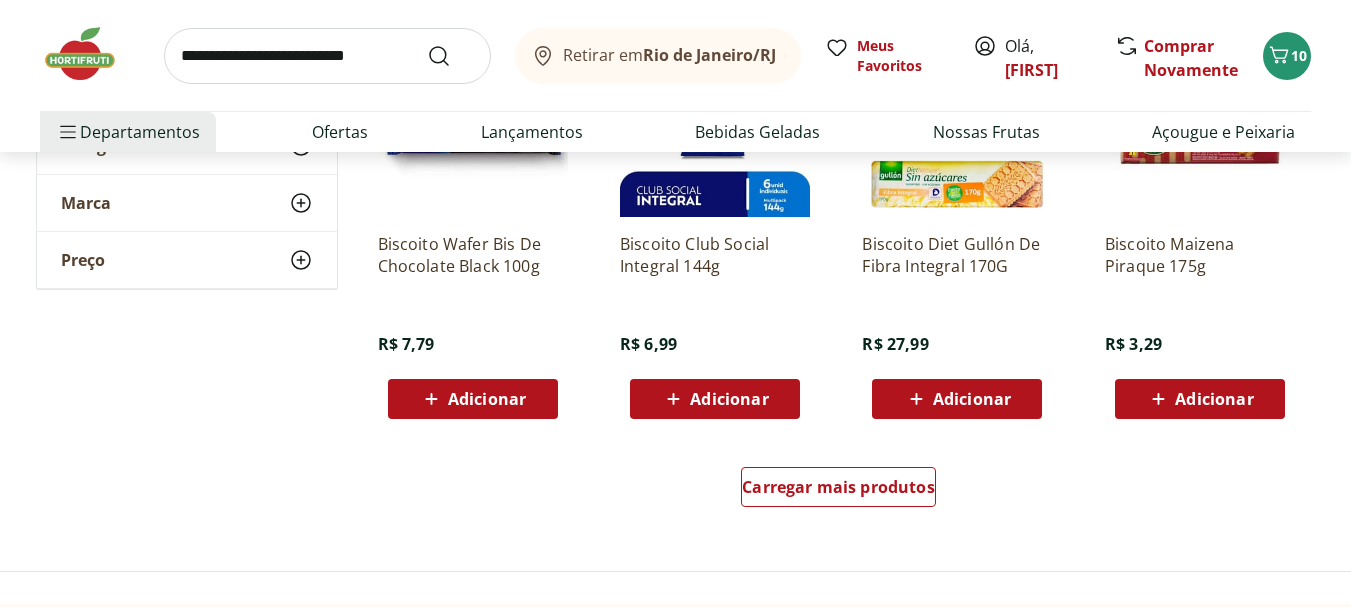scroll, scrollTop: 1300, scrollLeft: 0, axis: vertical 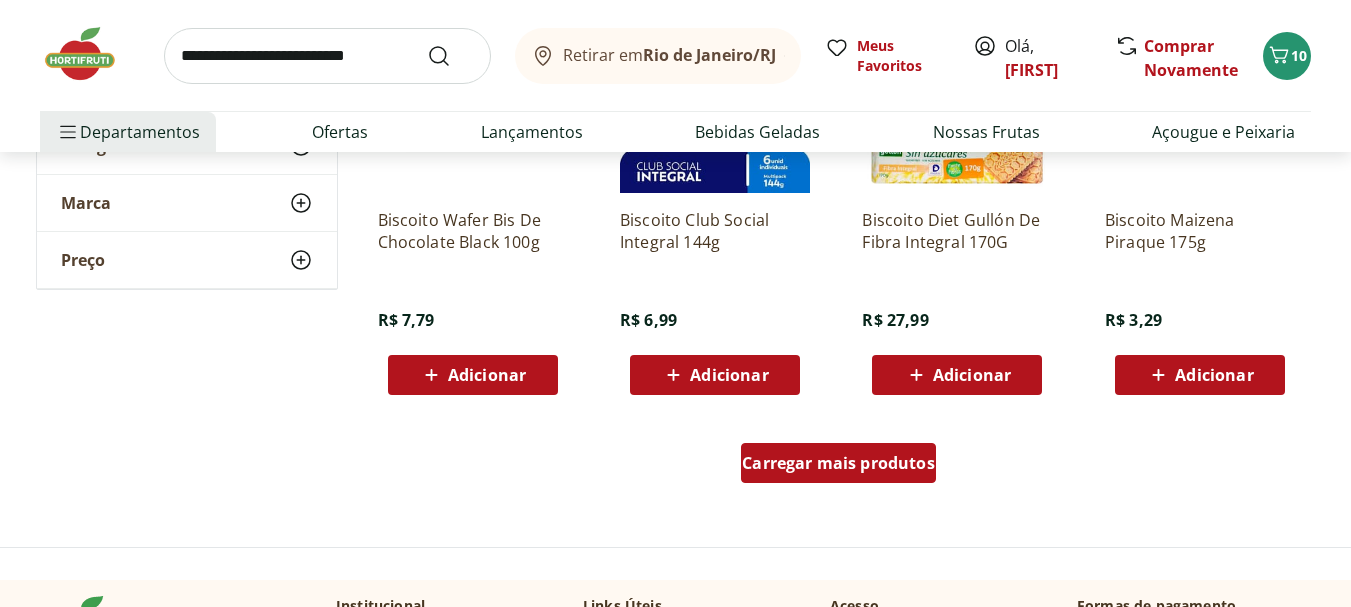 click on "Carregar mais produtos" at bounding box center (838, 463) 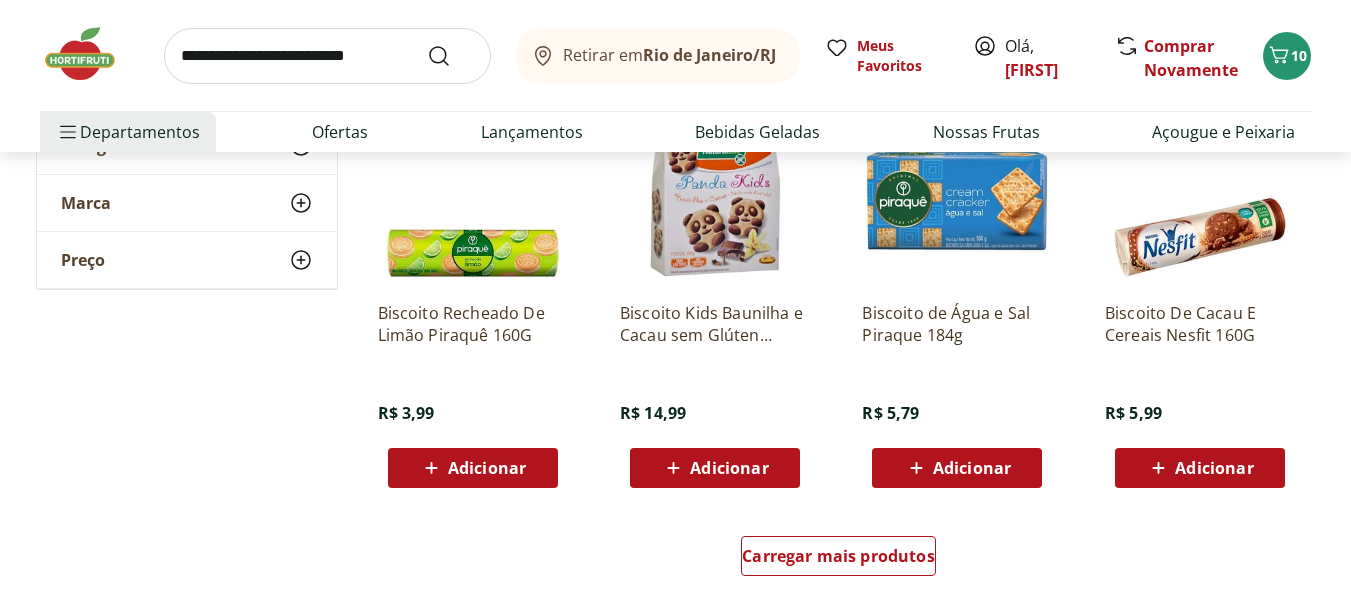 scroll, scrollTop: 2500, scrollLeft: 0, axis: vertical 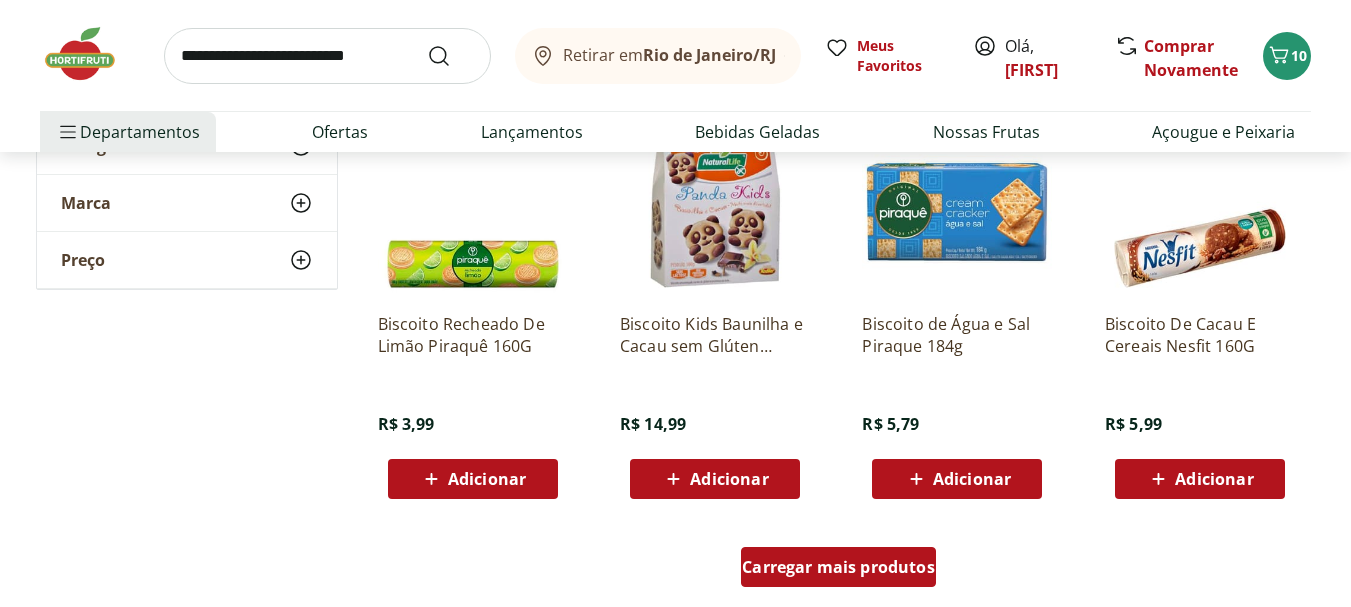 click on "Carregar mais produtos" at bounding box center (838, 567) 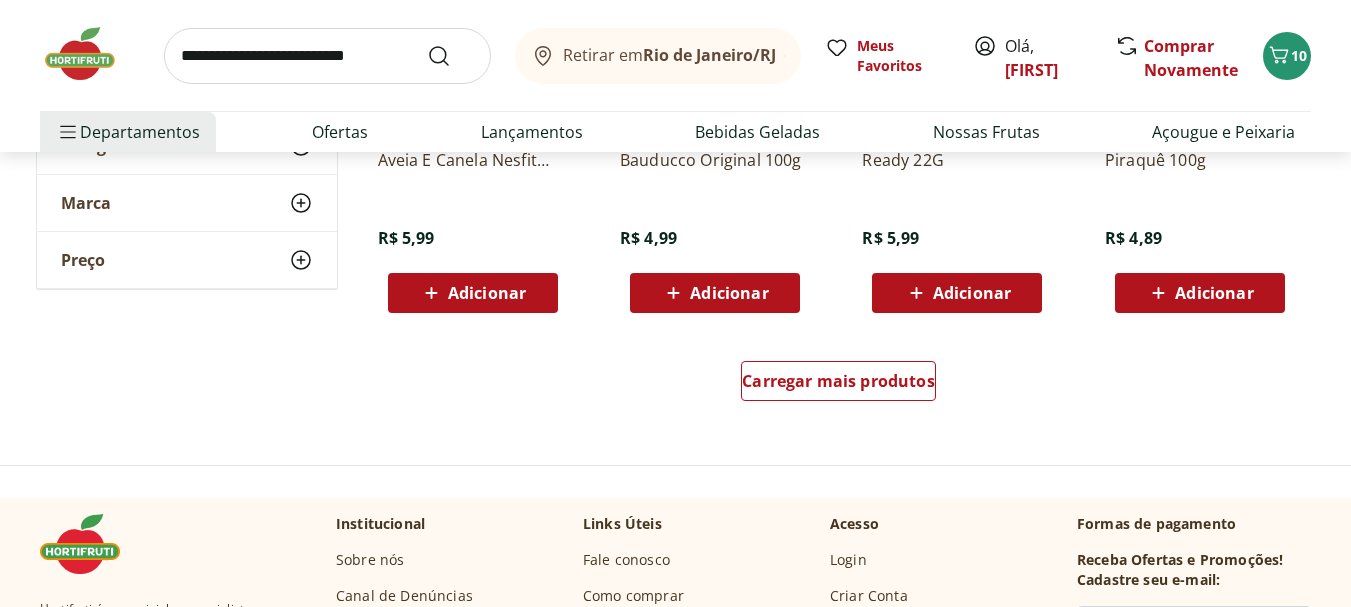 scroll, scrollTop: 4100, scrollLeft: 0, axis: vertical 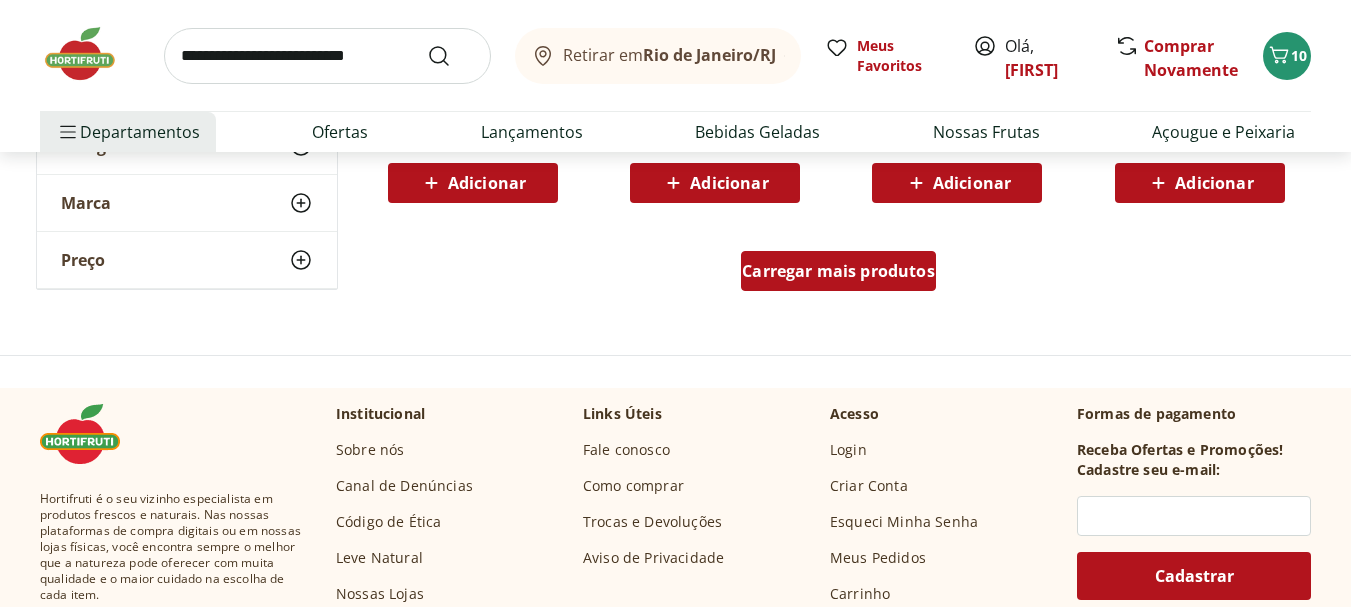 click on "Carregar mais produtos" at bounding box center [838, 271] 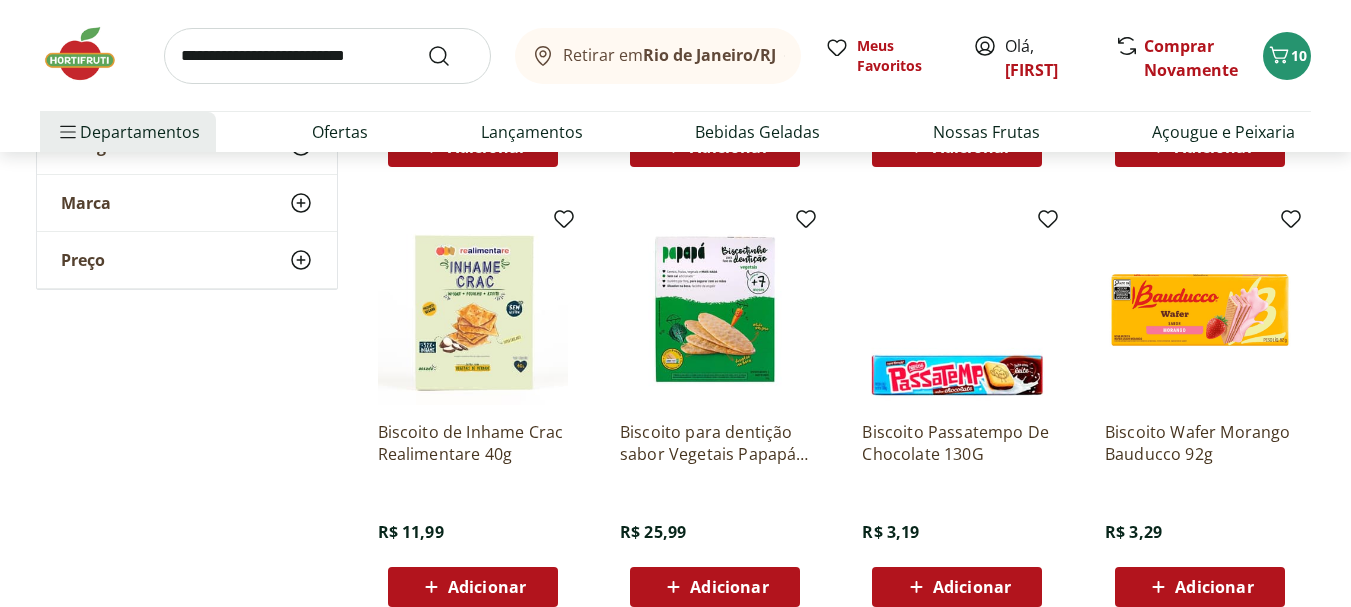 scroll, scrollTop: 5100, scrollLeft: 0, axis: vertical 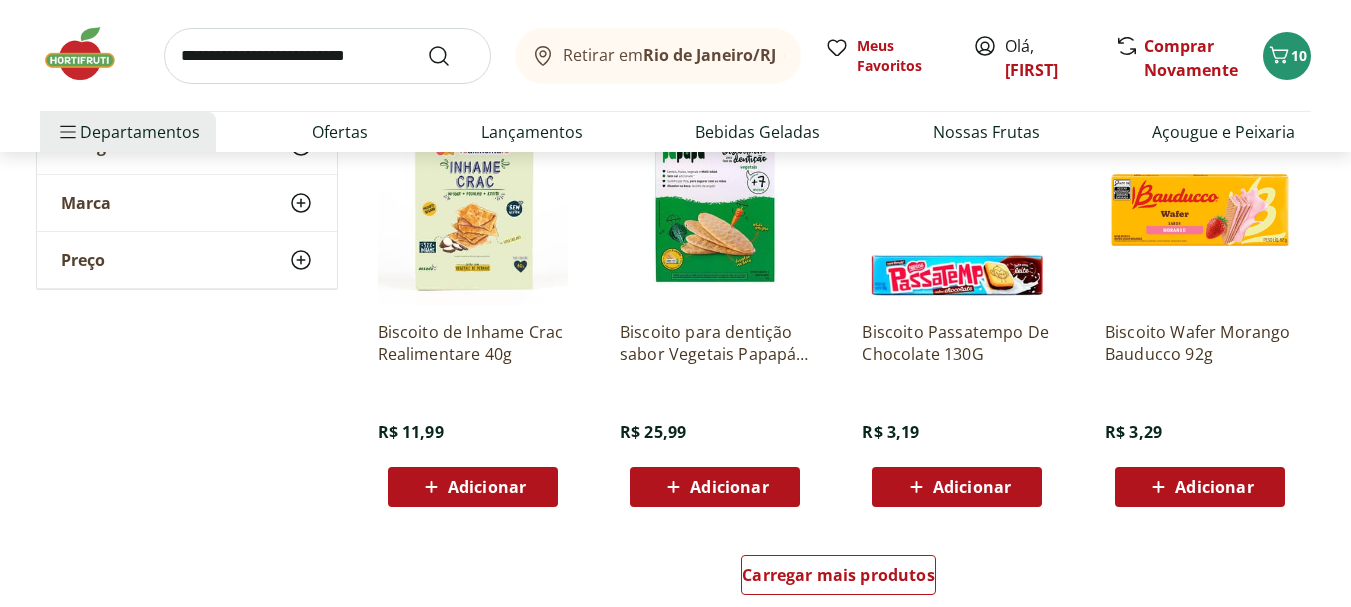 click on "Adicionar" at bounding box center [972, 487] 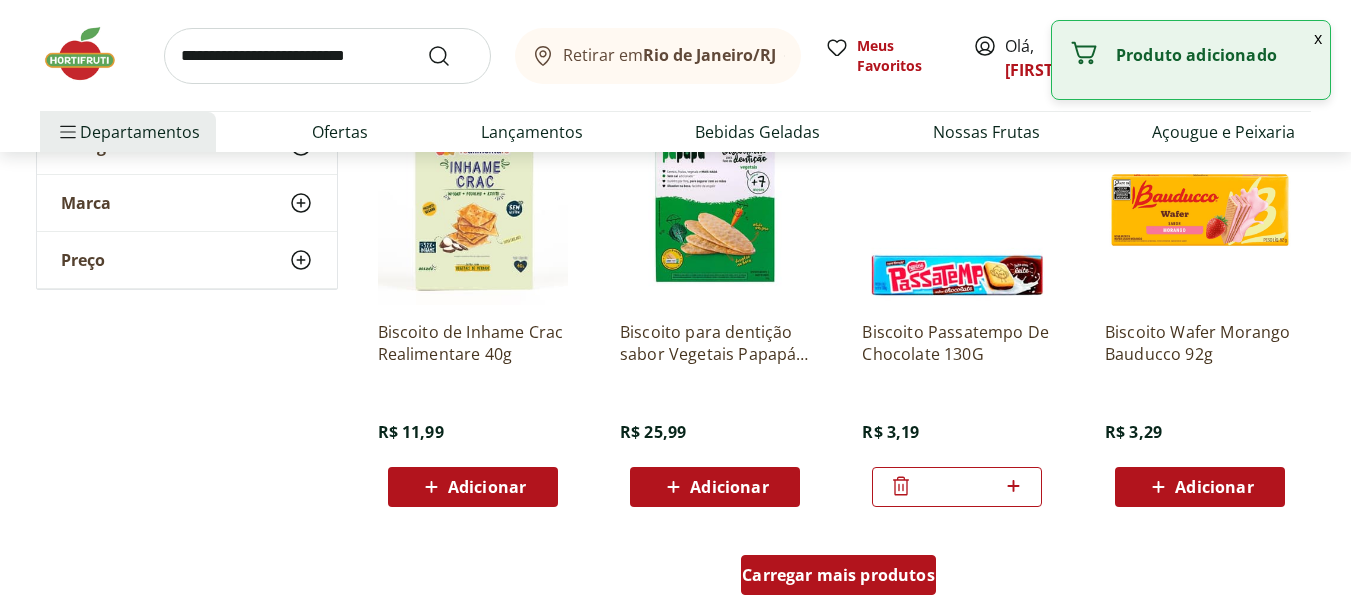 click on "Carregar mais produtos" at bounding box center [838, 575] 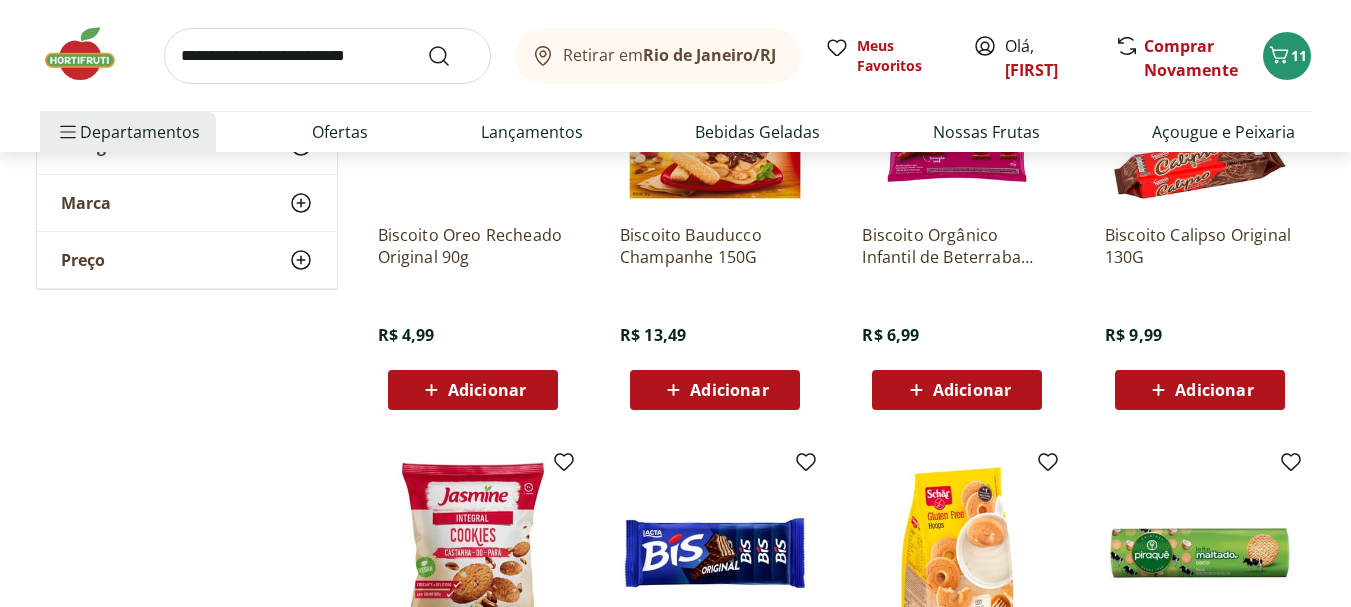 scroll, scrollTop: 5900, scrollLeft: 0, axis: vertical 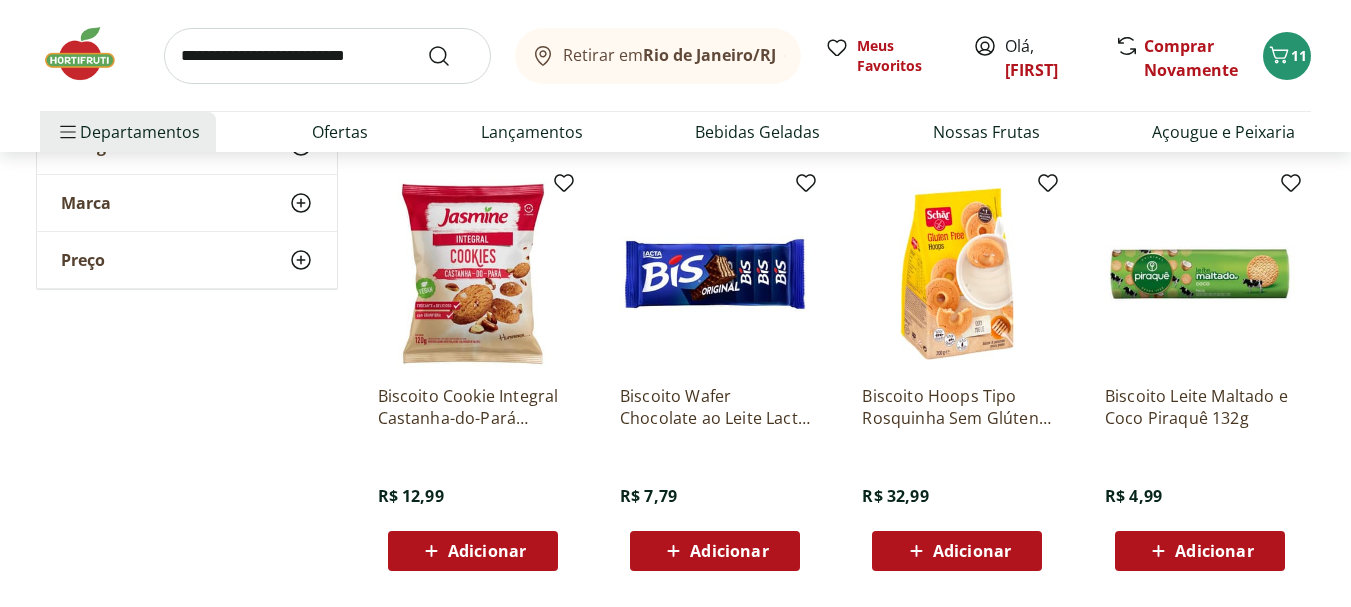 click on "Adicionar" at bounding box center (1200, 551) 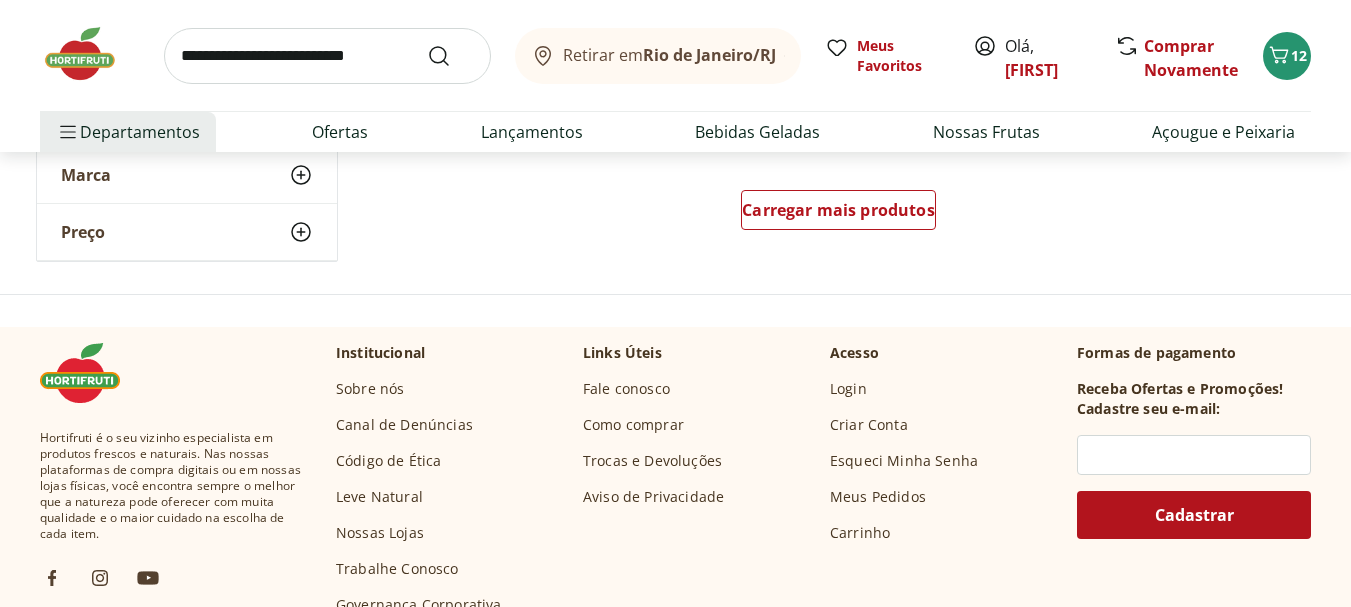 scroll, scrollTop: 6800, scrollLeft: 0, axis: vertical 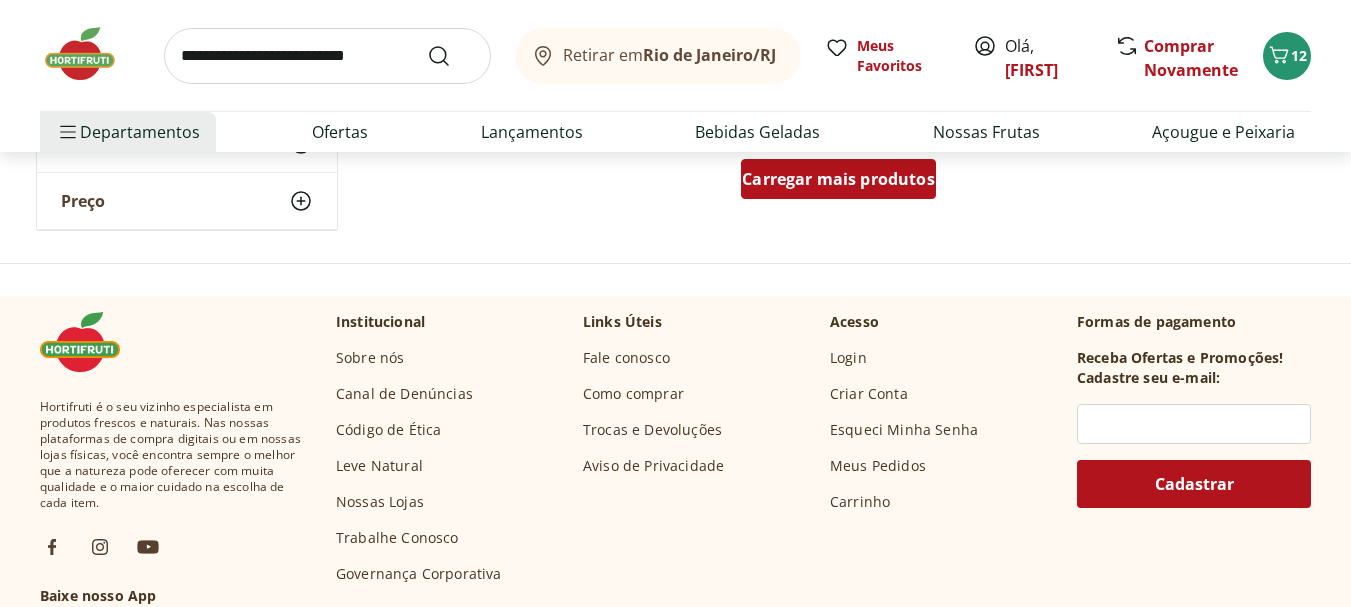 click on "Carregar mais produtos" at bounding box center (838, 179) 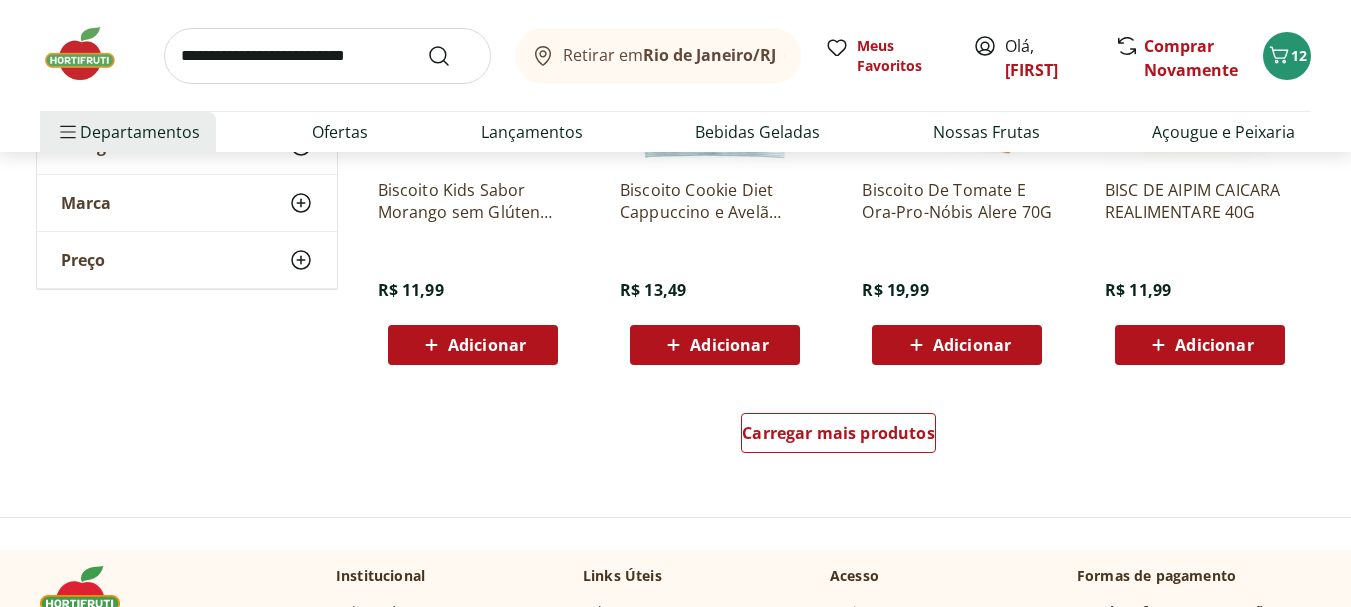 scroll, scrollTop: 8000, scrollLeft: 0, axis: vertical 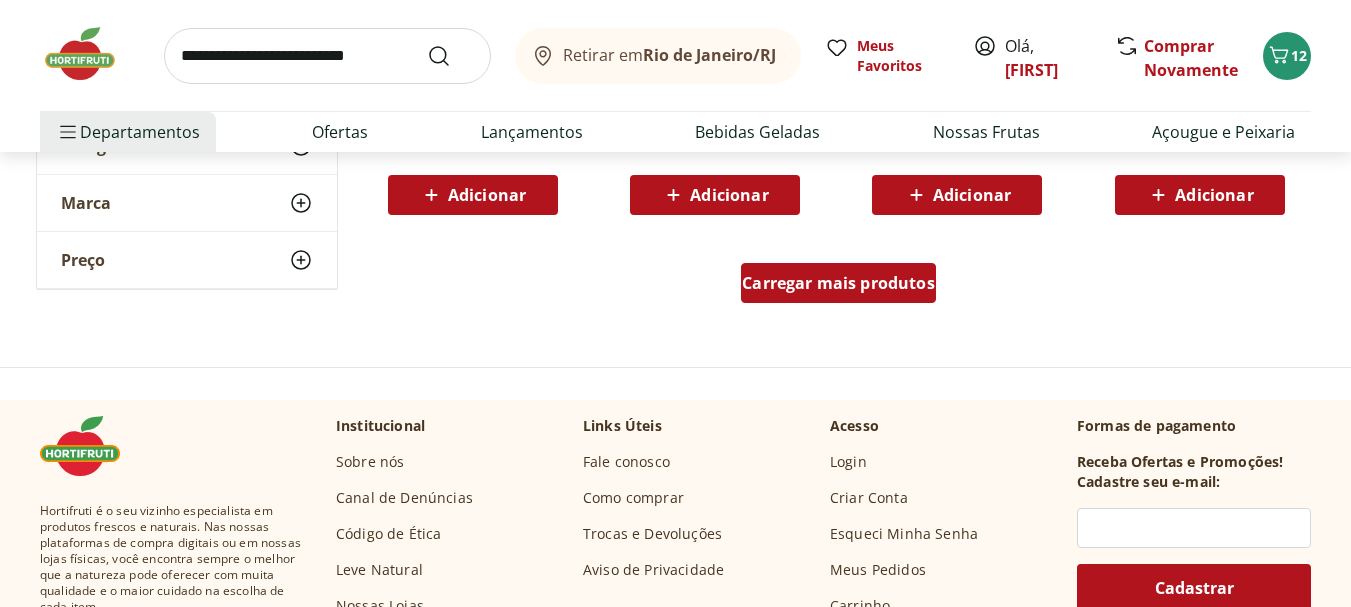click on "Carregar mais produtos" at bounding box center (838, 283) 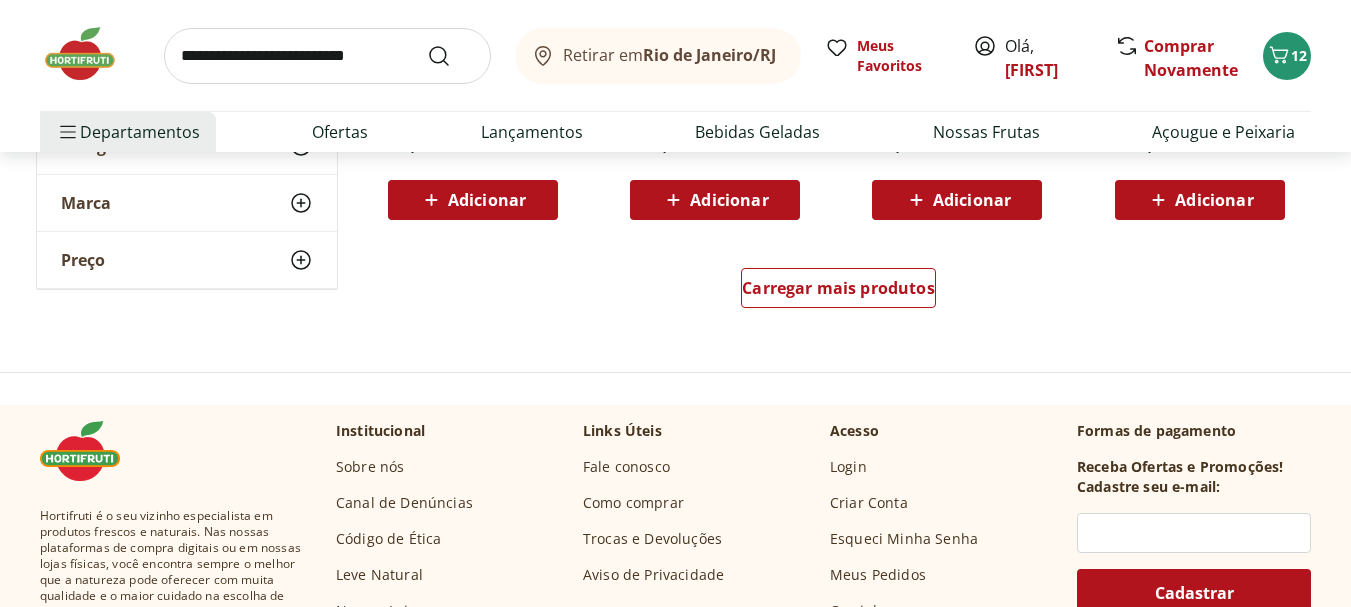 scroll, scrollTop: 9300, scrollLeft: 0, axis: vertical 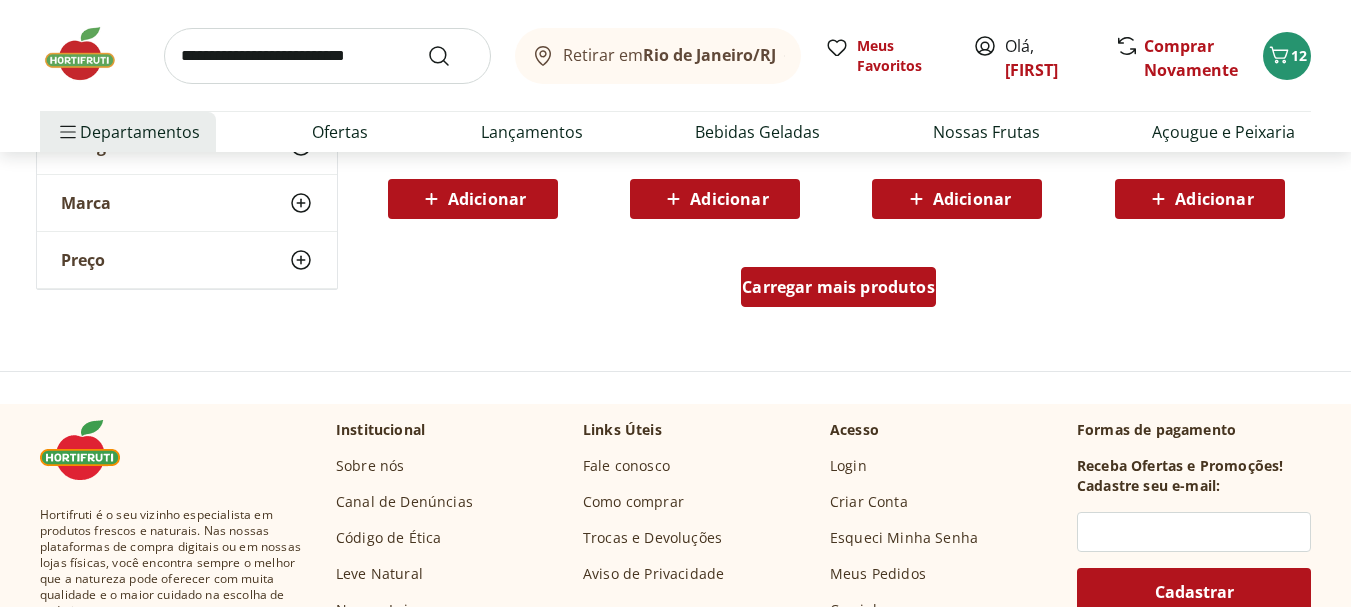 click on "Carregar mais produtos" at bounding box center [838, 287] 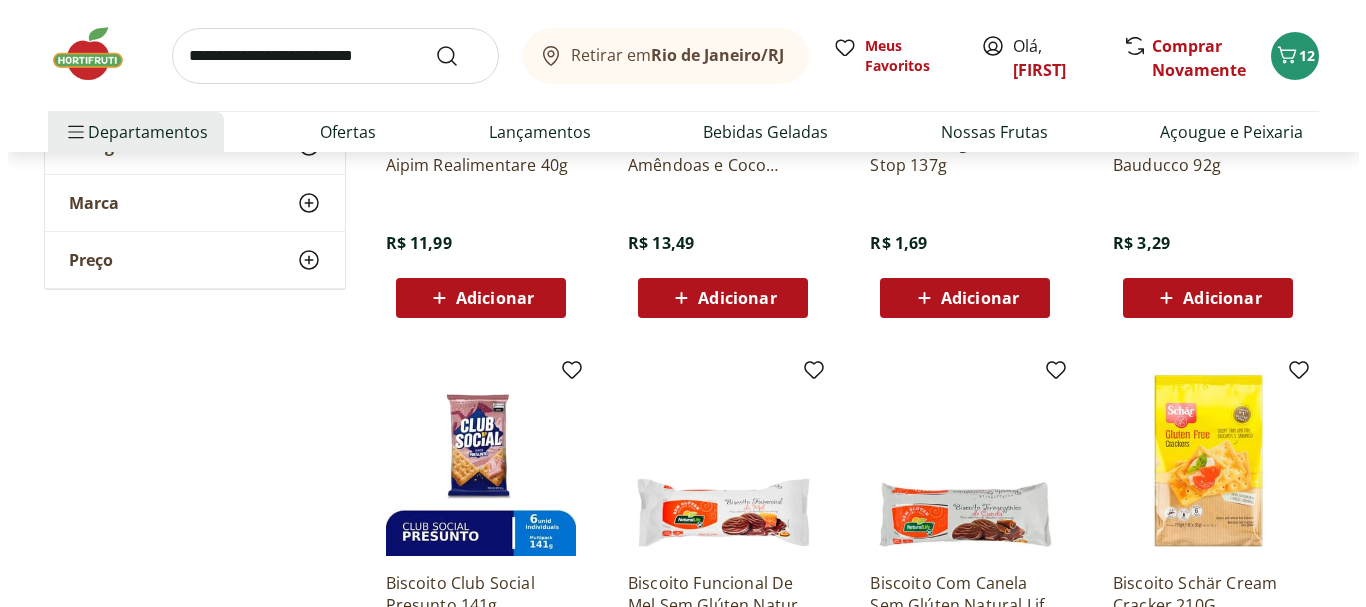 scroll, scrollTop: 10300, scrollLeft: 0, axis: vertical 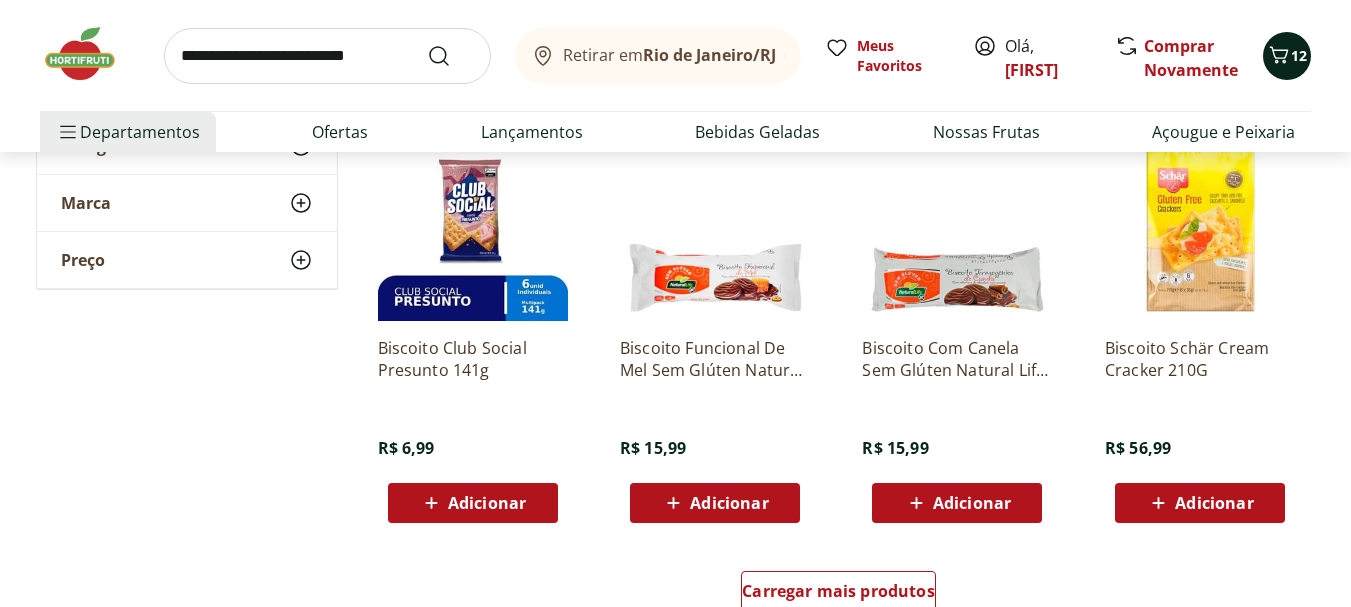 click on "12" at bounding box center (1299, 55) 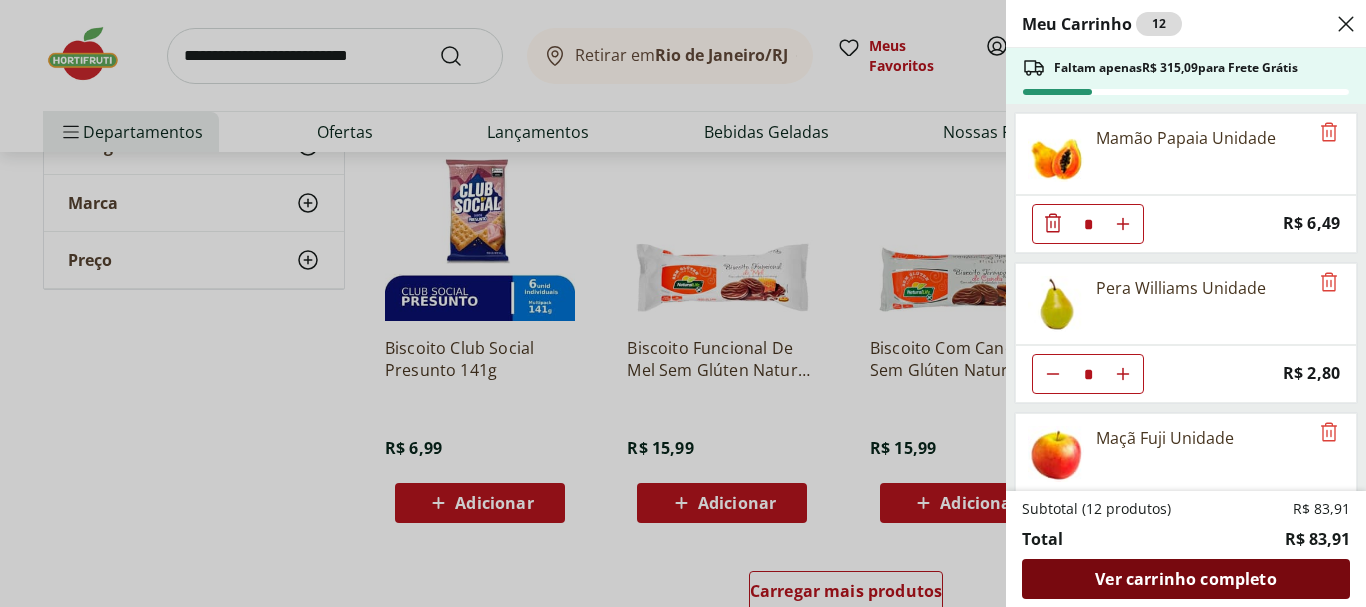 click on "Ver carrinho completo" at bounding box center (1185, 579) 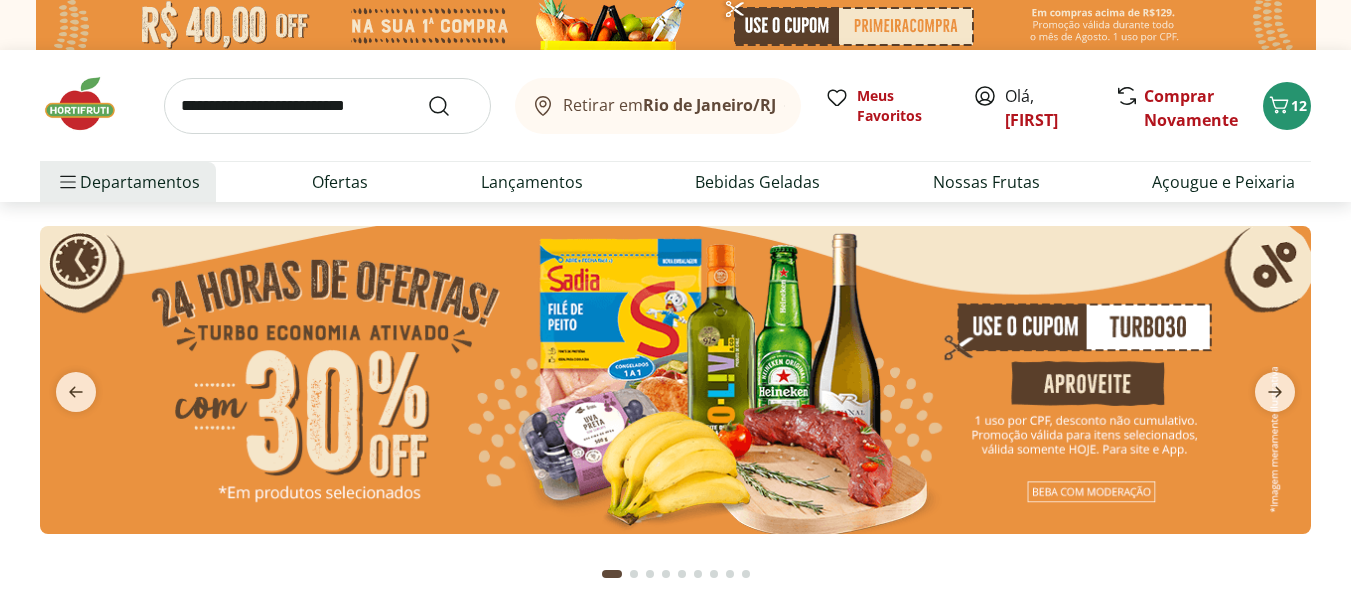 scroll, scrollTop: 0, scrollLeft: 0, axis: both 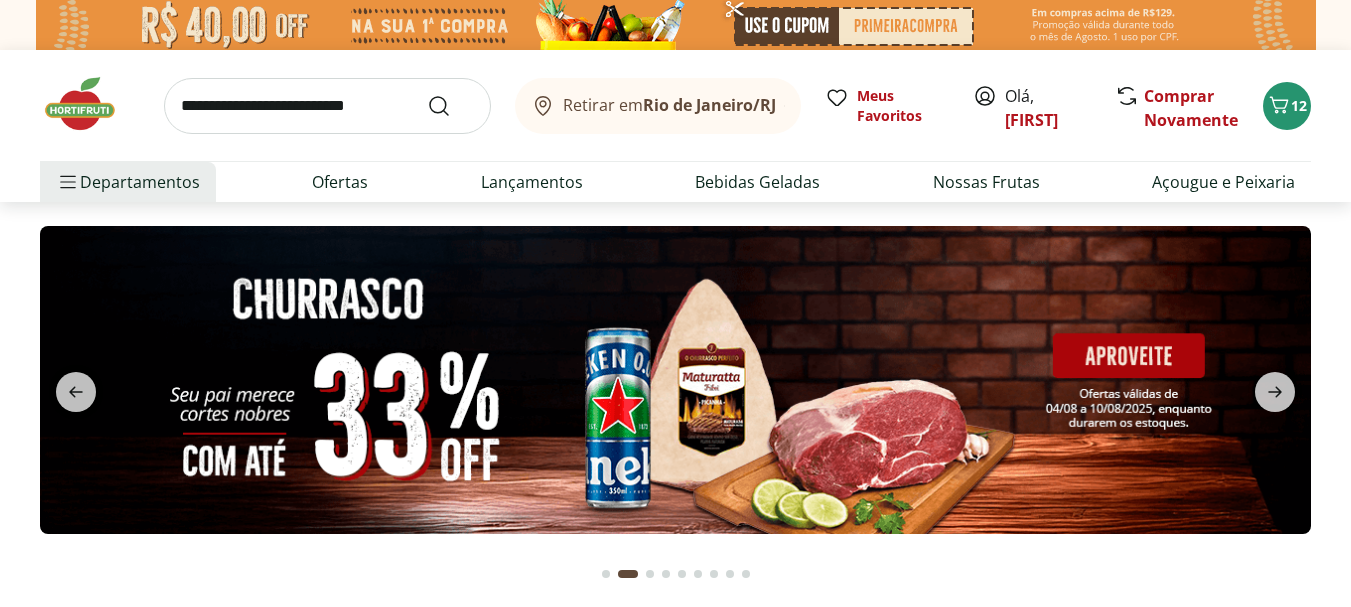 click on "Retirar em [CITY]/[STATE]" at bounding box center (669, 105) 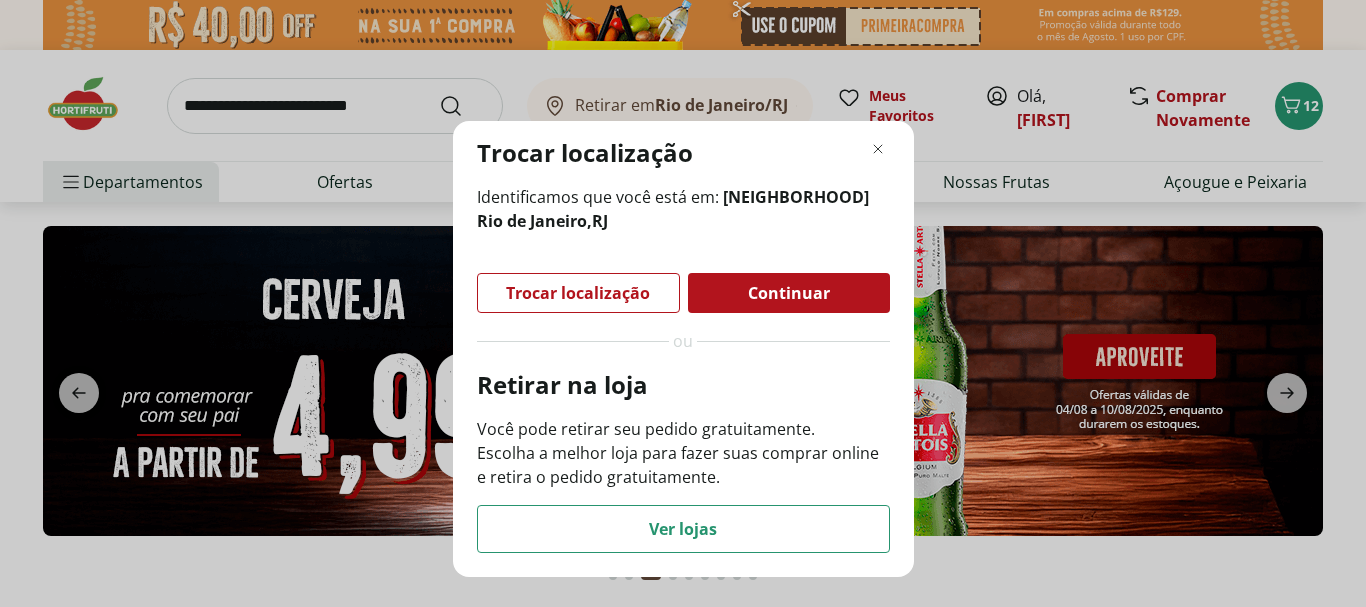 click on "Continuar" at bounding box center [789, 293] 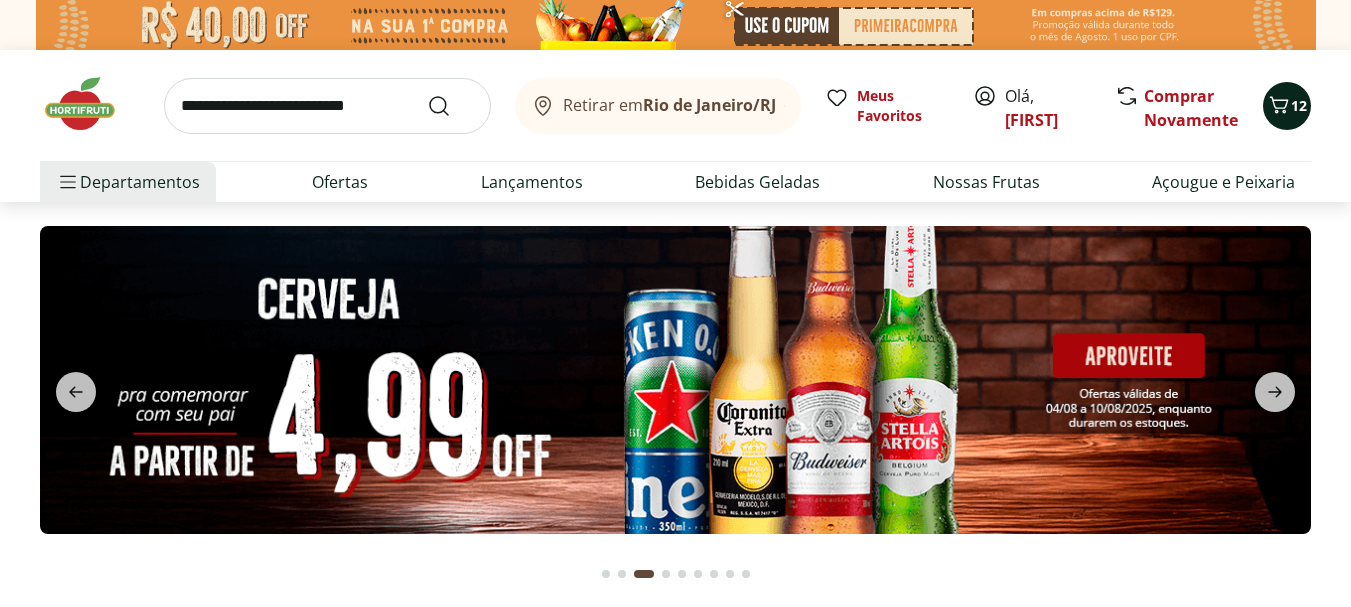 click 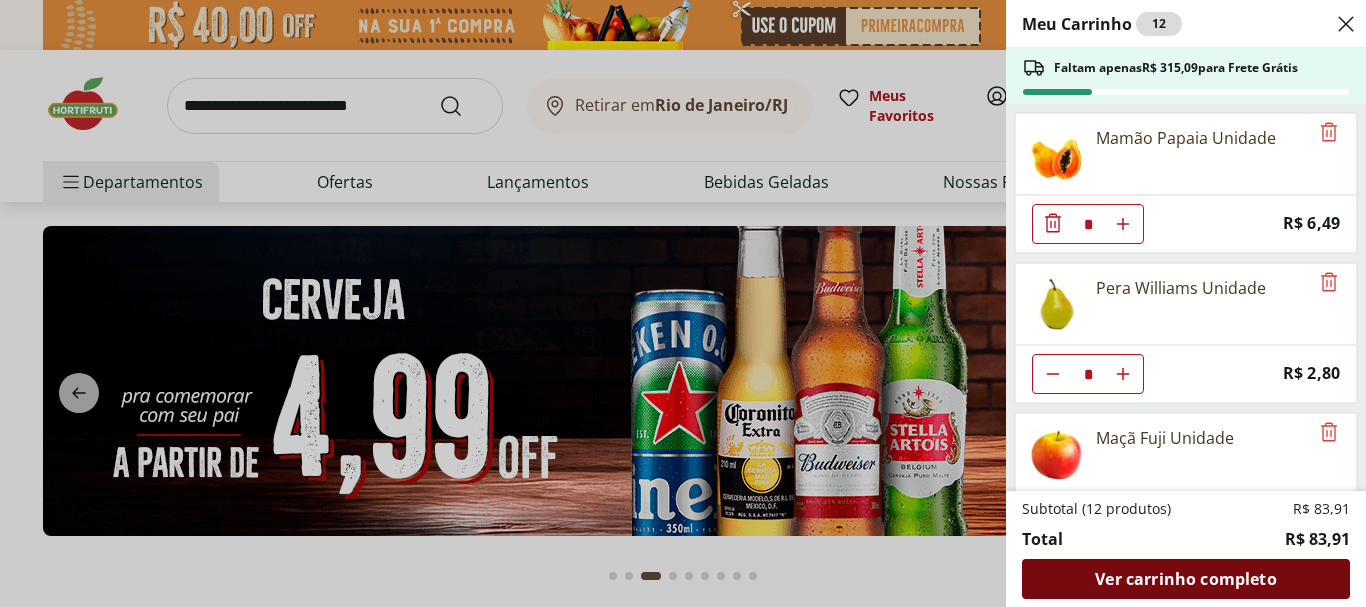 click on "Ver carrinho completo" at bounding box center [1185, 579] 